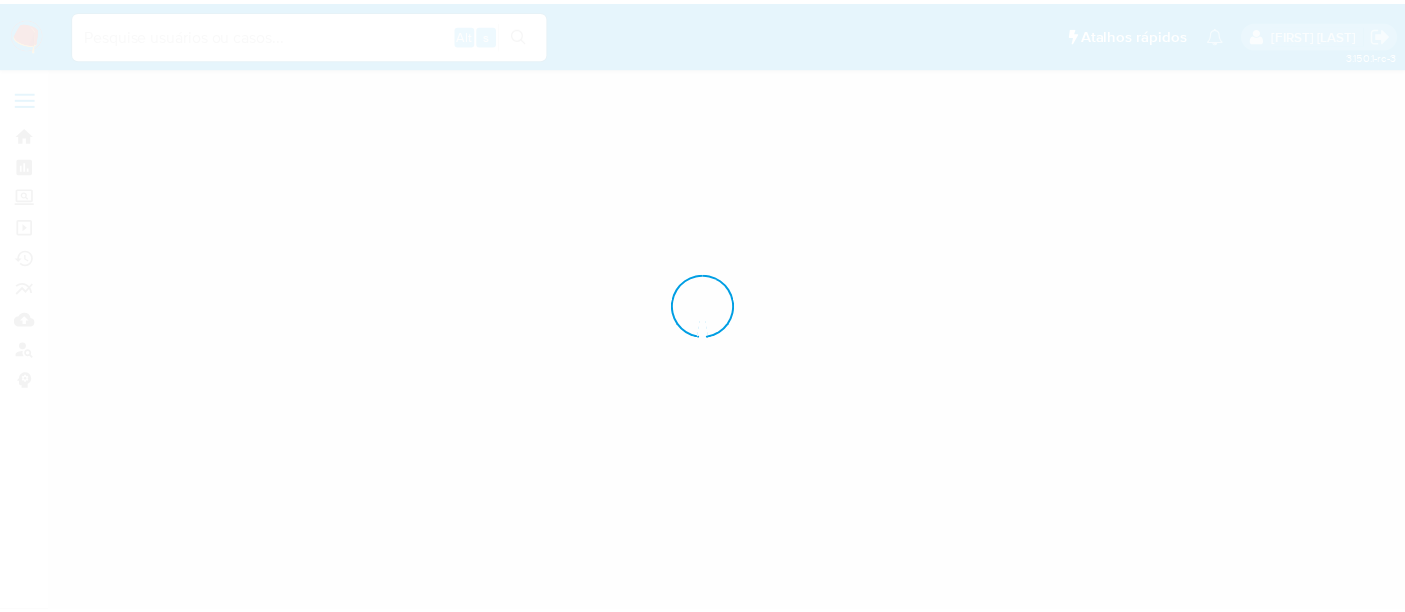 scroll, scrollTop: 0, scrollLeft: 0, axis: both 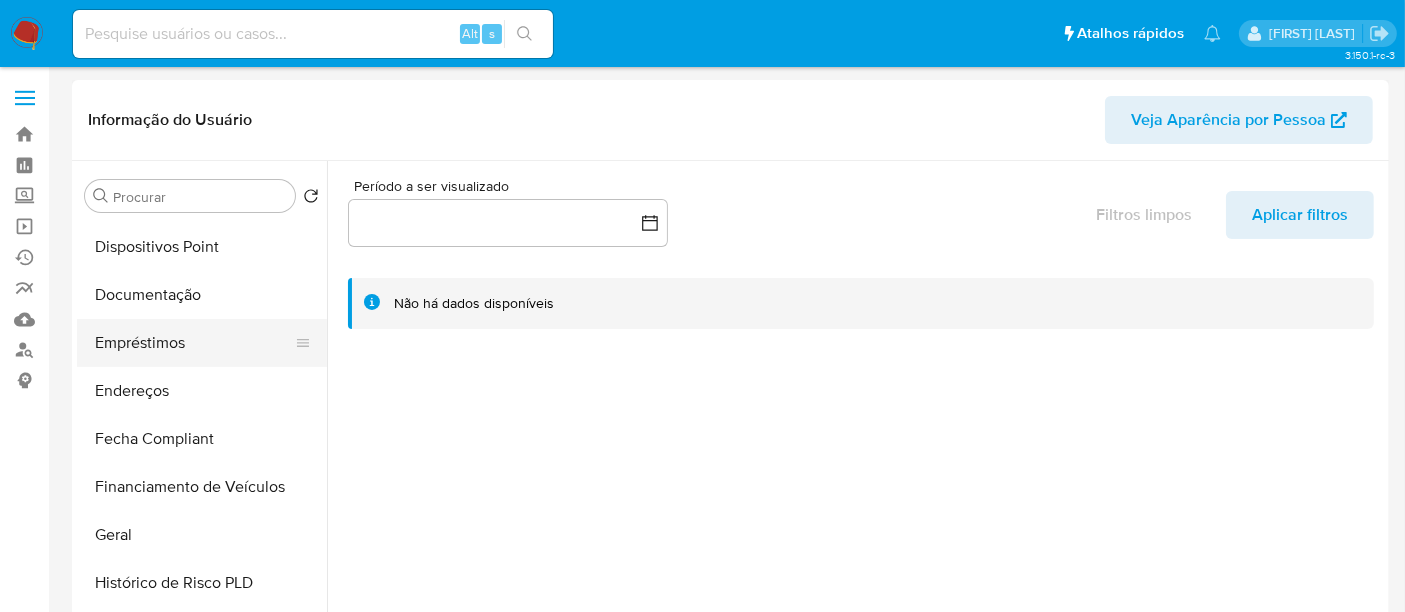 click on "Empréstimos" at bounding box center [194, 343] 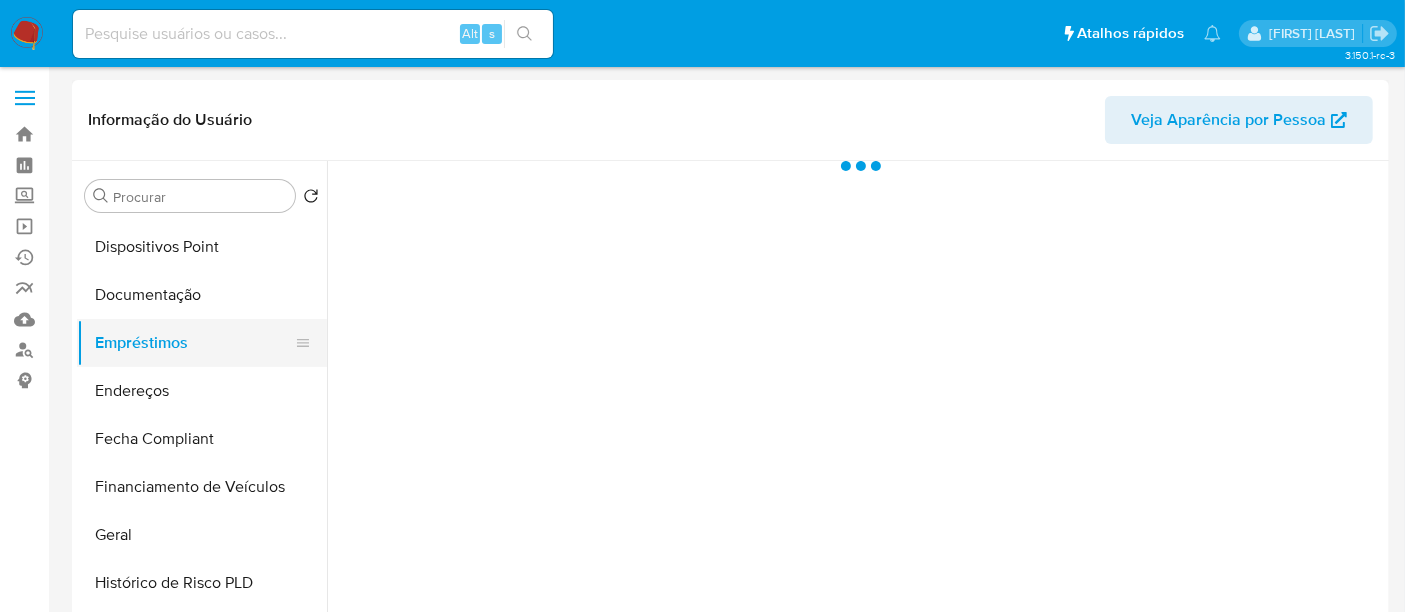 select on "10" 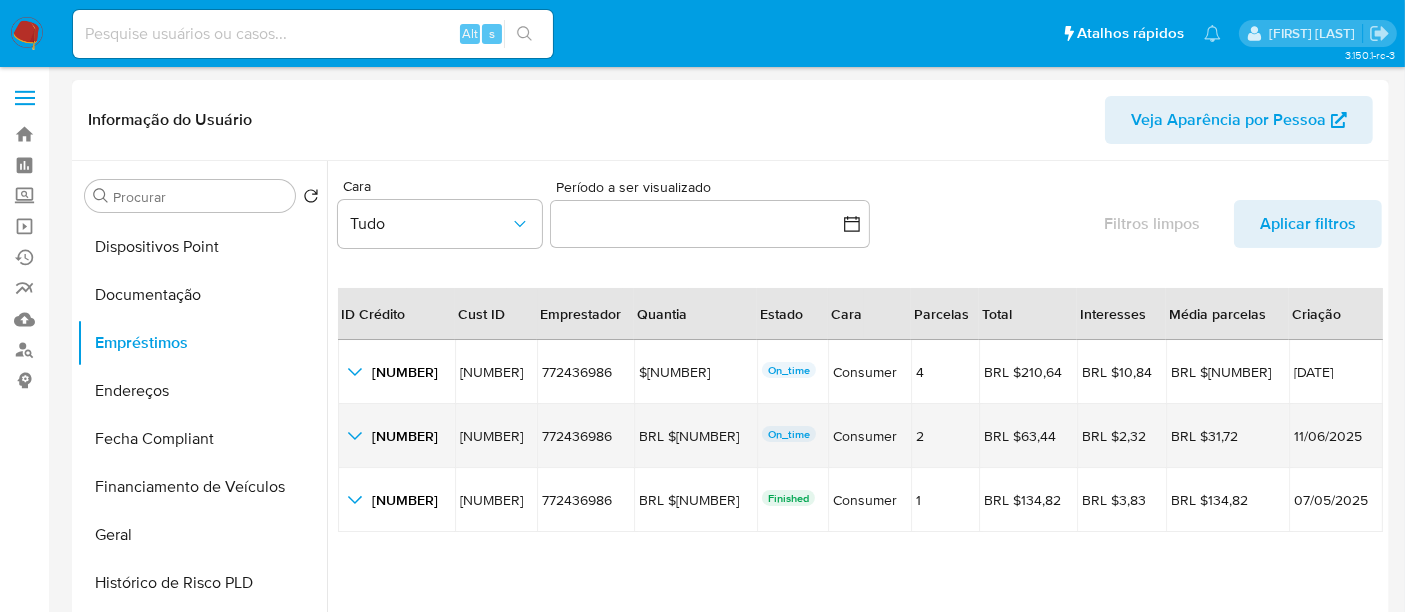 click 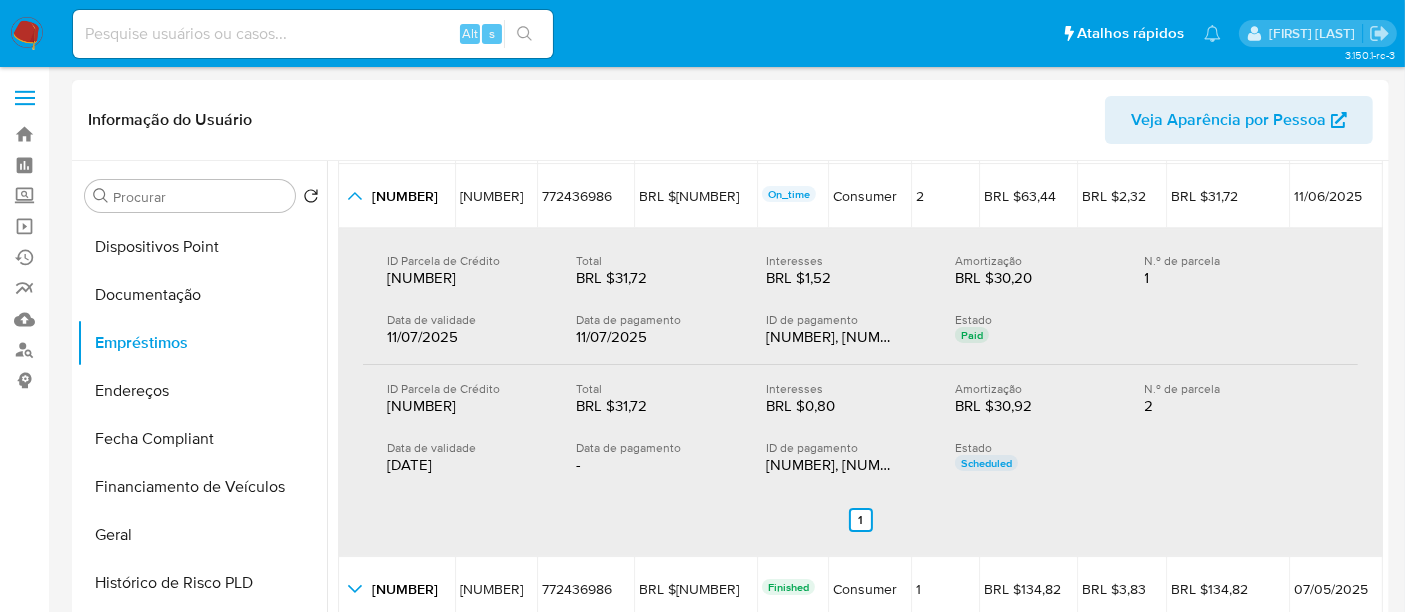 scroll, scrollTop: 244, scrollLeft: 0, axis: vertical 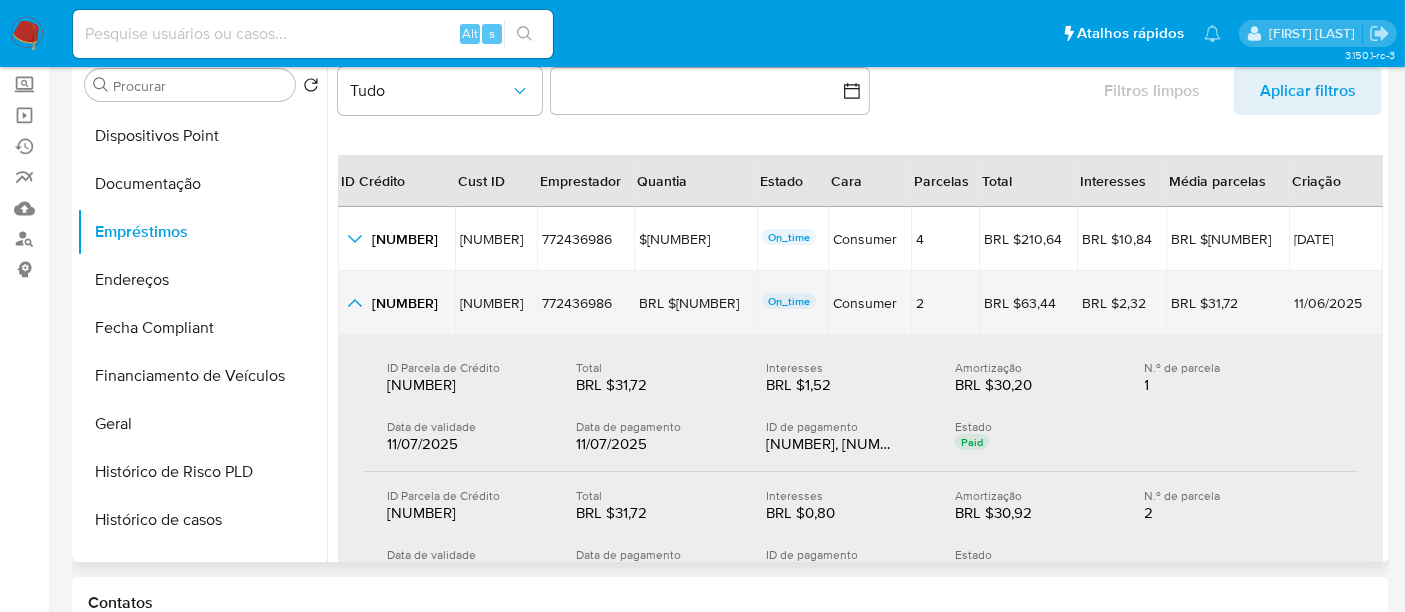 click 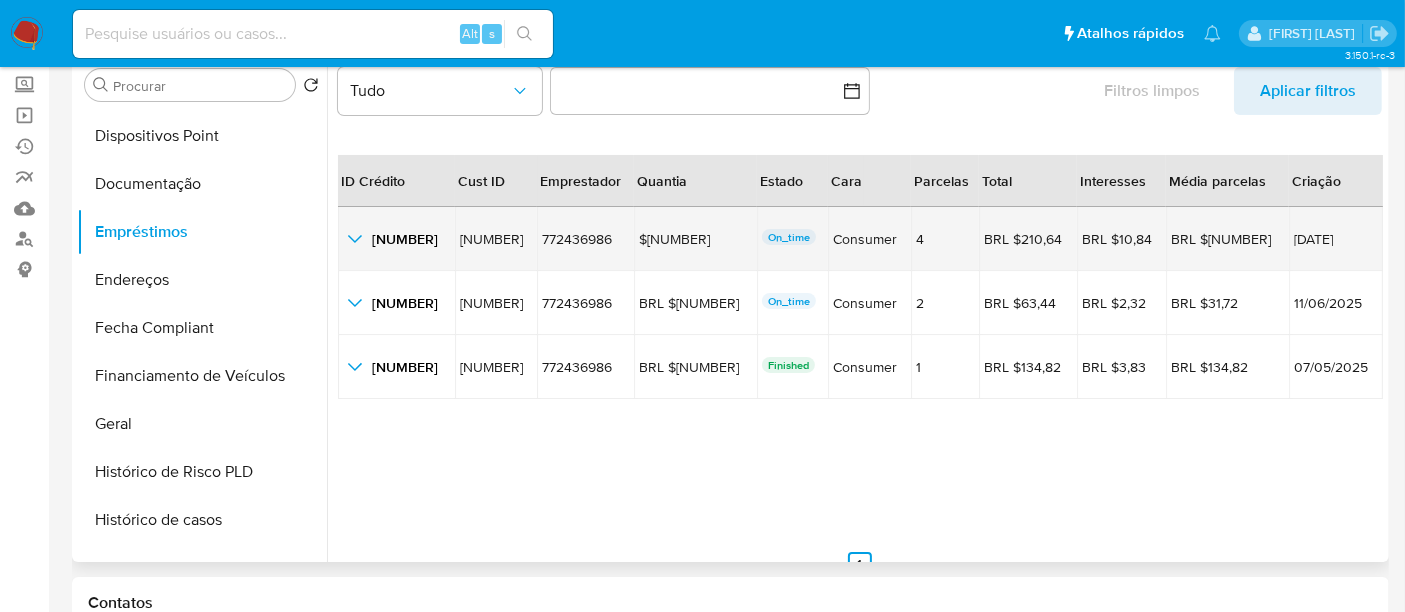 click 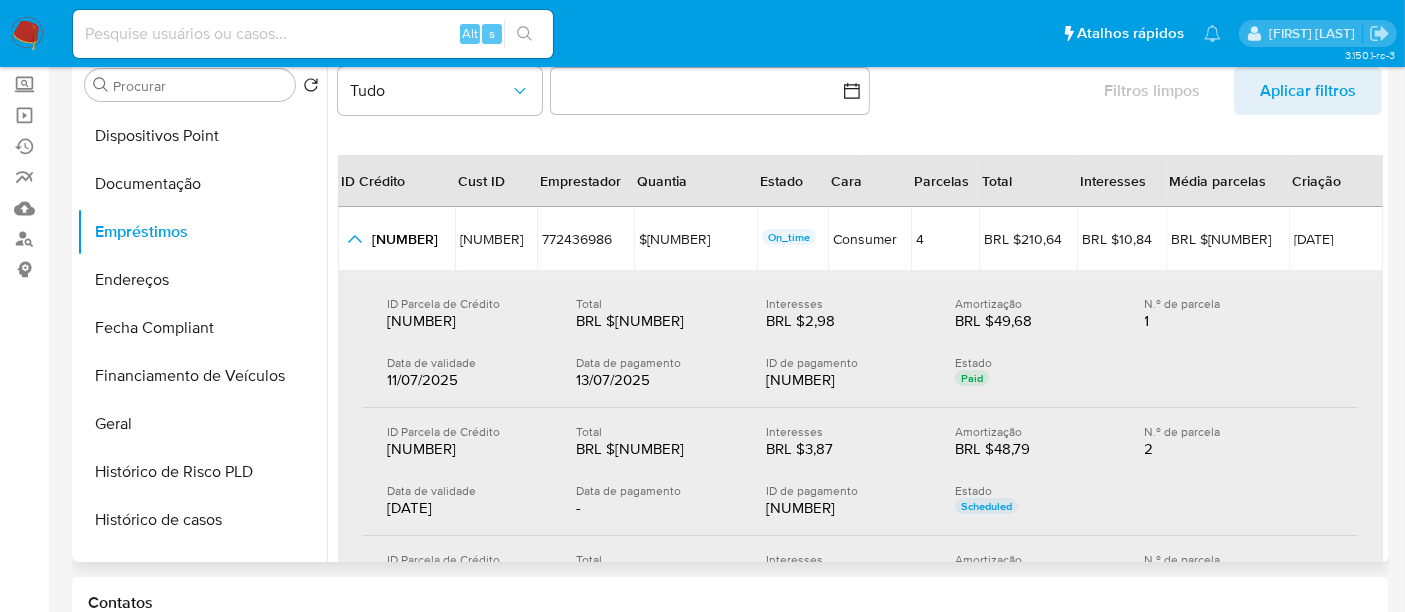 scroll, scrollTop: 22, scrollLeft: 0, axis: vertical 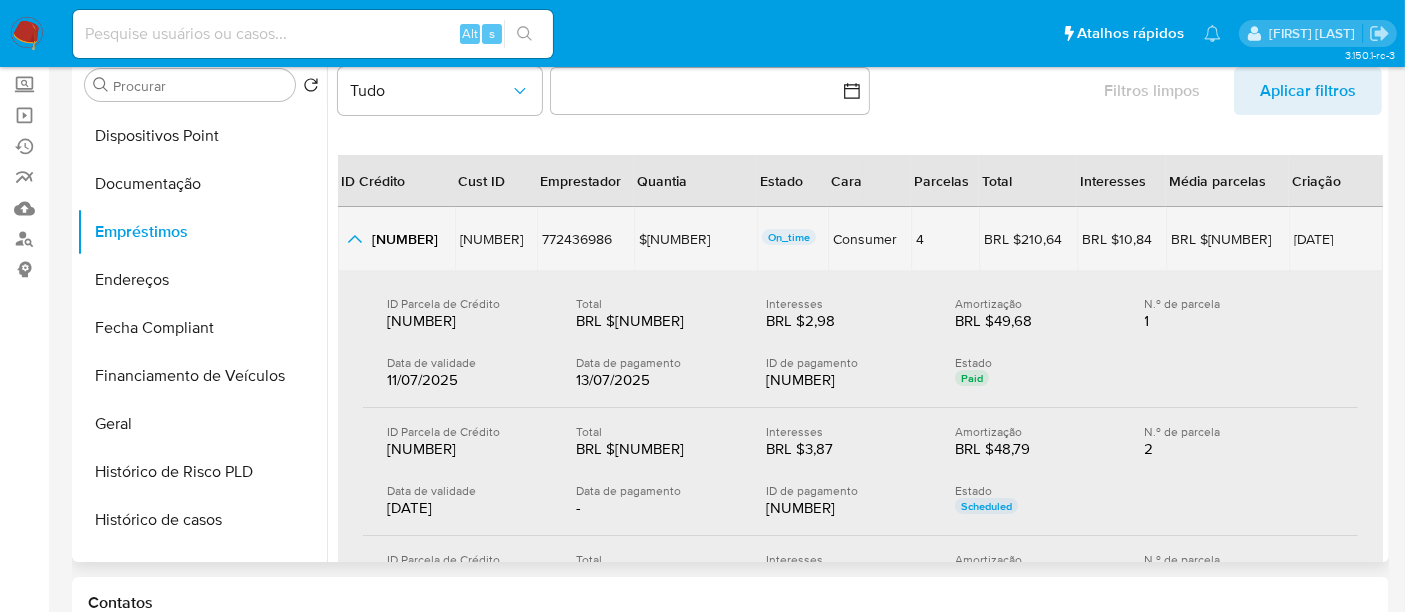 click 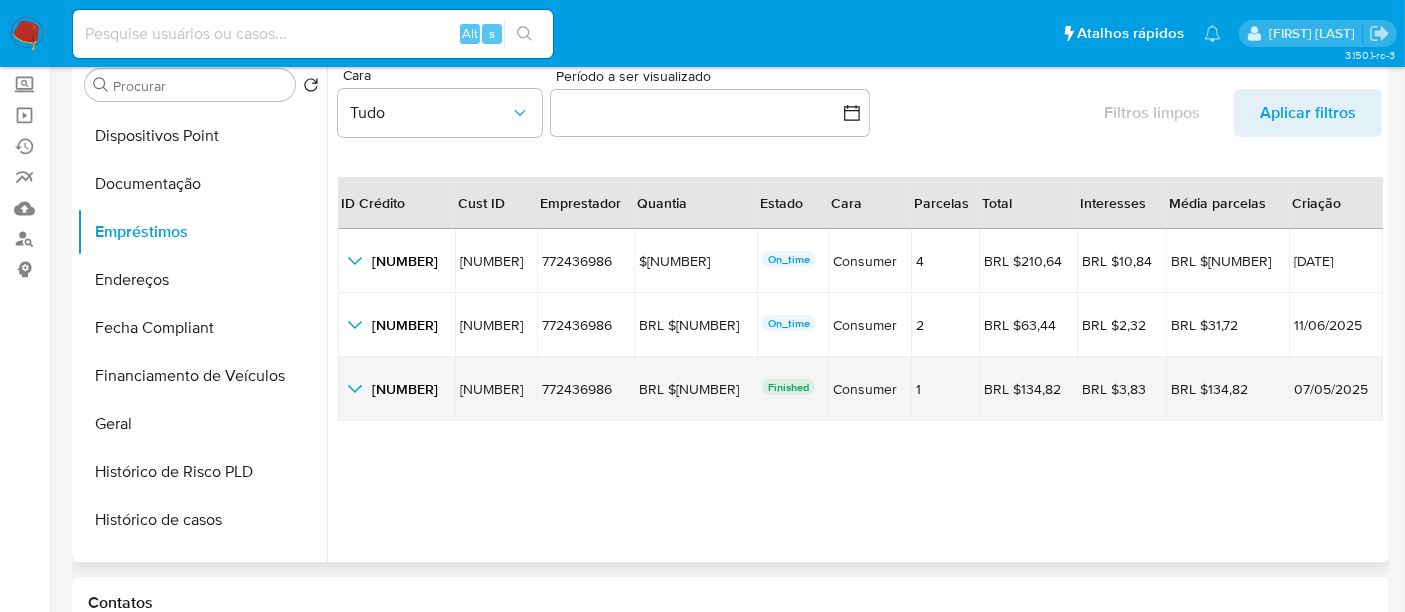 scroll, scrollTop: 45, scrollLeft: 0, axis: vertical 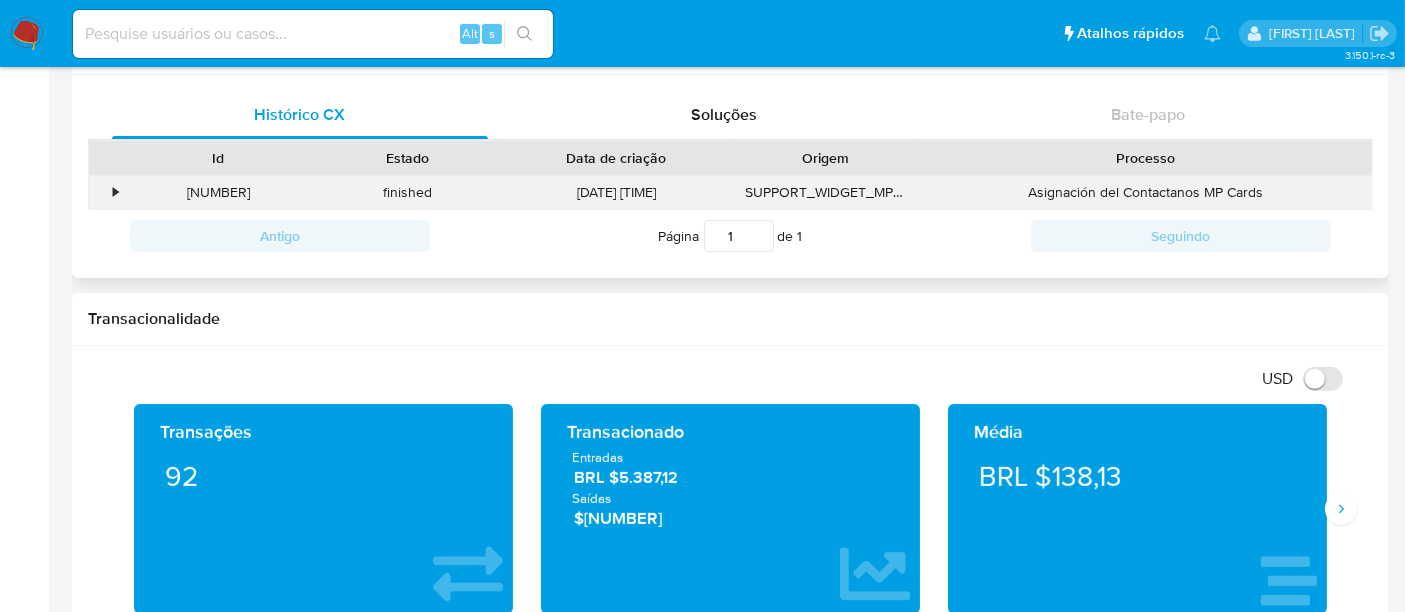 click on "•" at bounding box center (115, 192) 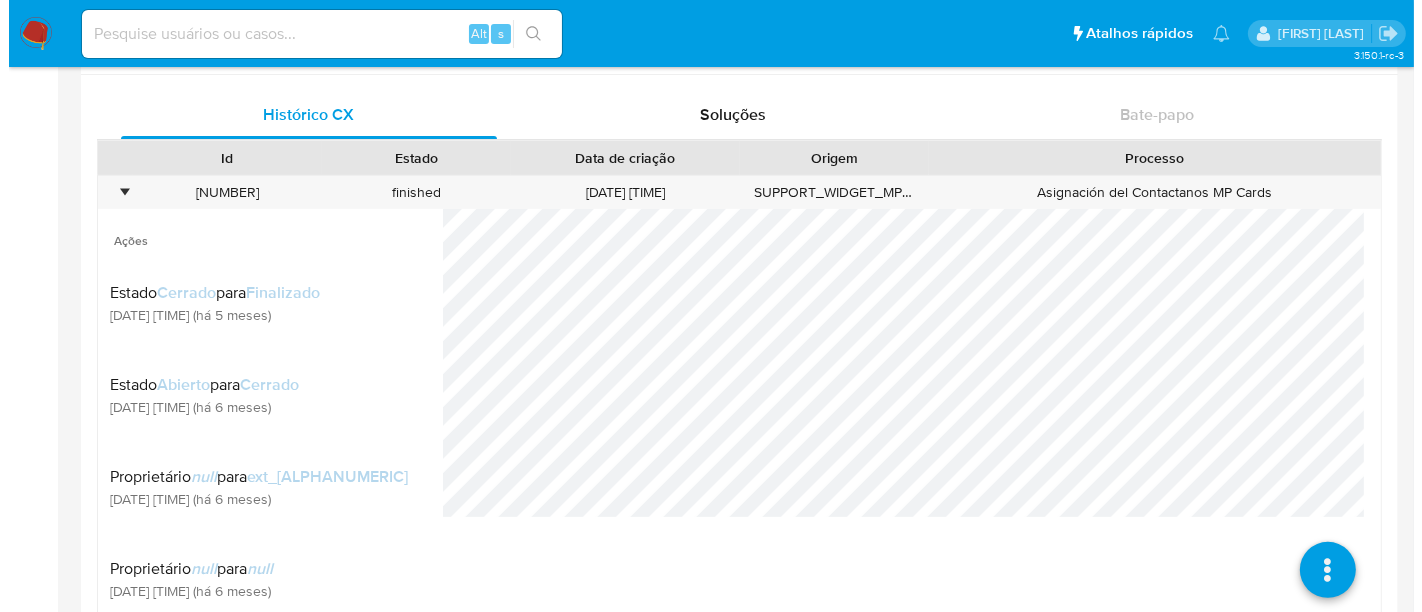 scroll, scrollTop: 777, scrollLeft: 0, axis: vertical 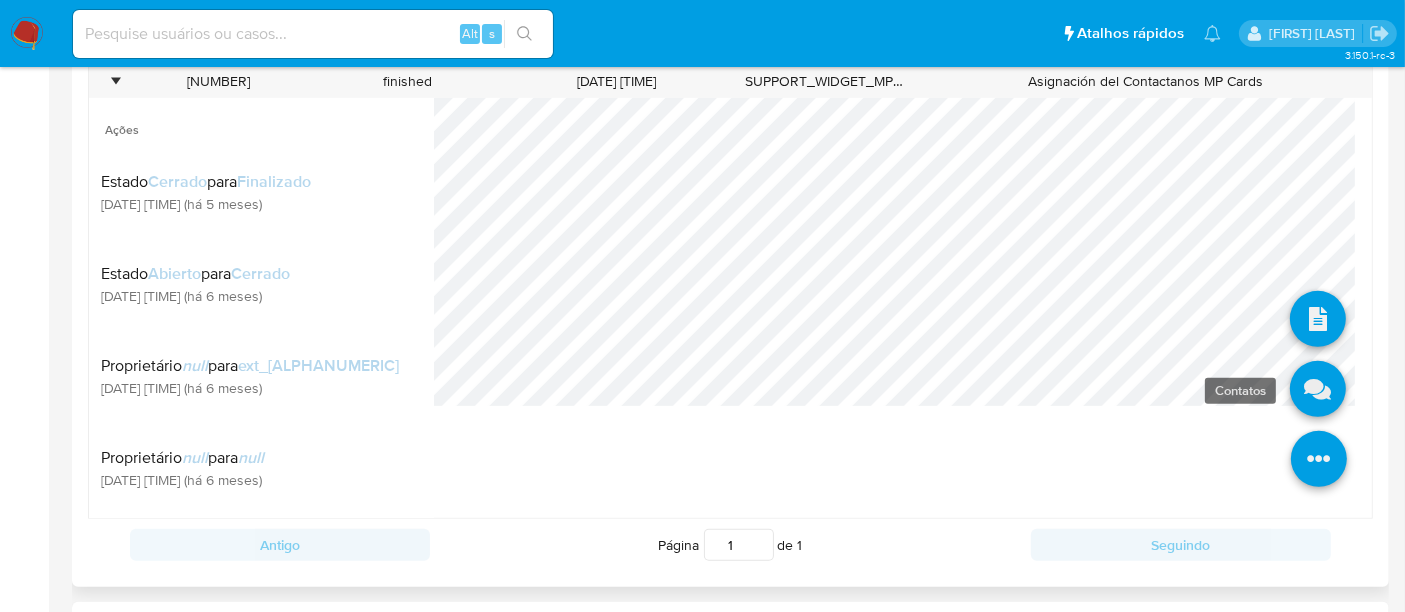 click at bounding box center [1318, 389] 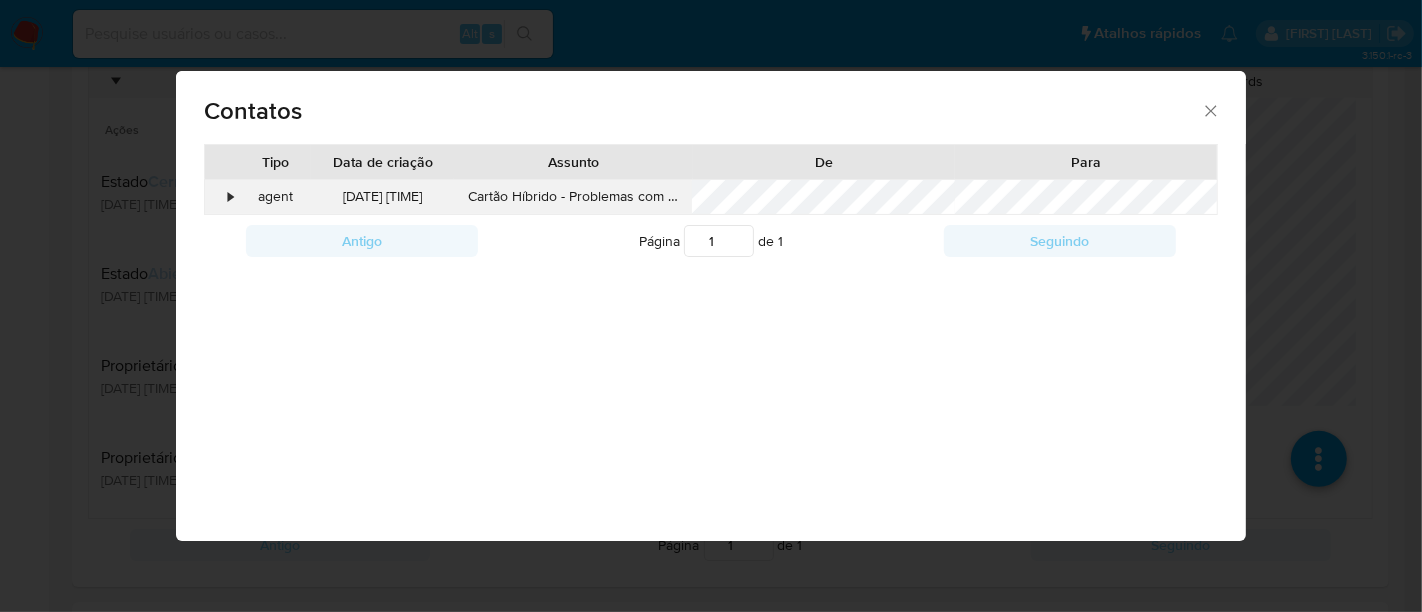 click on "•" at bounding box center (222, 197) 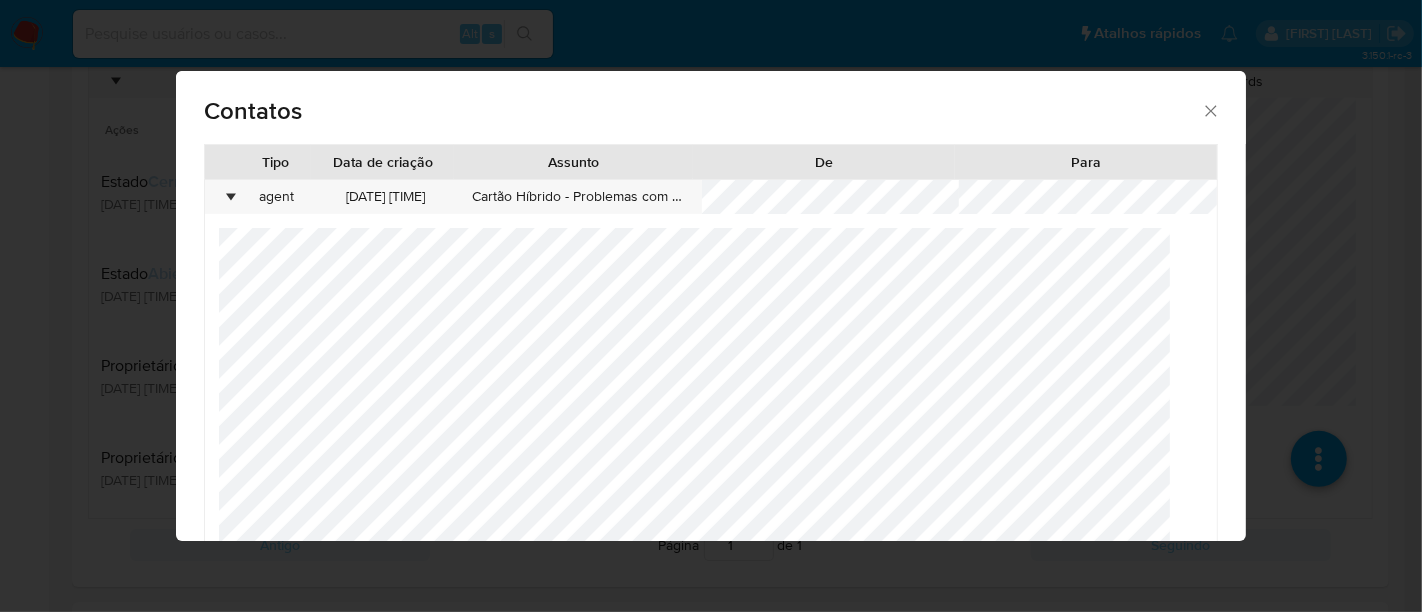 scroll, scrollTop: 86, scrollLeft: 0, axis: vertical 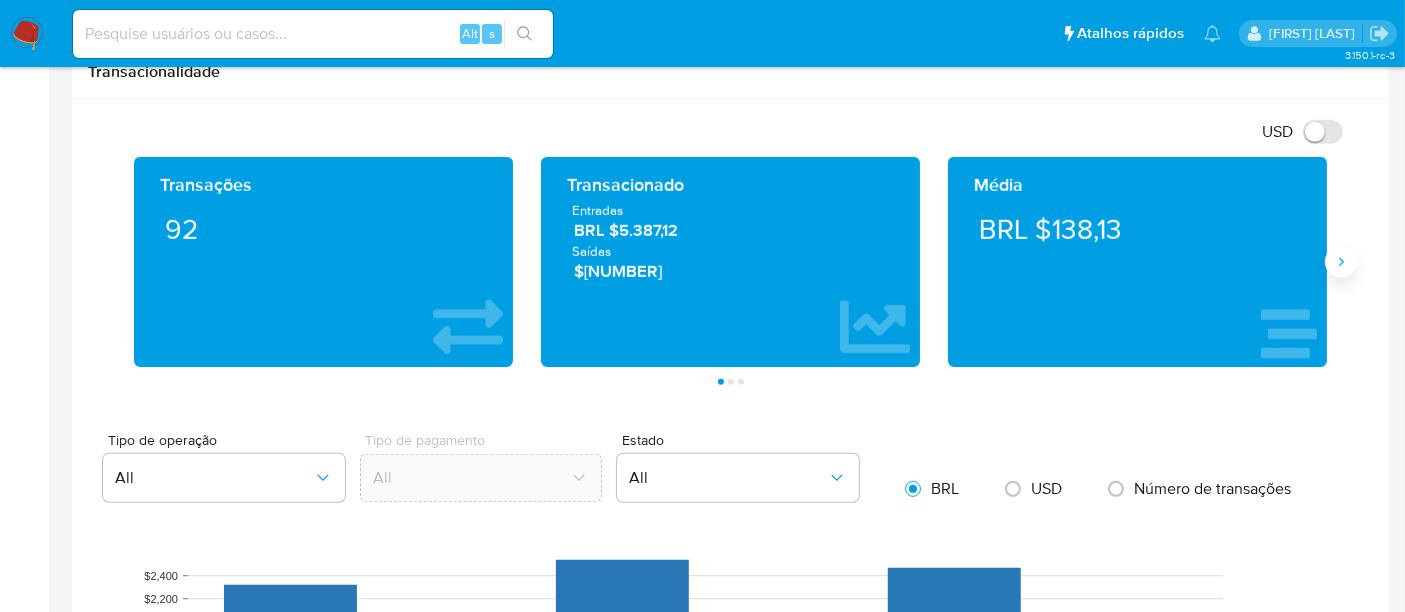 click at bounding box center (1341, 262) 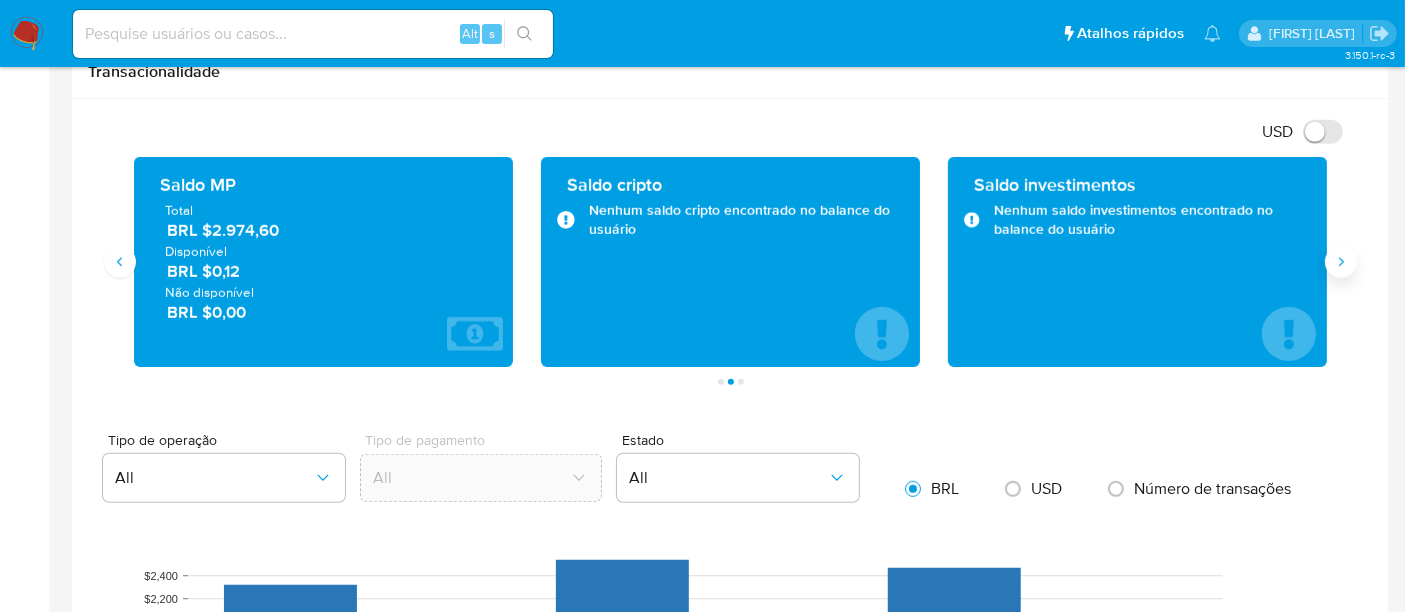 click at bounding box center (1341, 262) 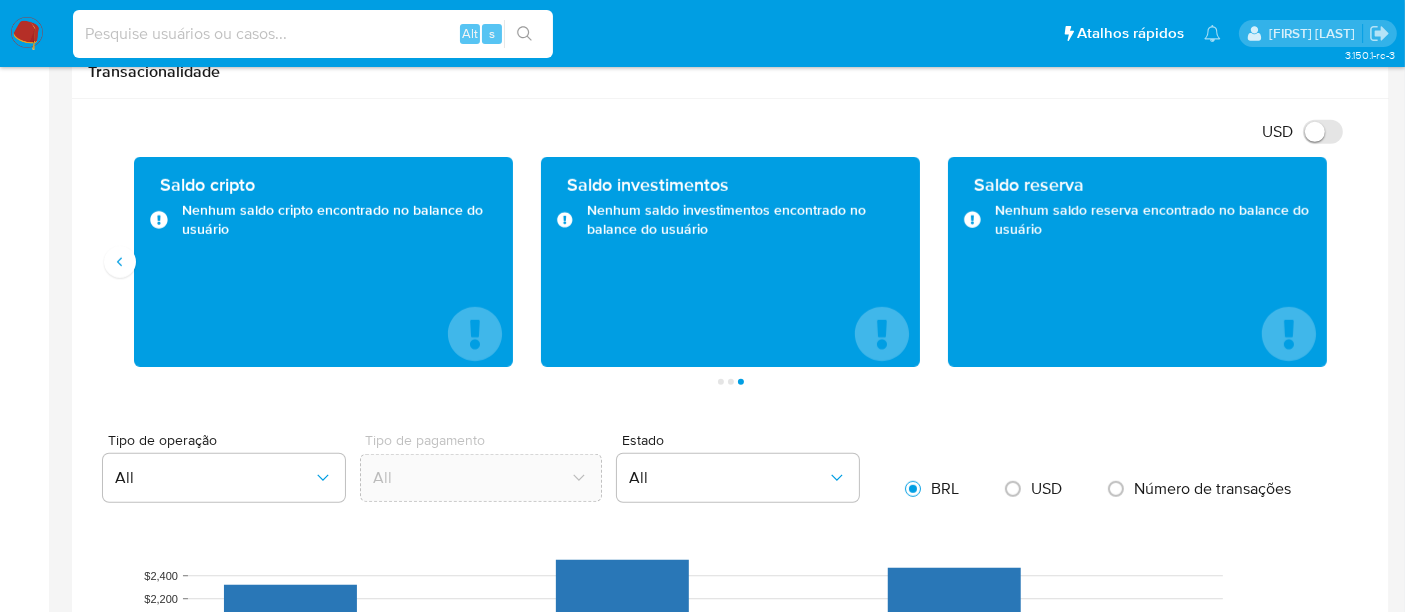 click at bounding box center [313, 34] 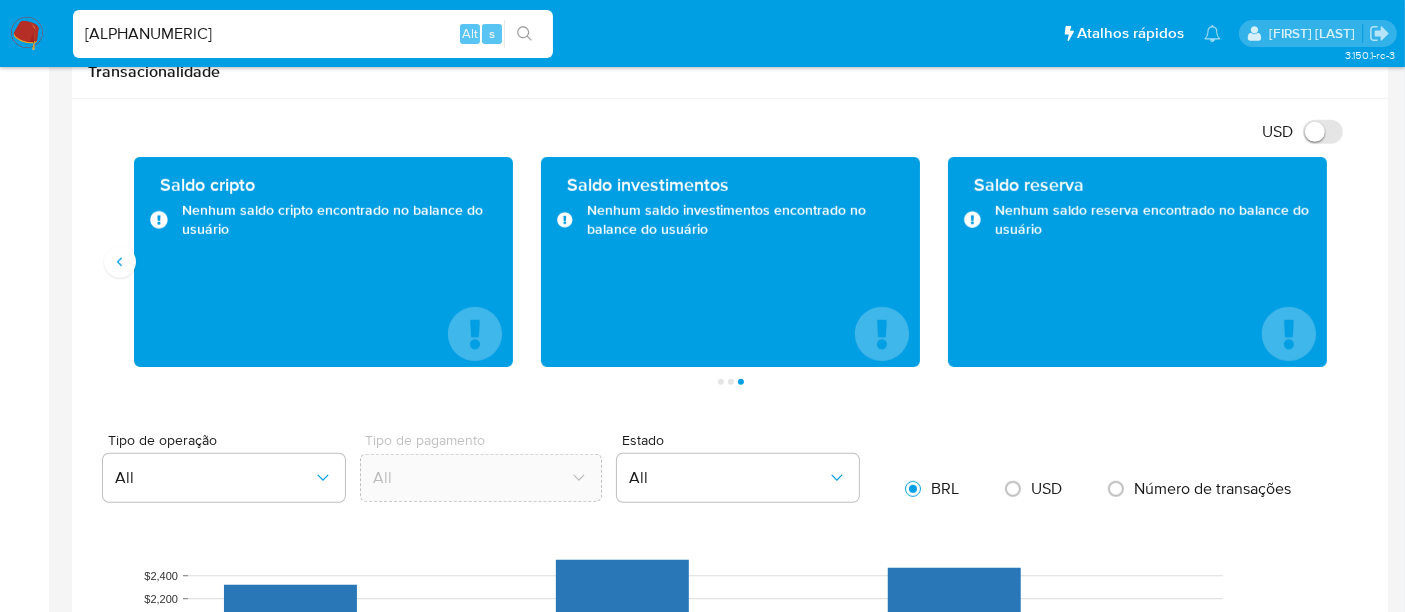type on "[TOKEN]" 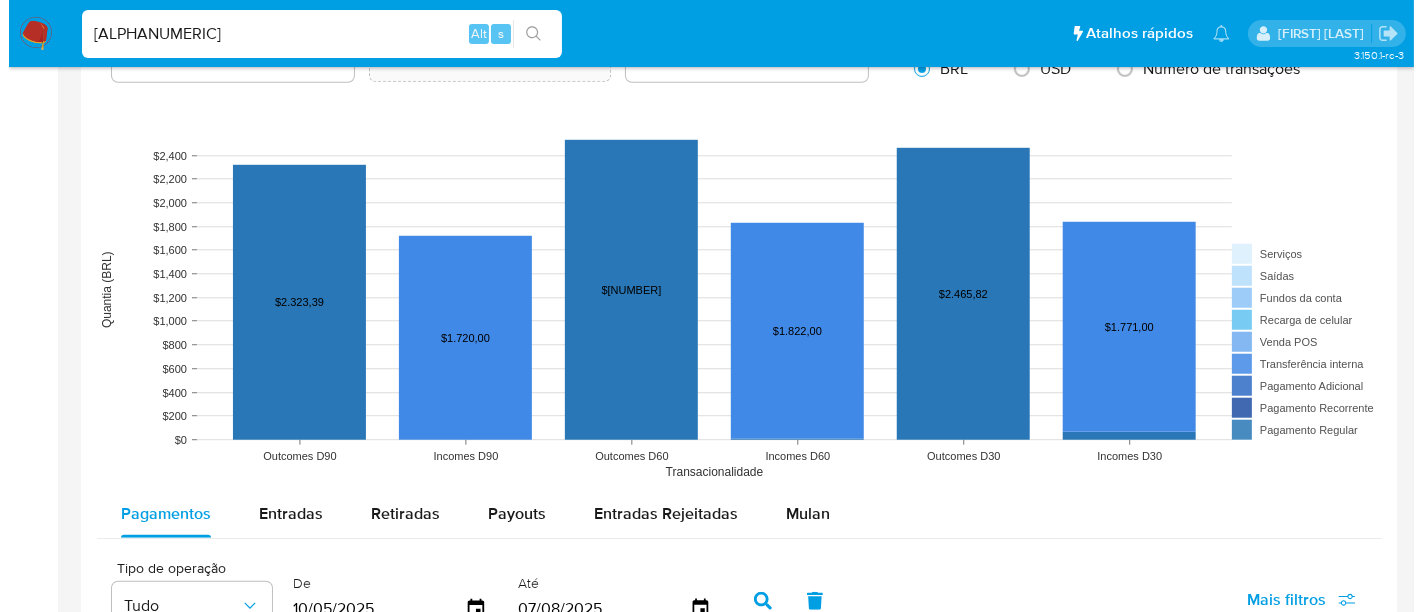scroll, scrollTop: 0, scrollLeft: 0, axis: both 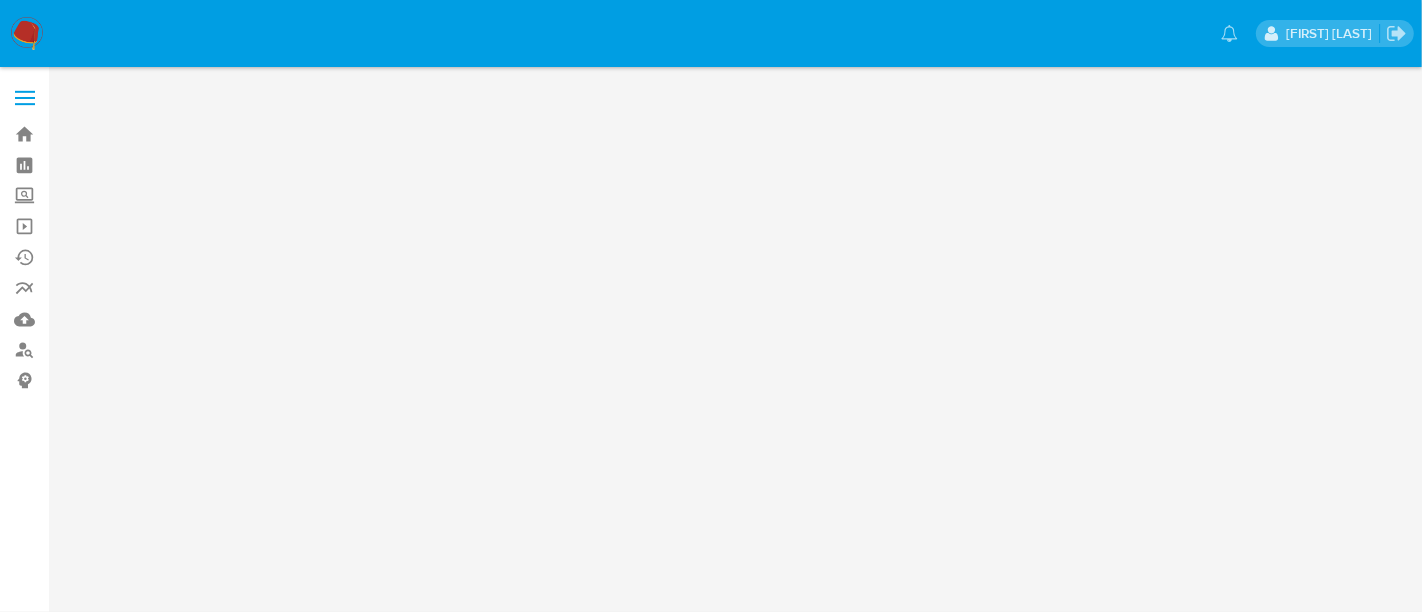 click at bounding box center [27, 34] 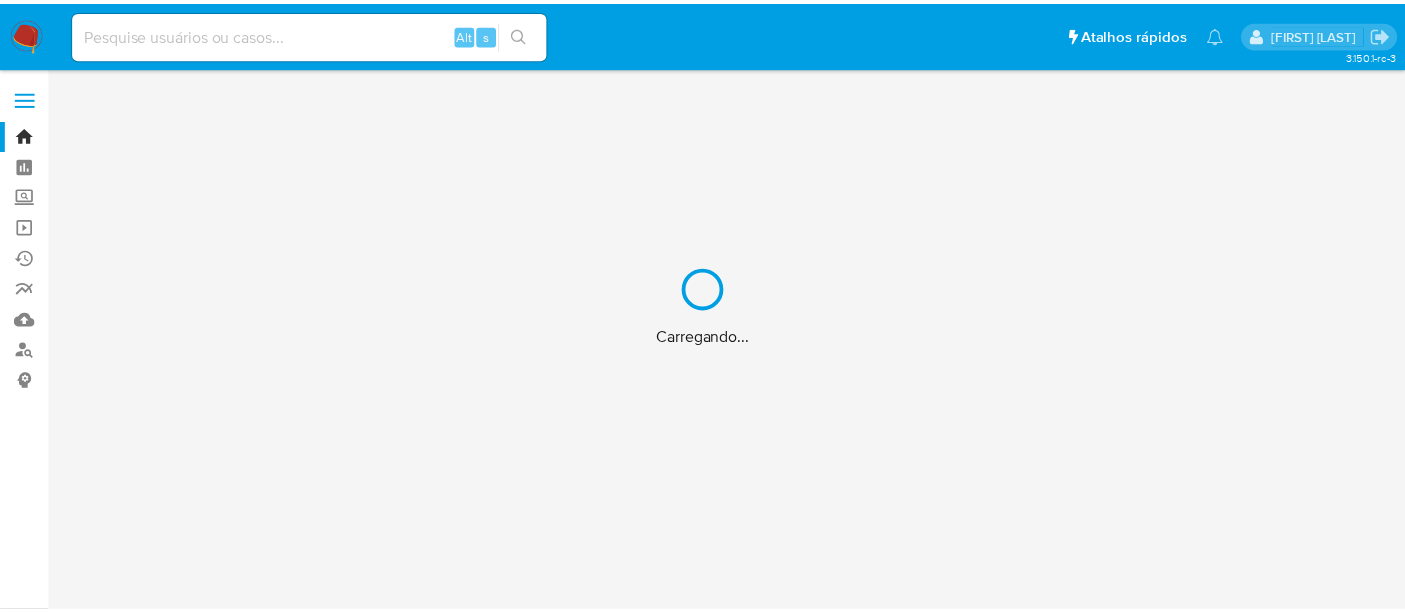 scroll, scrollTop: 0, scrollLeft: 0, axis: both 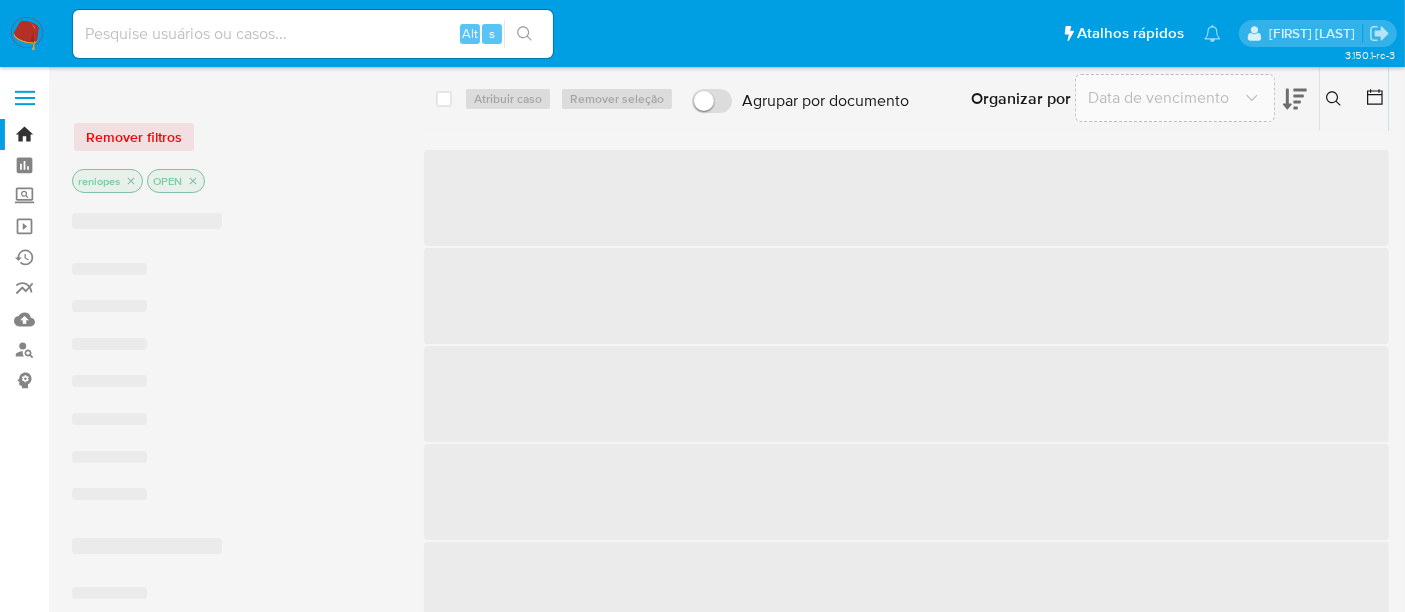 click at bounding box center [313, 34] 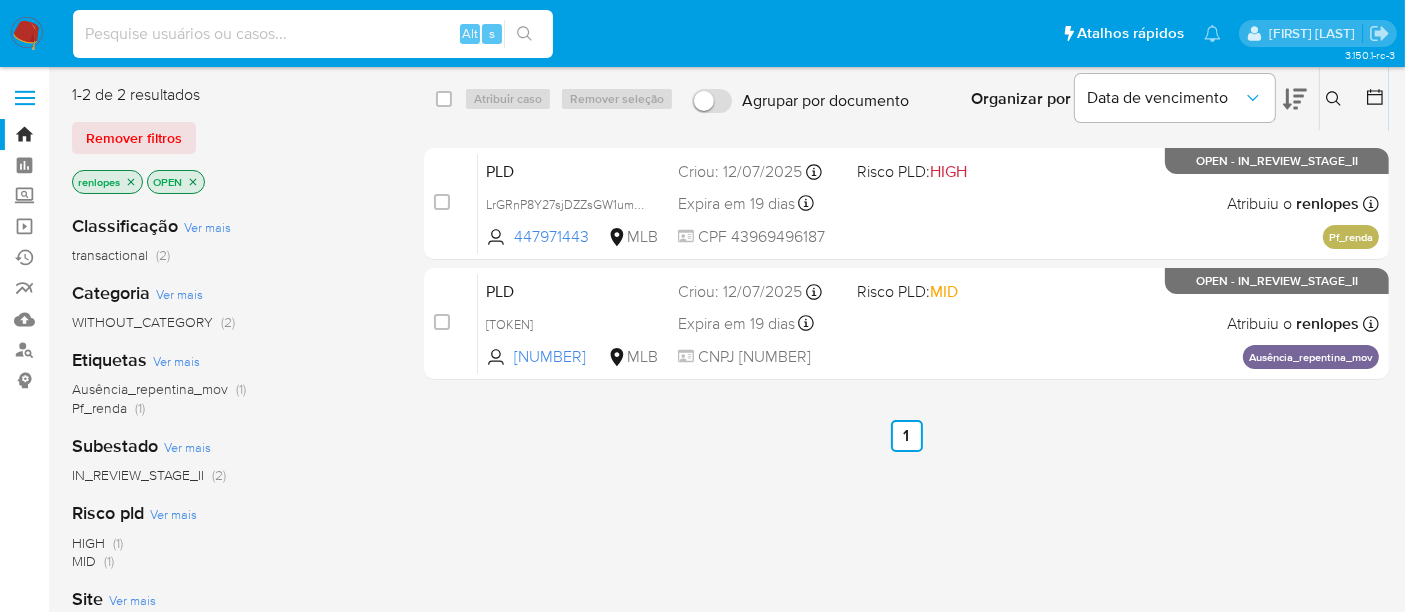 paste on "[TOKEN]" 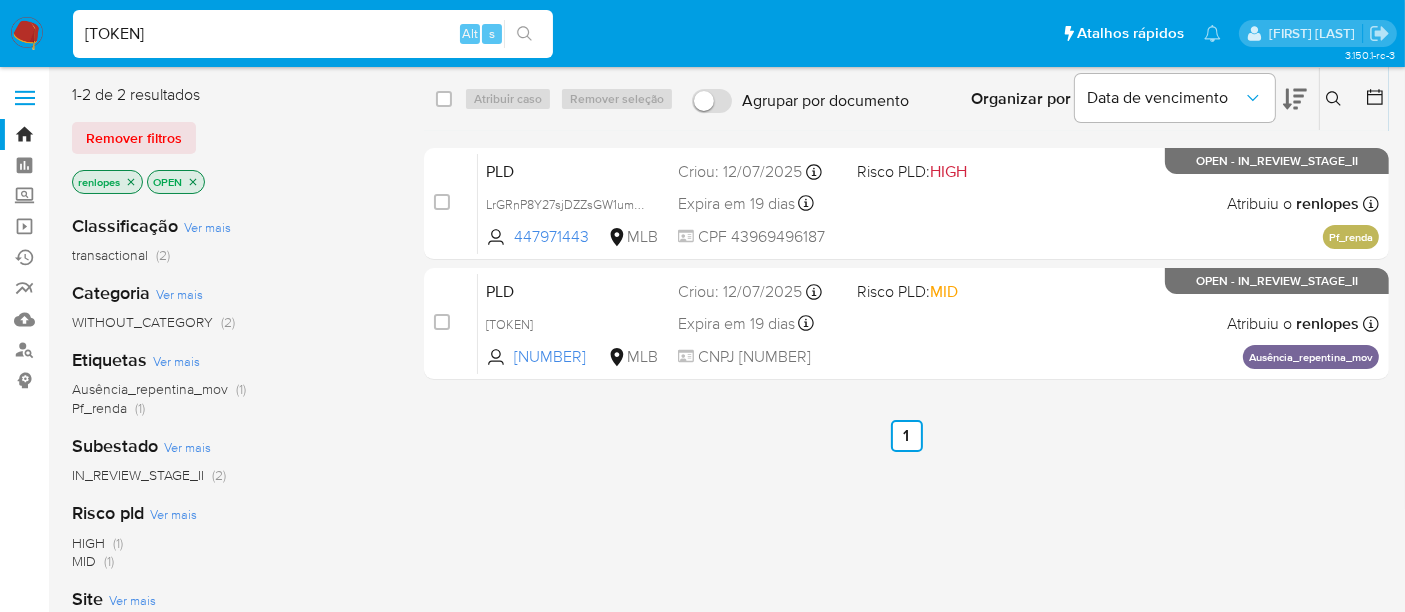 type on "[TOKEN]" 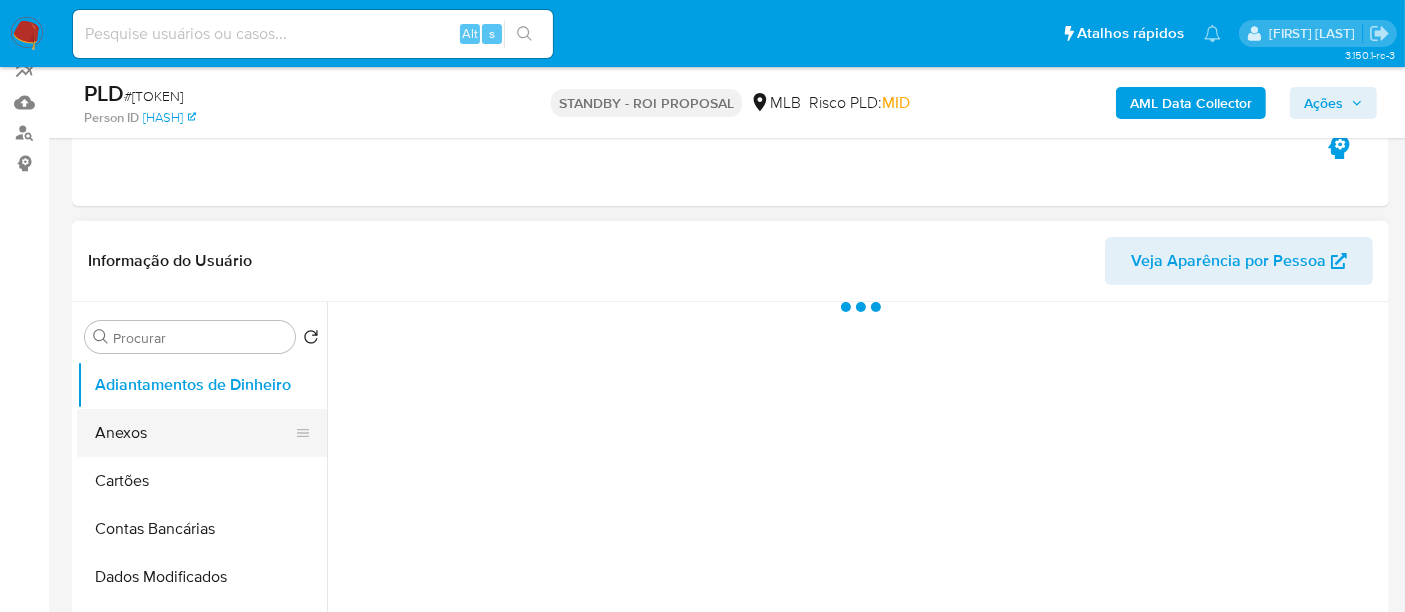 scroll, scrollTop: 333, scrollLeft: 0, axis: vertical 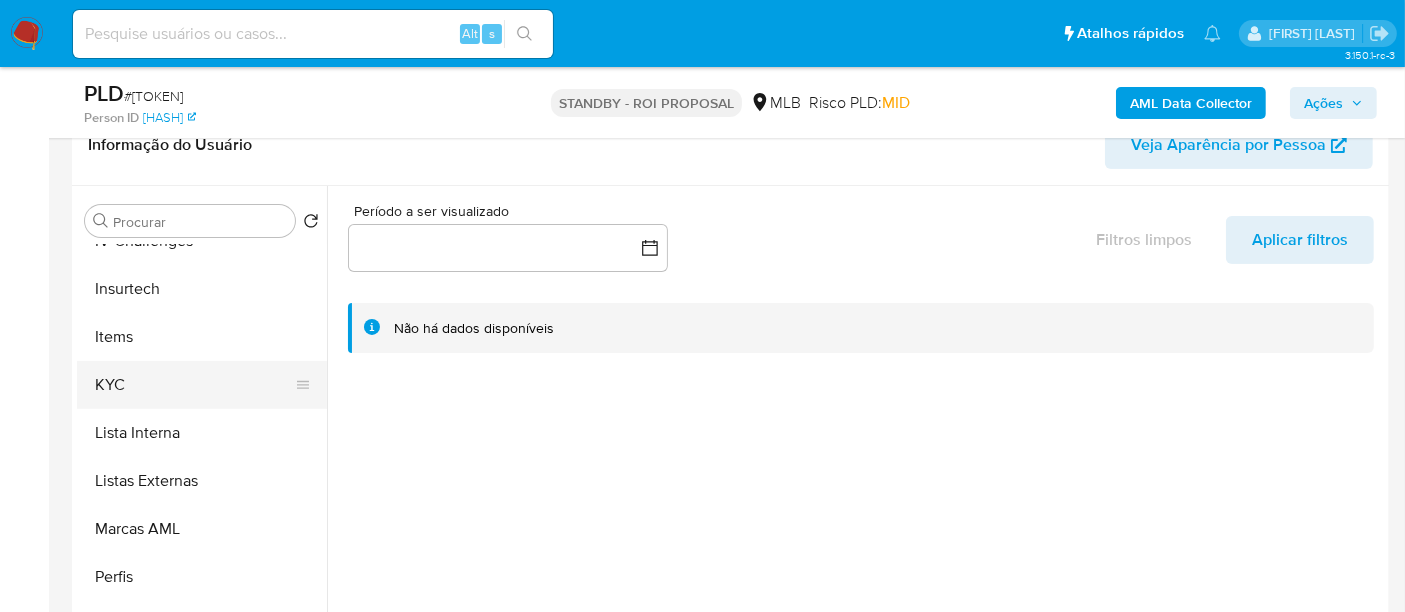 select on "10" 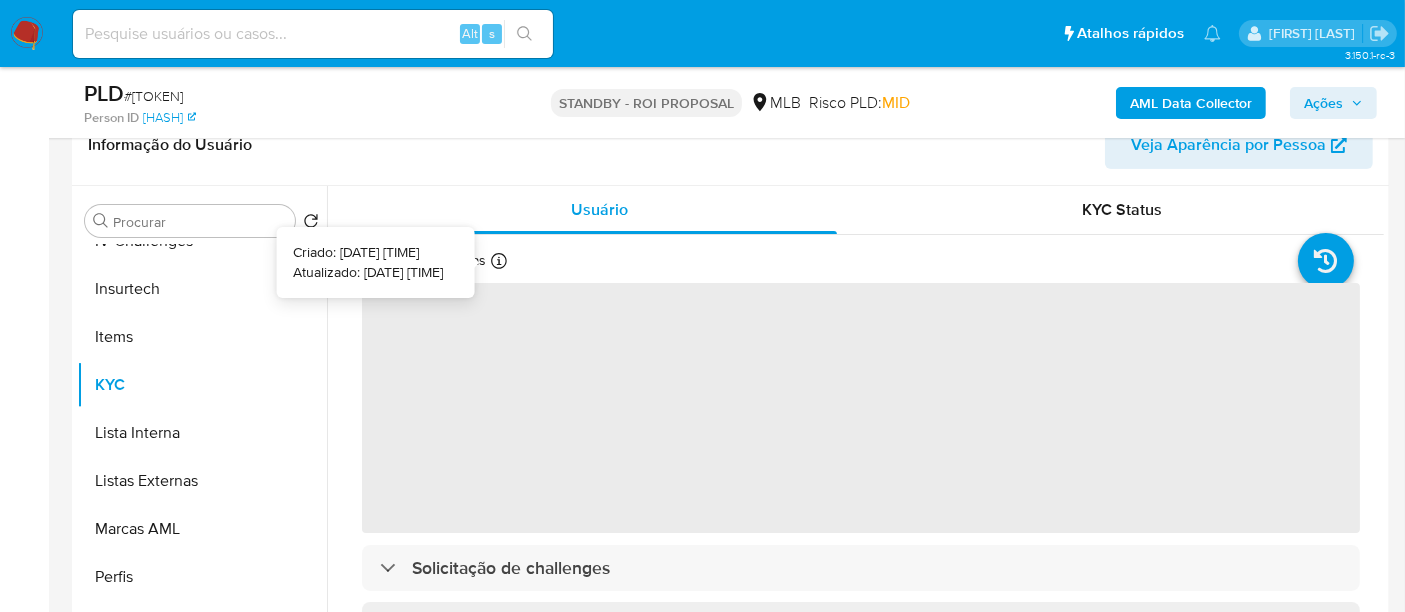 type 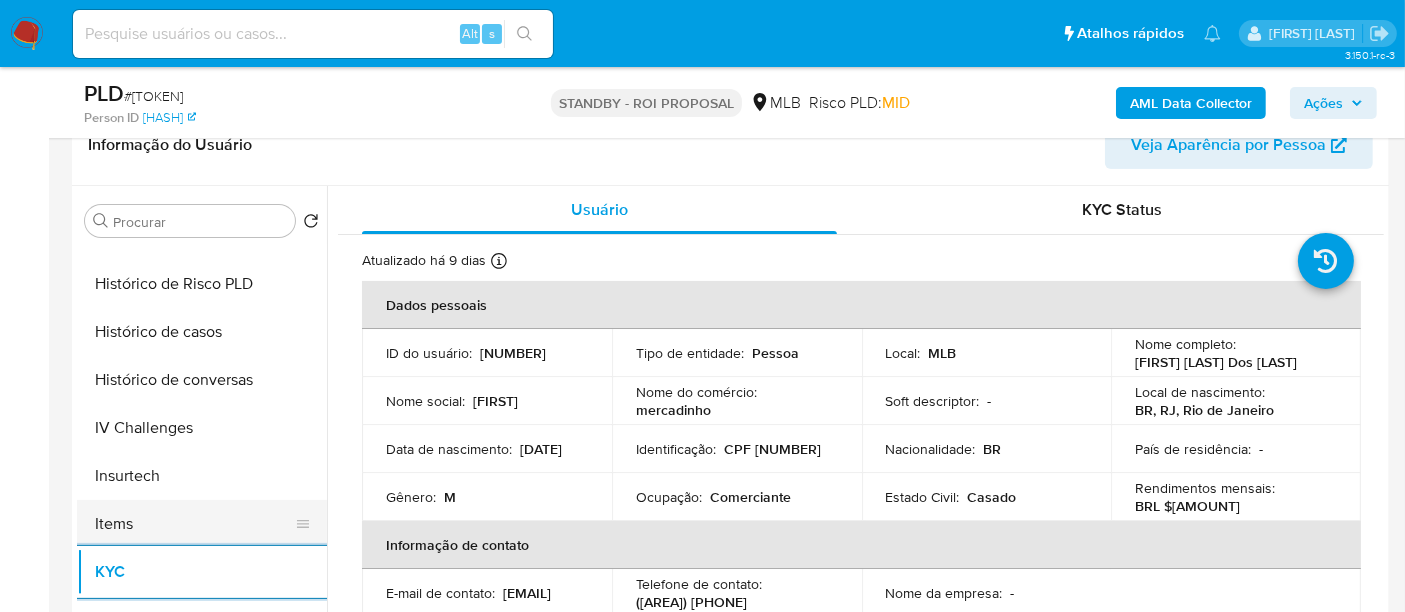scroll, scrollTop: 622, scrollLeft: 0, axis: vertical 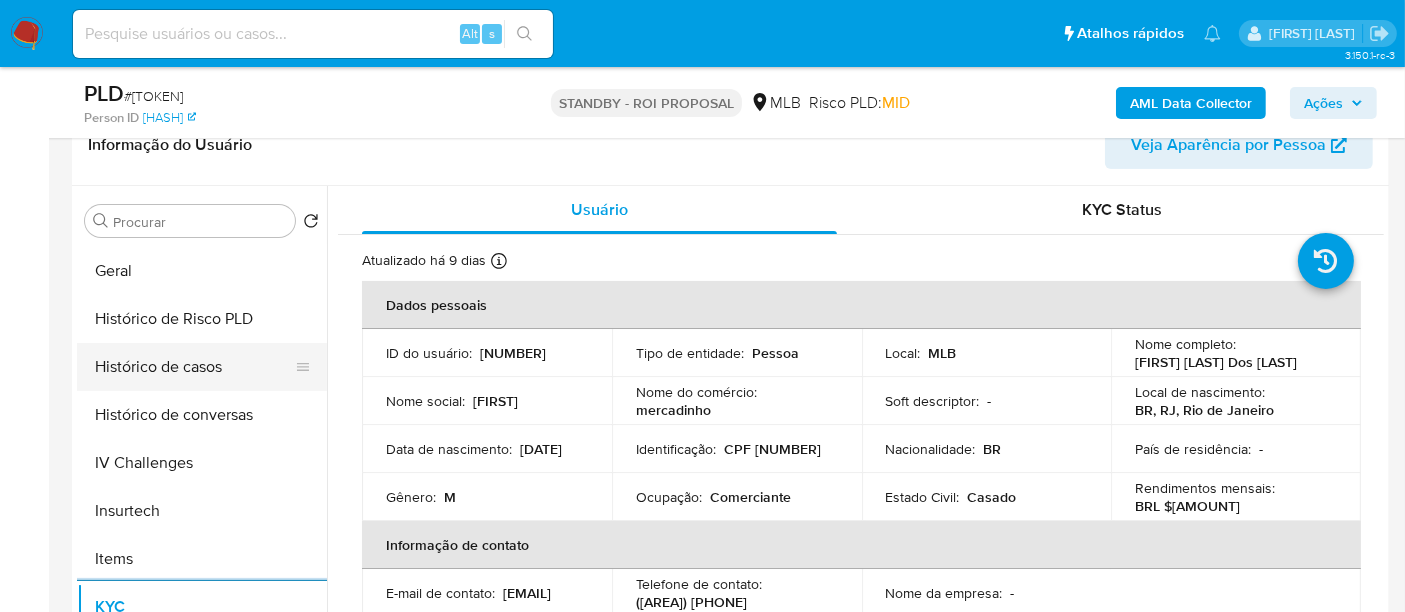 click on "Histórico de casos" at bounding box center (194, 367) 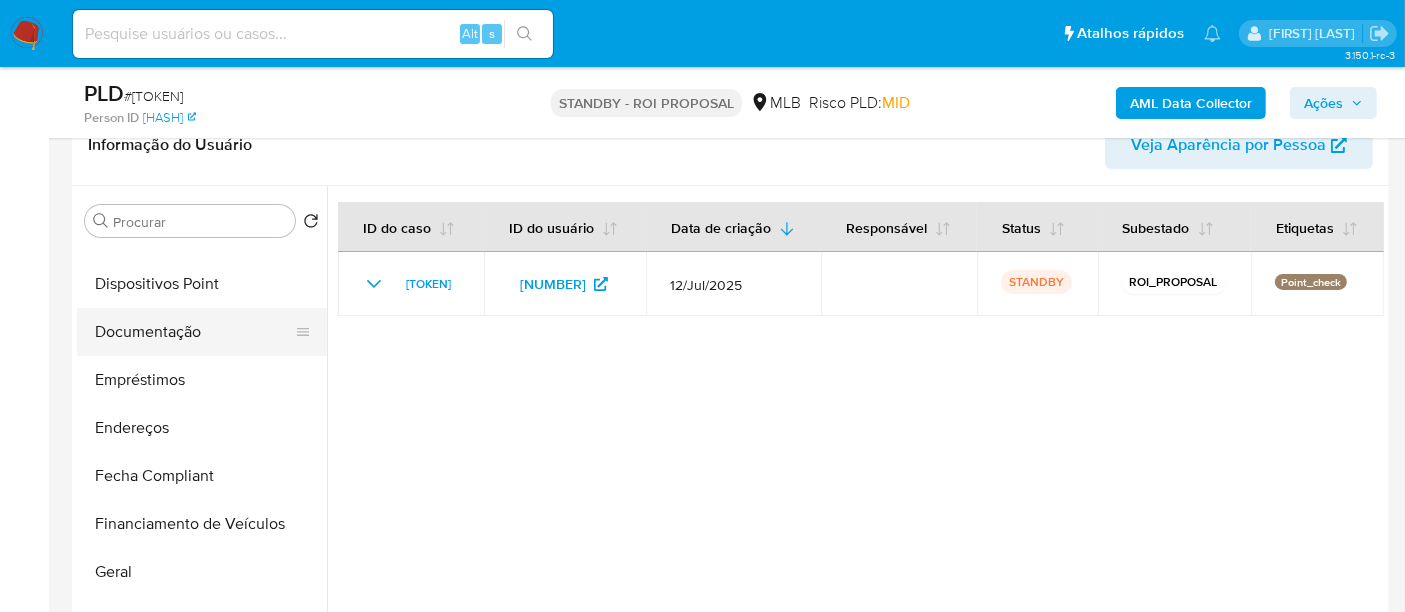 scroll, scrollTop: 288, scrollLeft: 0, axis: vertical 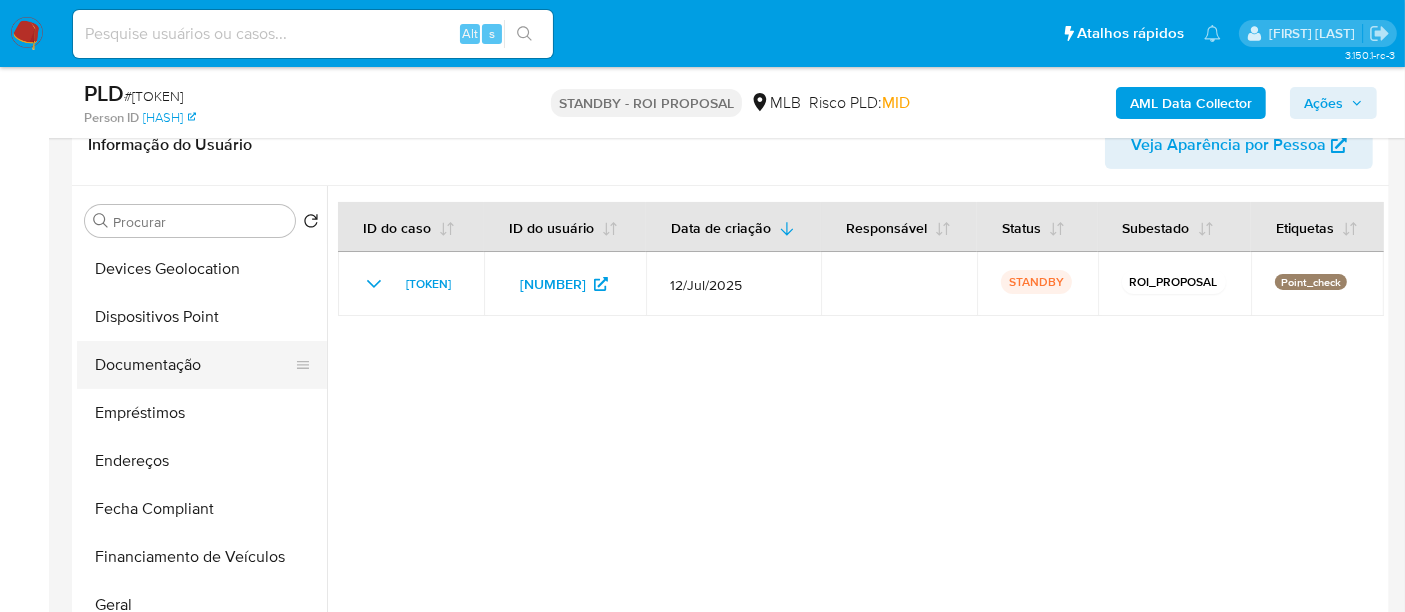 click on "Documentação" at bounding box center (194, 365) 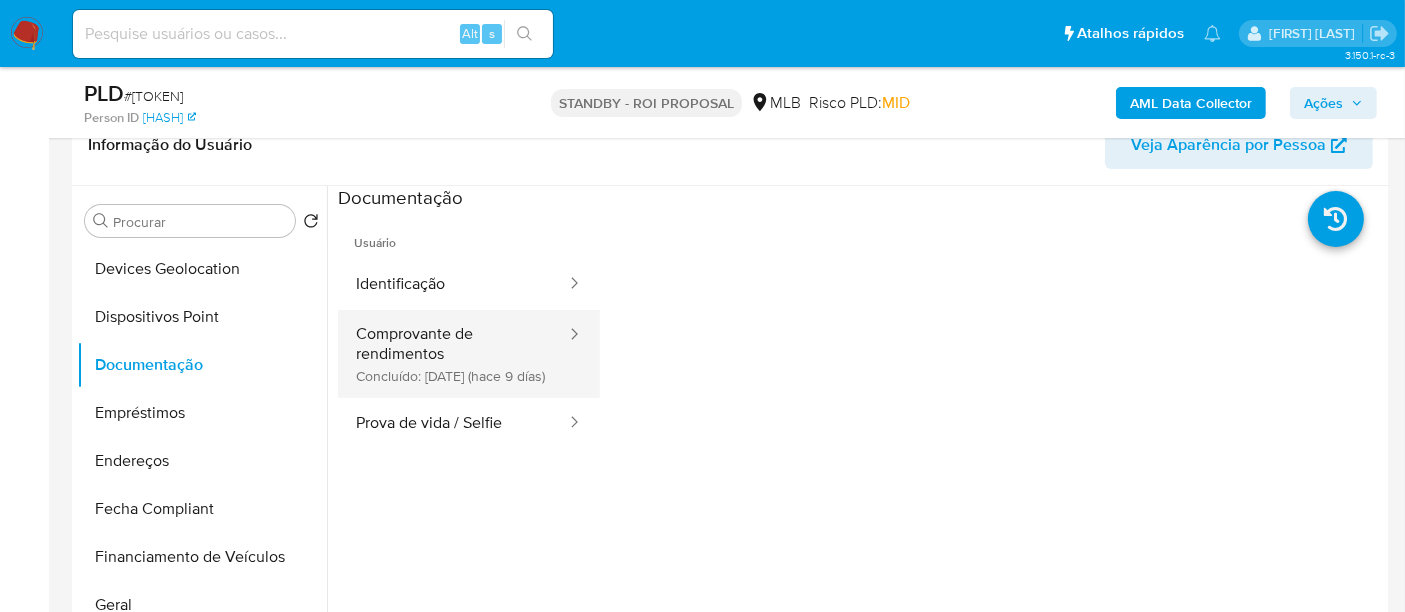 drag, startPoint x: 409, startPoint y: 292, endPoint x: 557, endPoint y: 310, distance: 149.09058 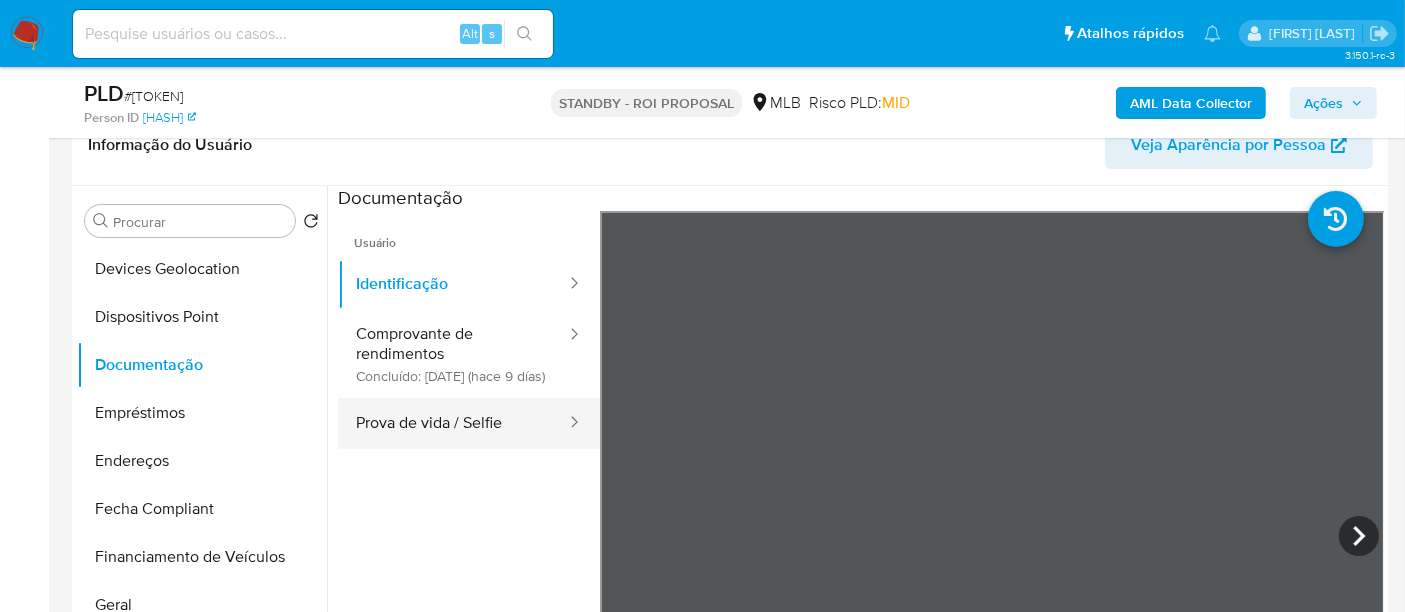 click on "Prova de vida / Selfie" at bounding box center (453, 423) 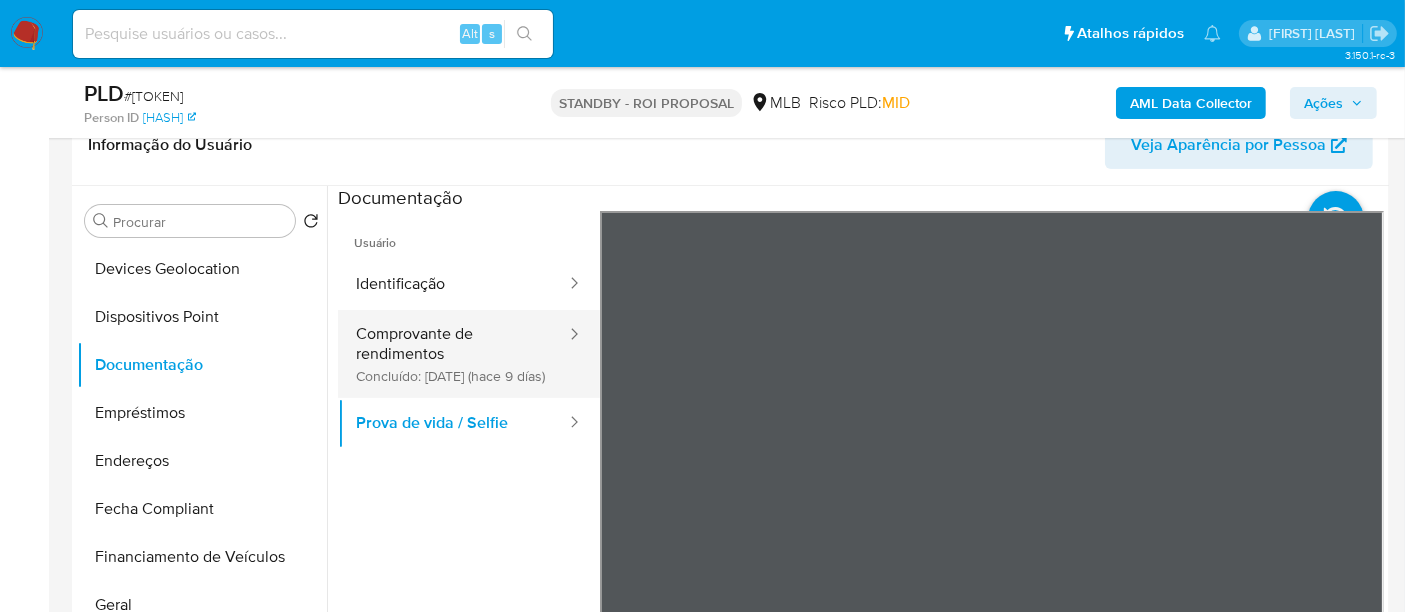 click on "Concluído: [DATE] (hace 9 días)" at bounding box center [453, 354] 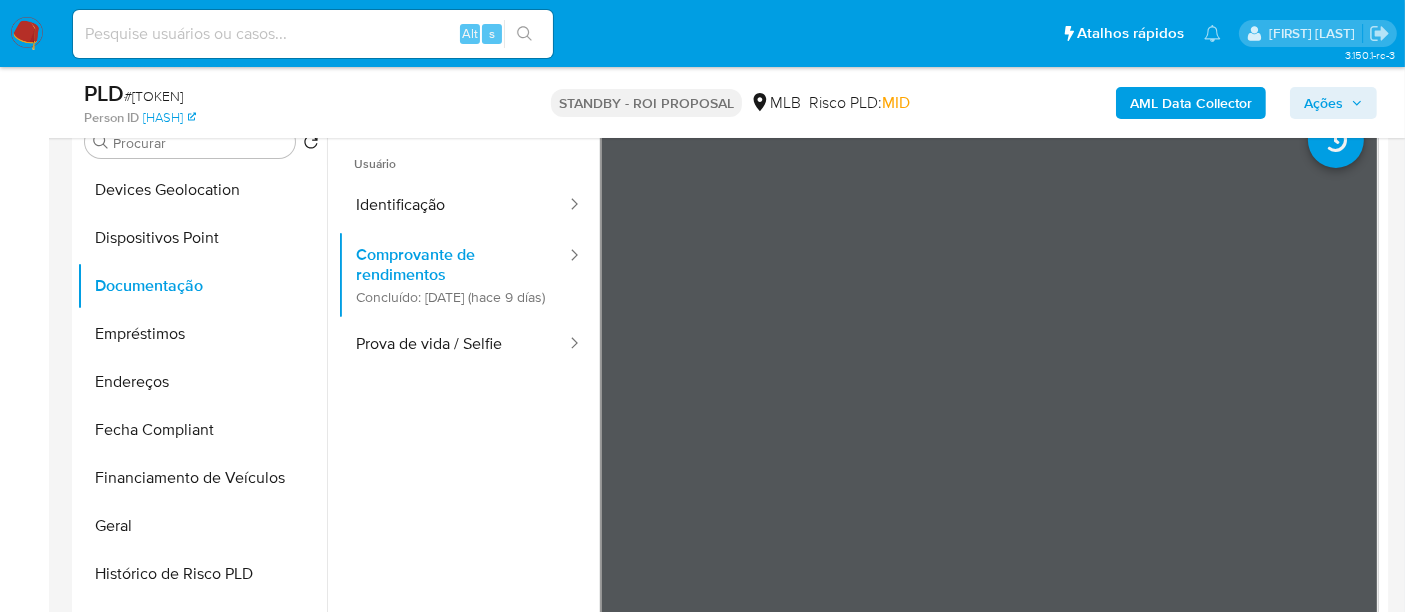scroll, scrollTop: 444, scrollLeft: 0, axis: vertical 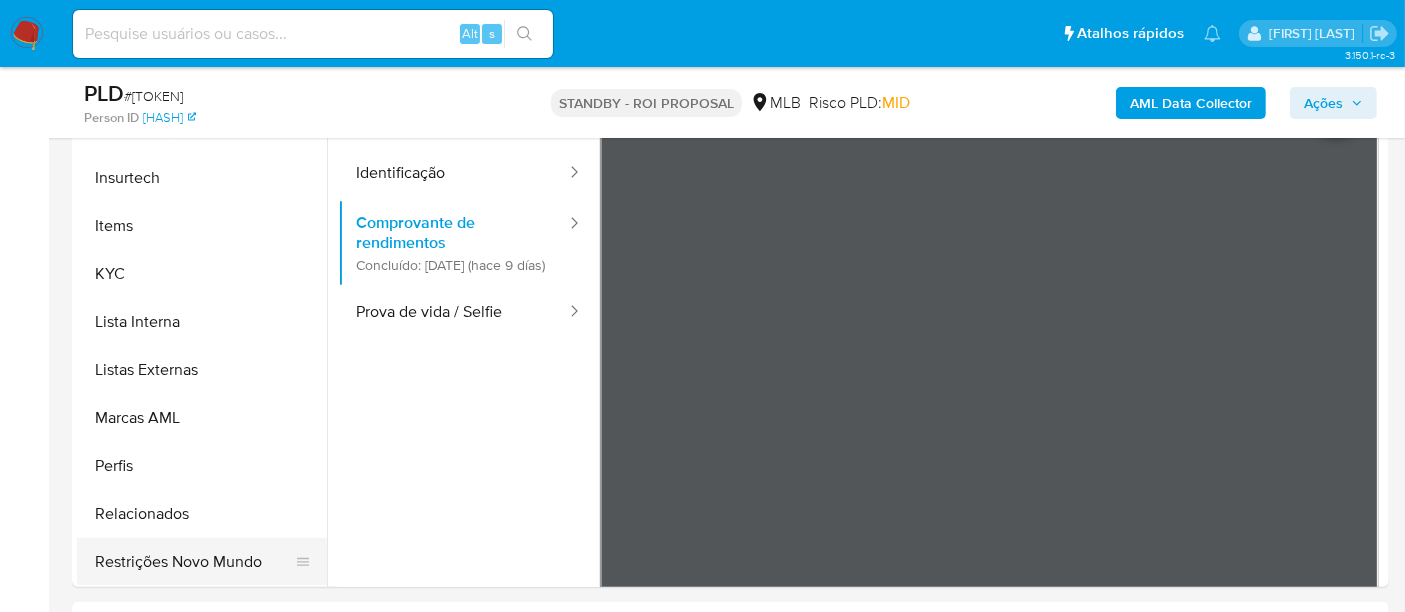 click on "Restrições Novo Mundo" at bounding box center [194, 562] 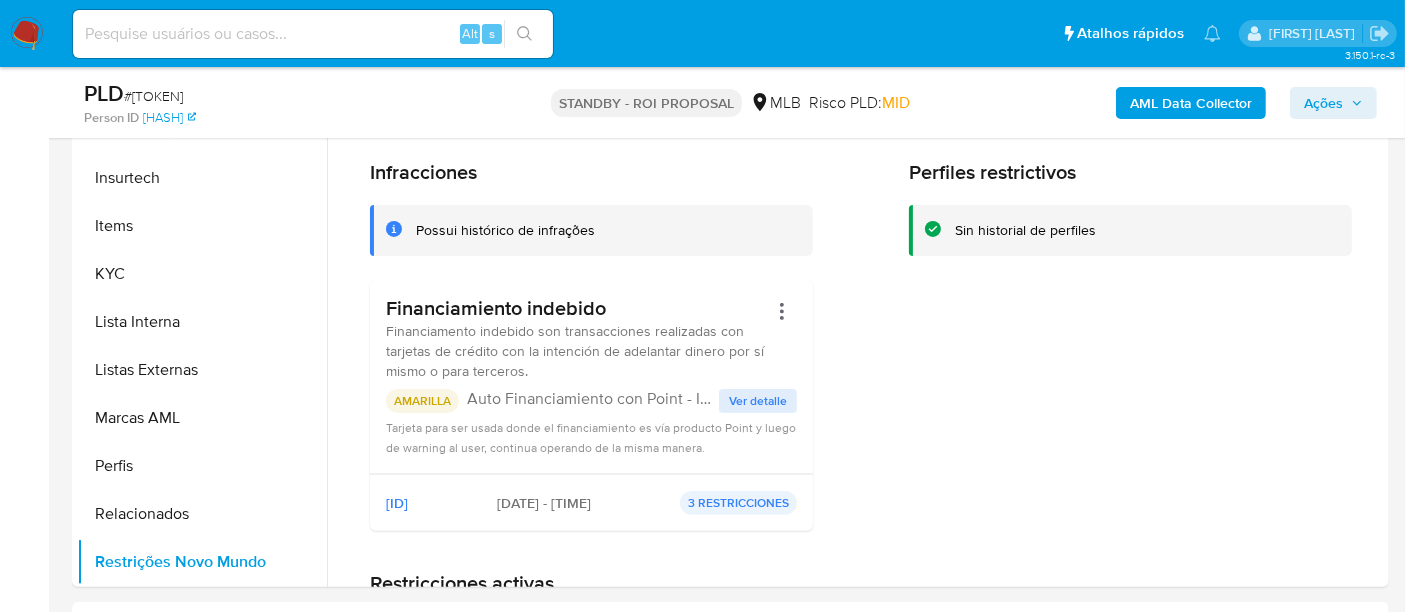 scroll, scrollTop: 111, scrollLeft: 0, axis: vertical 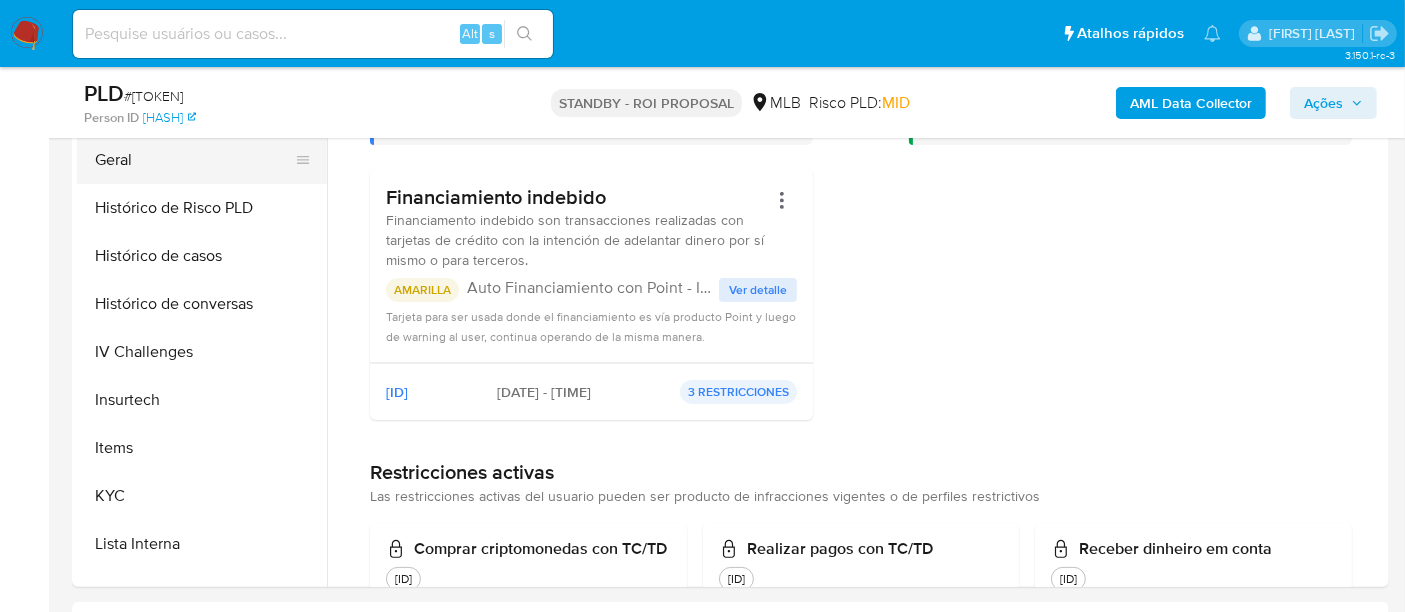click on "Geral" at bounding box center (194, 160) 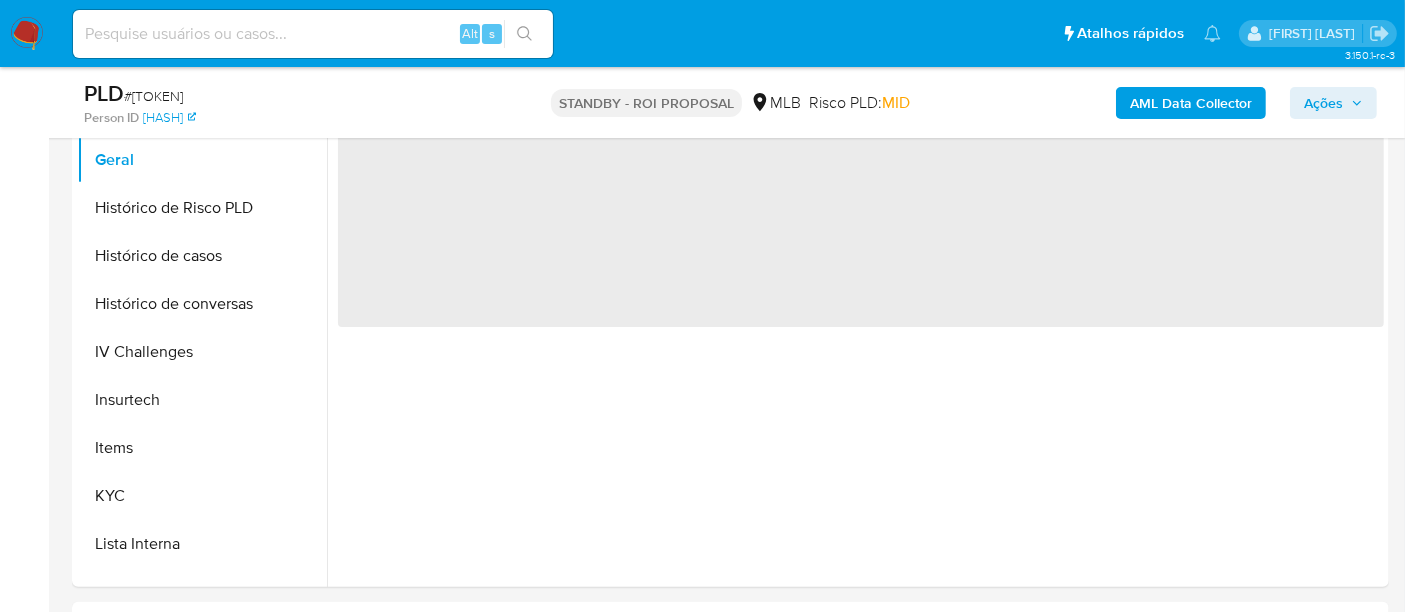 scroll, scrollTop: 0, scrollLeft: 0, axis: both 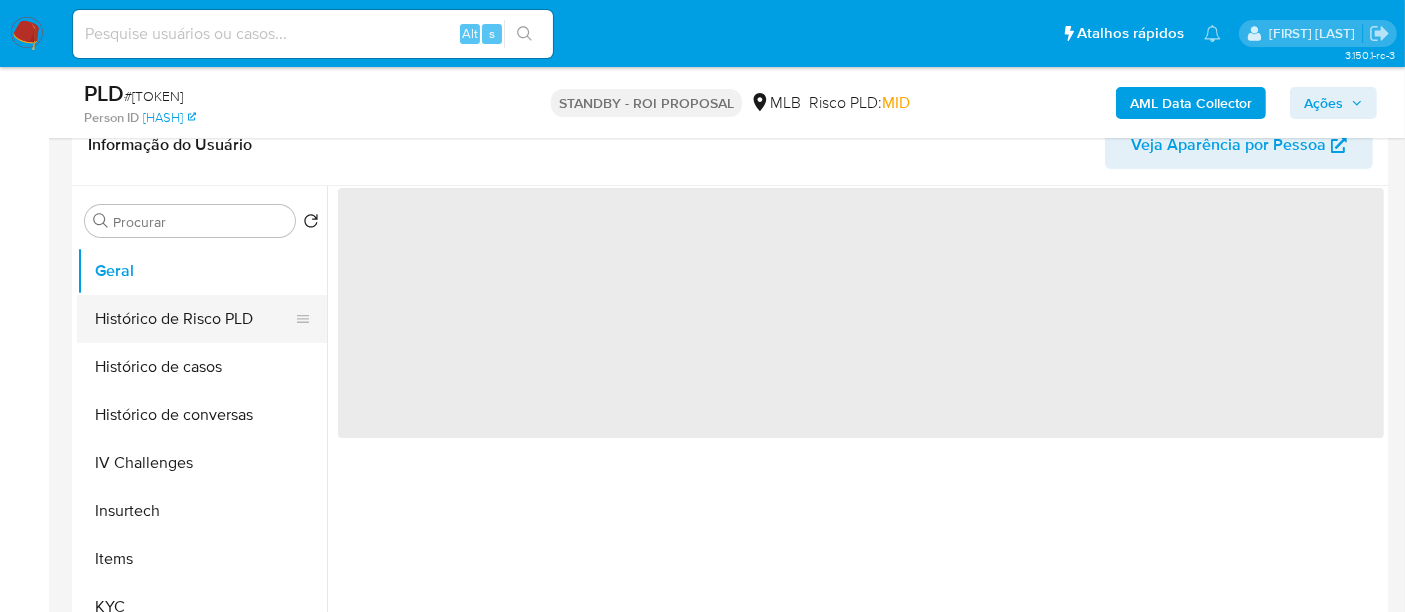 click on "Histórico de Risco PLD" at bounding box center (194, 319) 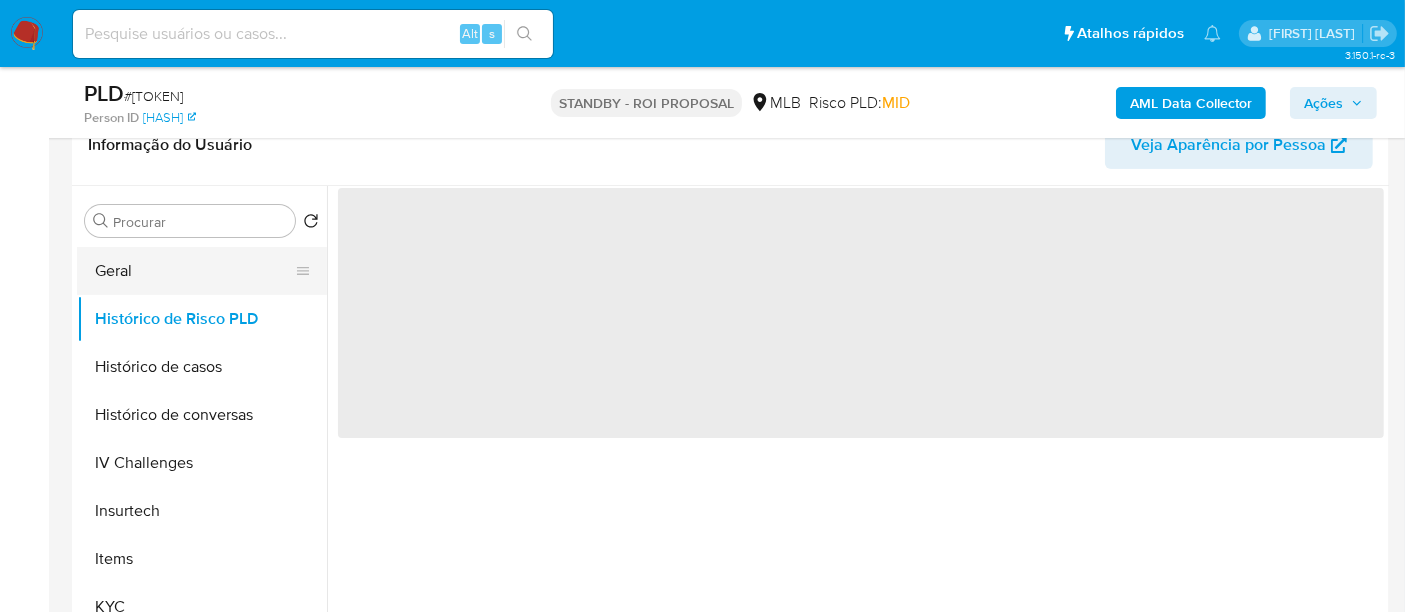 click on "Geral" at bounding box center [194, 271] 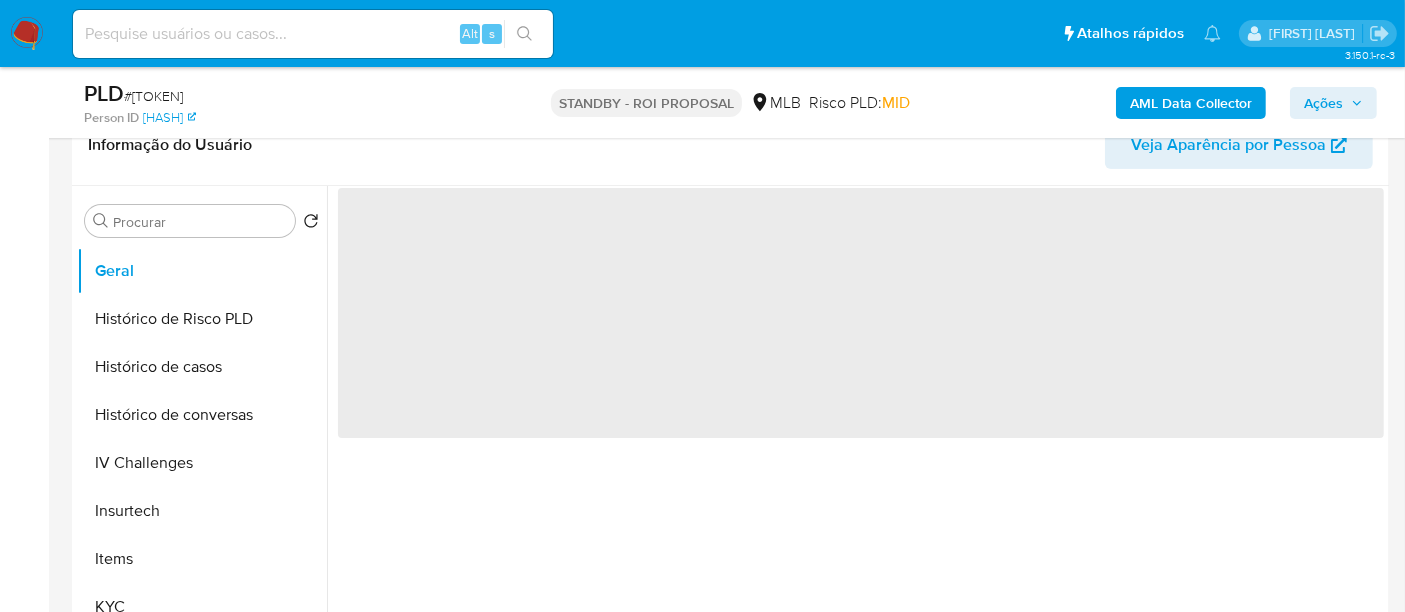 type 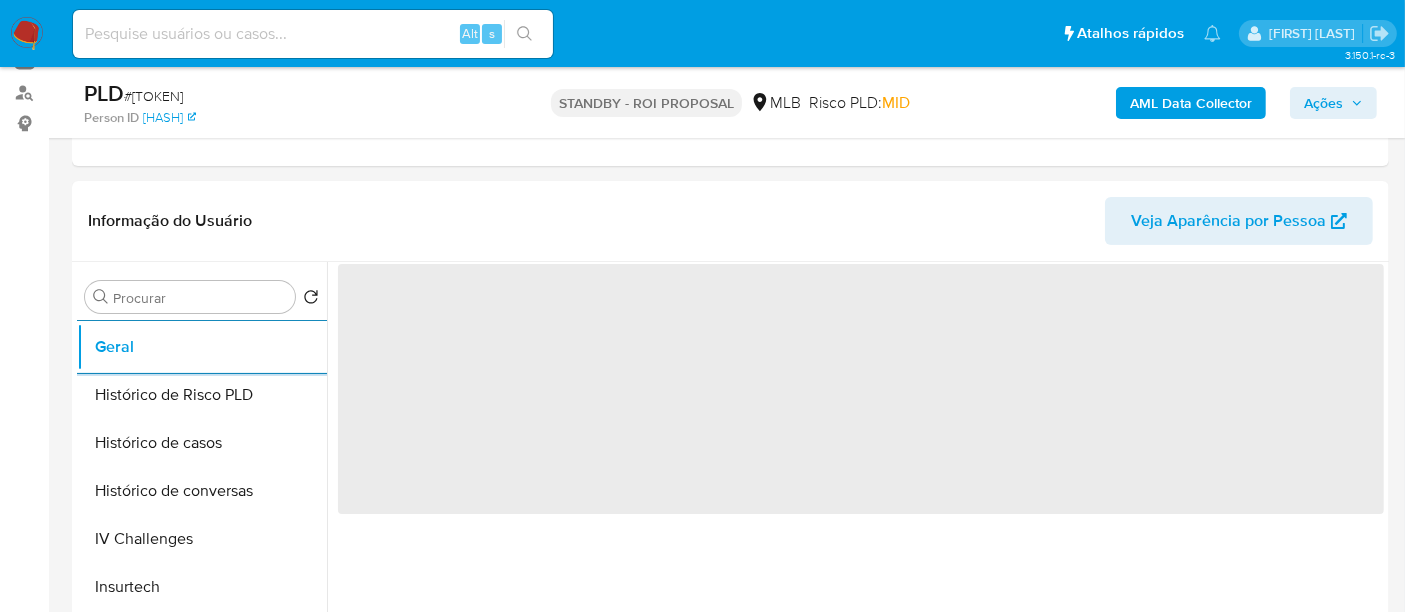 scroll, scrollTop: 222, scrollLeft: 0, axis: vertical 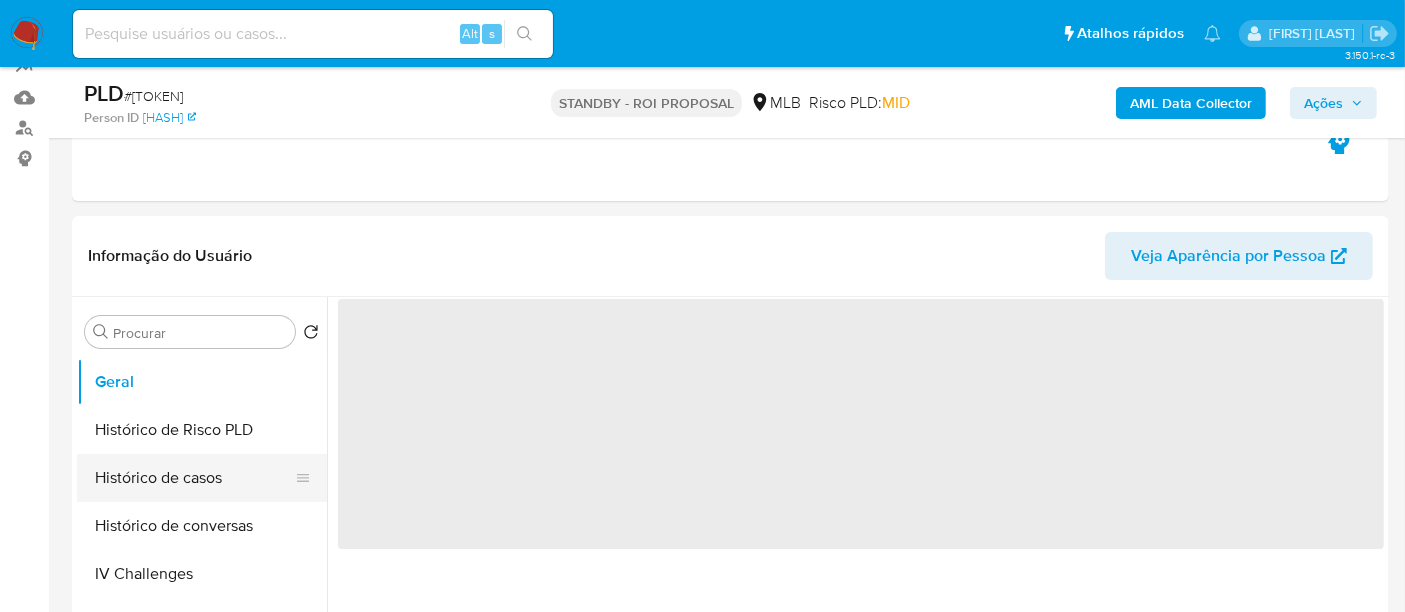 click on "Histórico de casos" at bounding box center [194, 478] 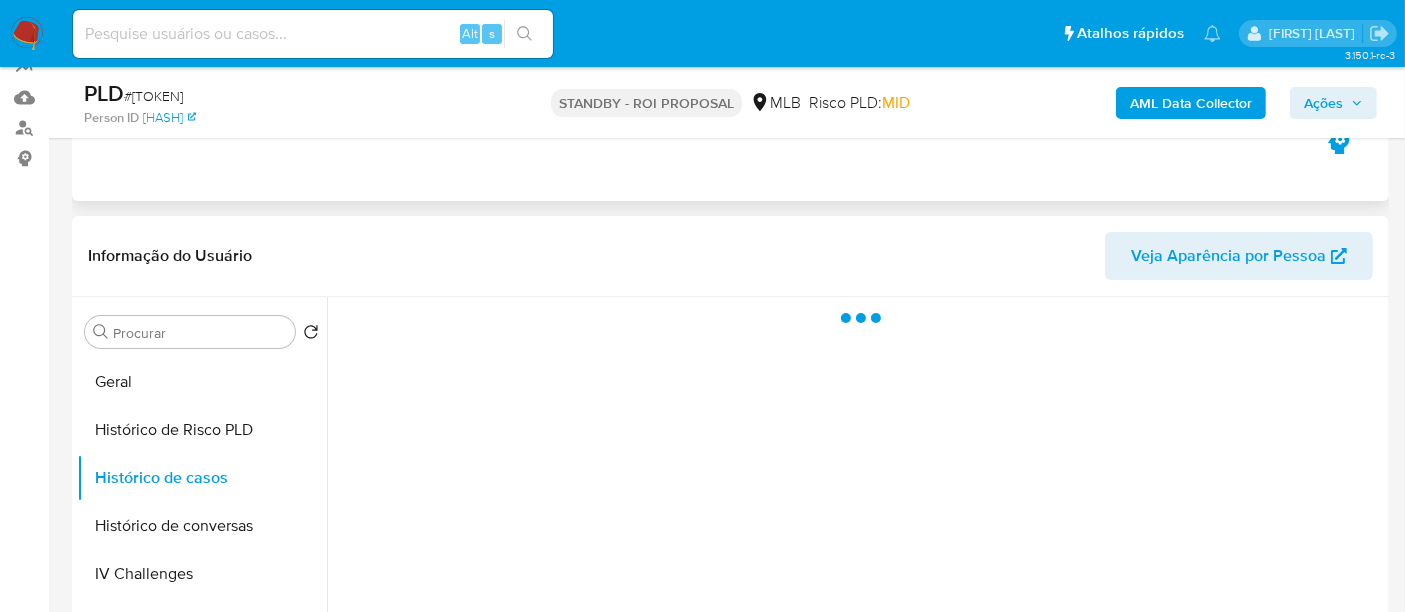 scroll, scrollTop: 333, scrollLeft: 0, axis: vertical 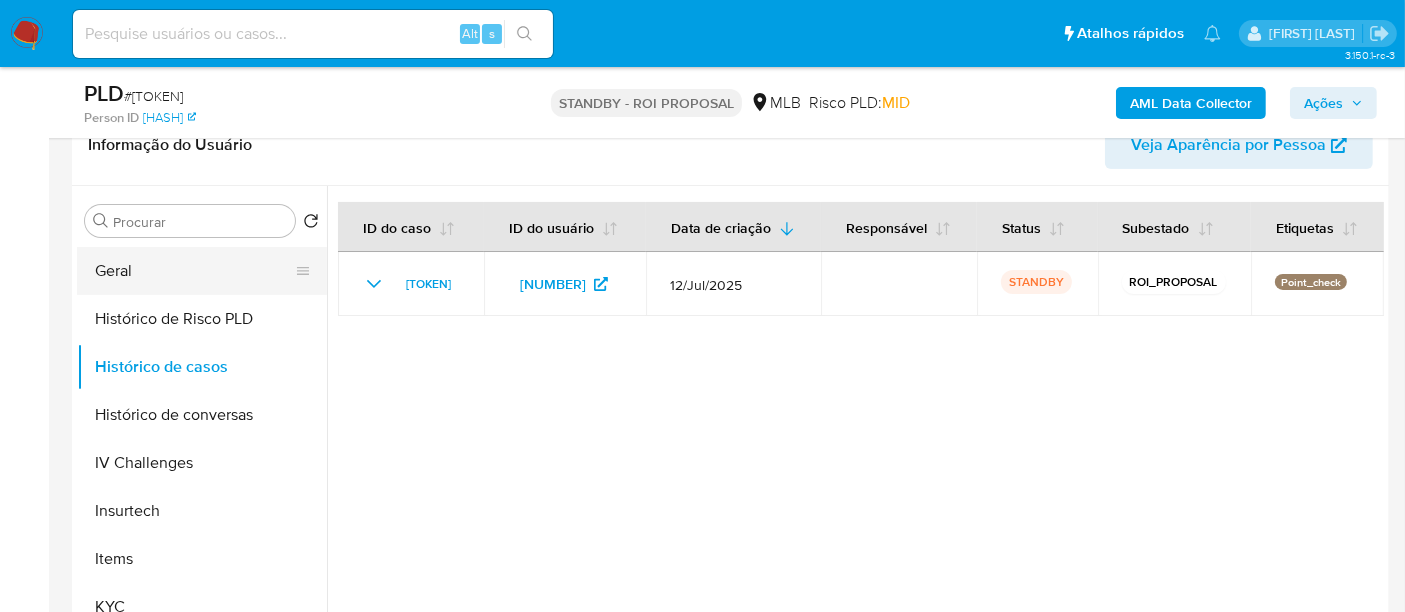 click on "Geral" at bounding box center [194, 271] 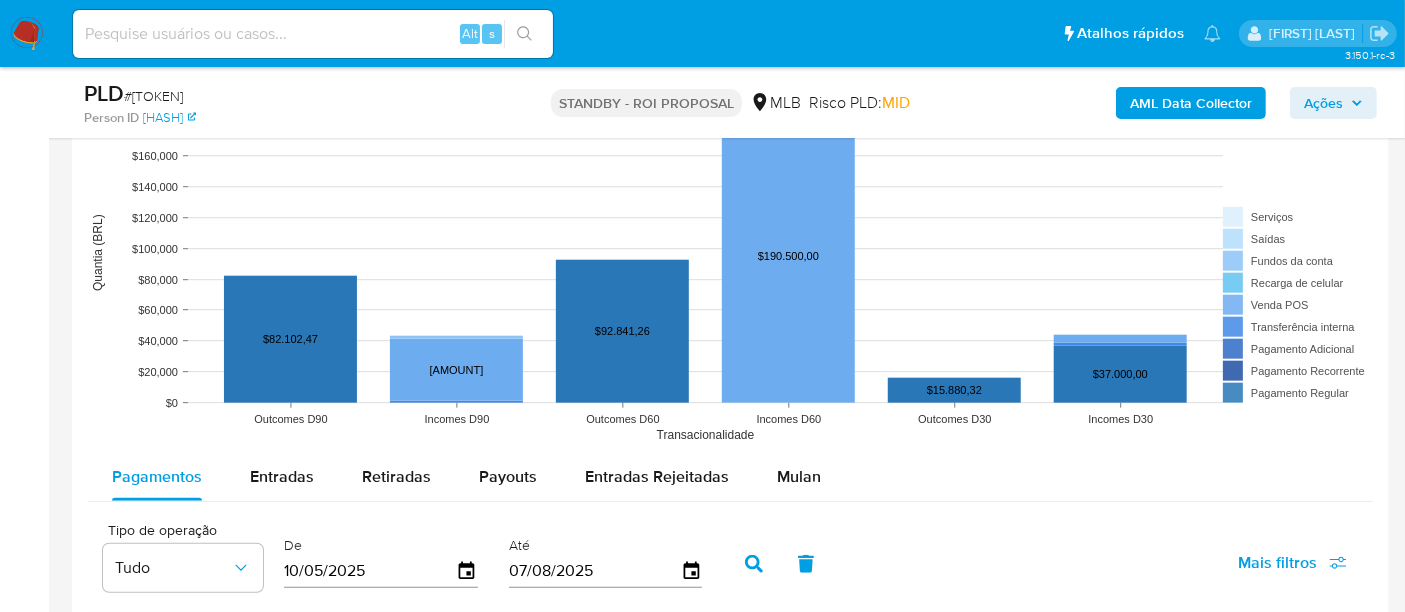 scroll, scrollTop: 1777, scrollLeft: 0, axis: vertical 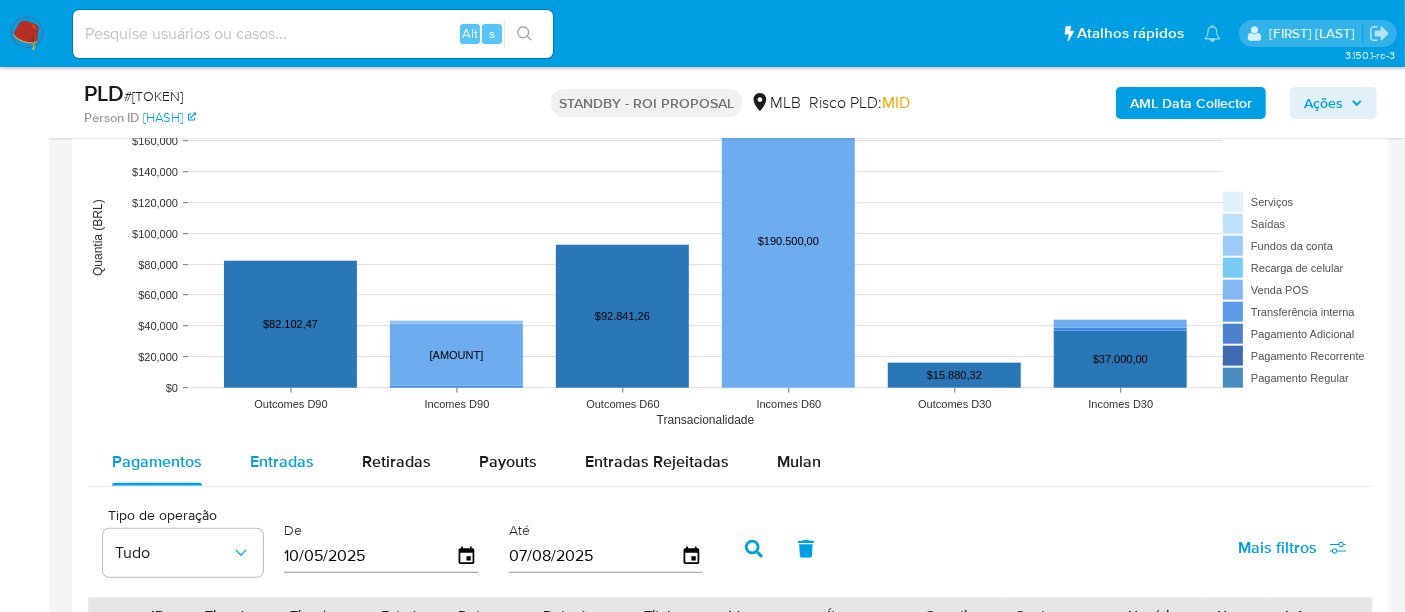 click on "Entradas" at bounding box center (282, 461) 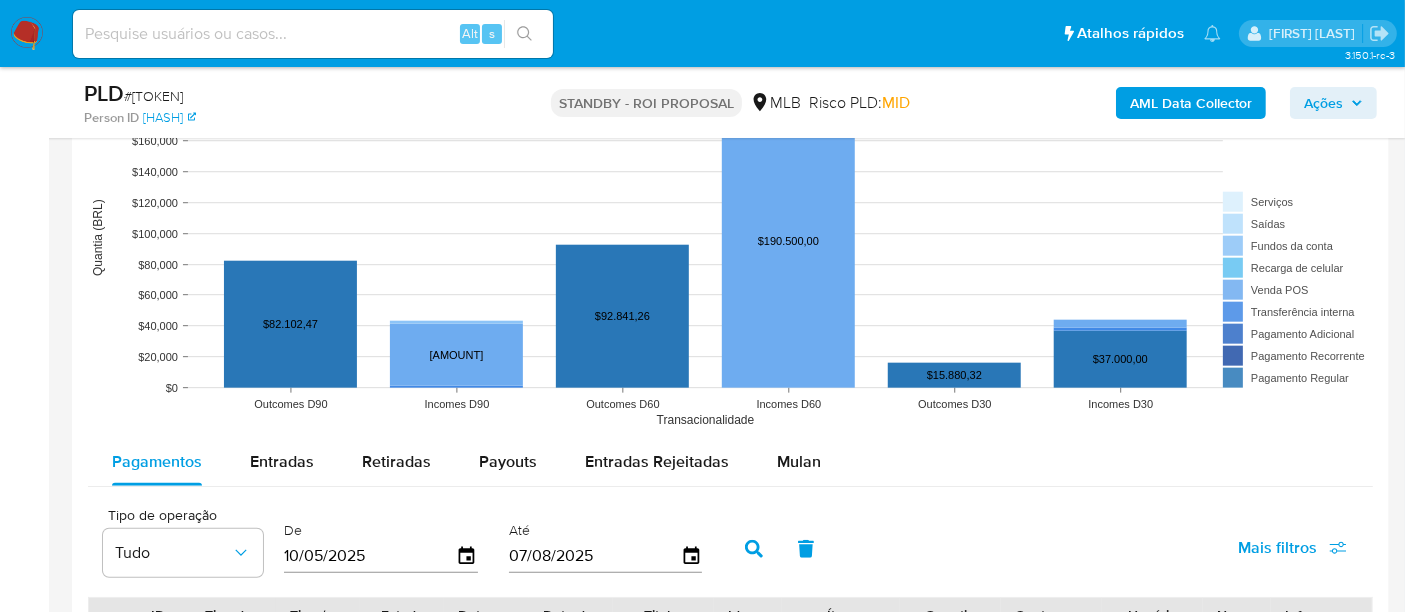select on "10" 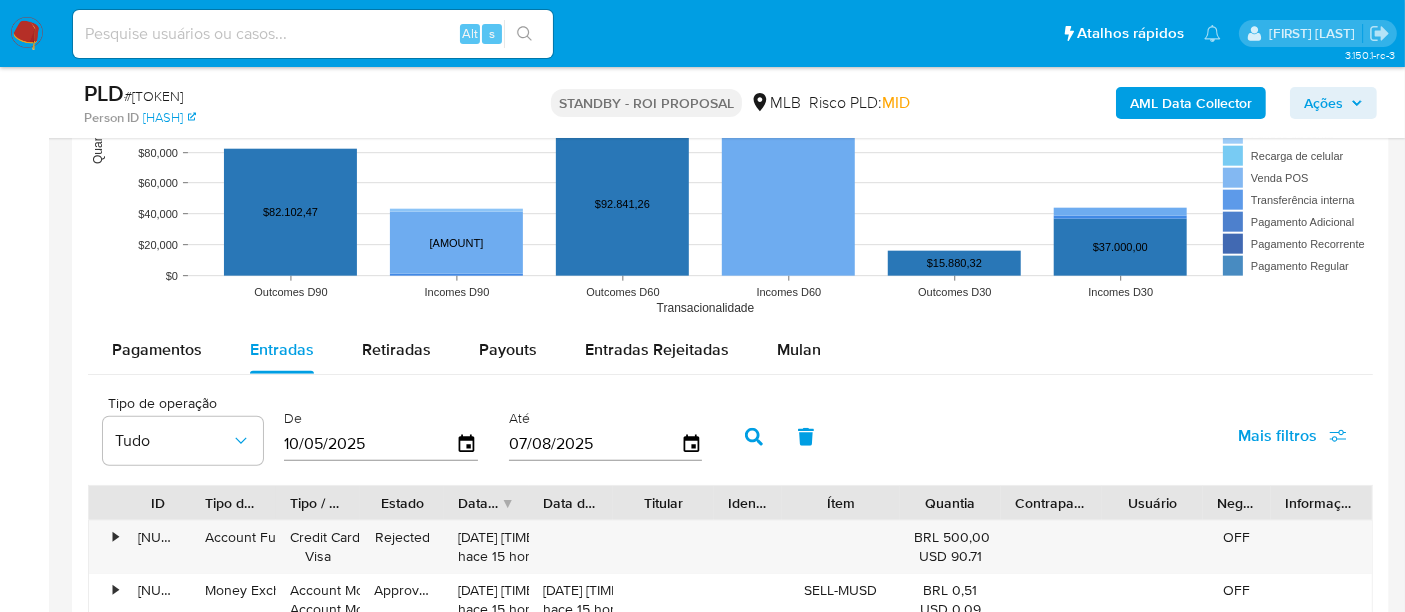 scroll, scrollTop: 2000, scrollLeft: 0, axis: vertical 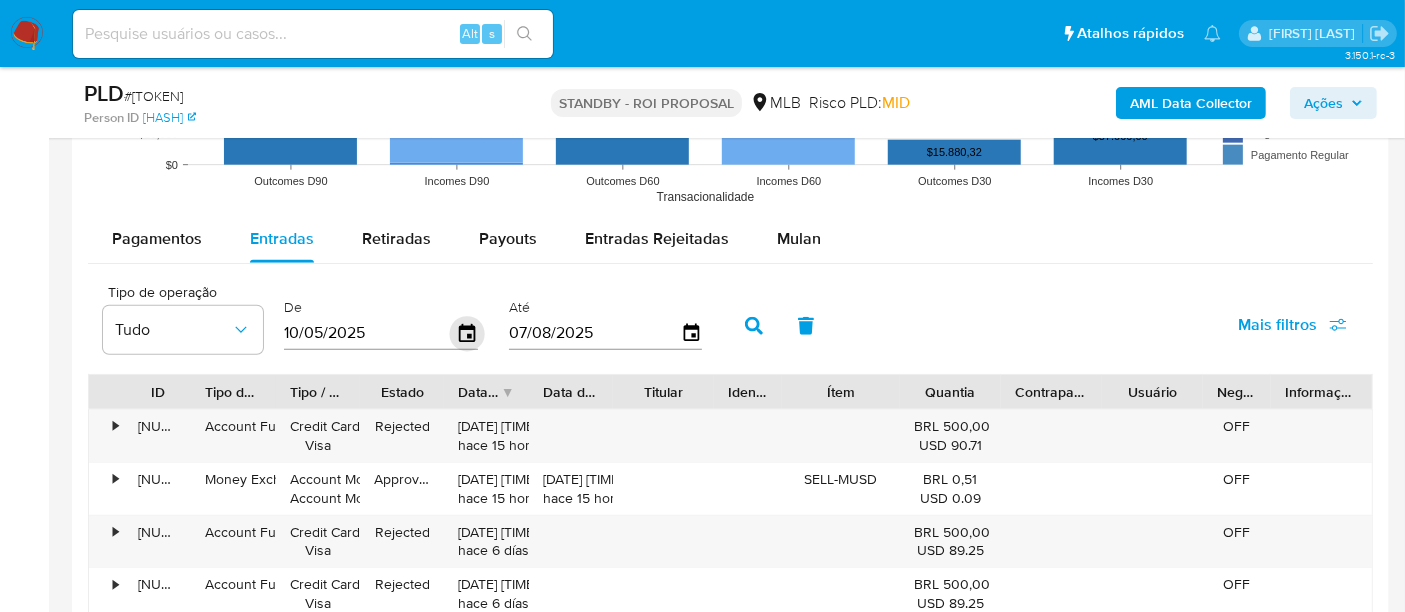 click 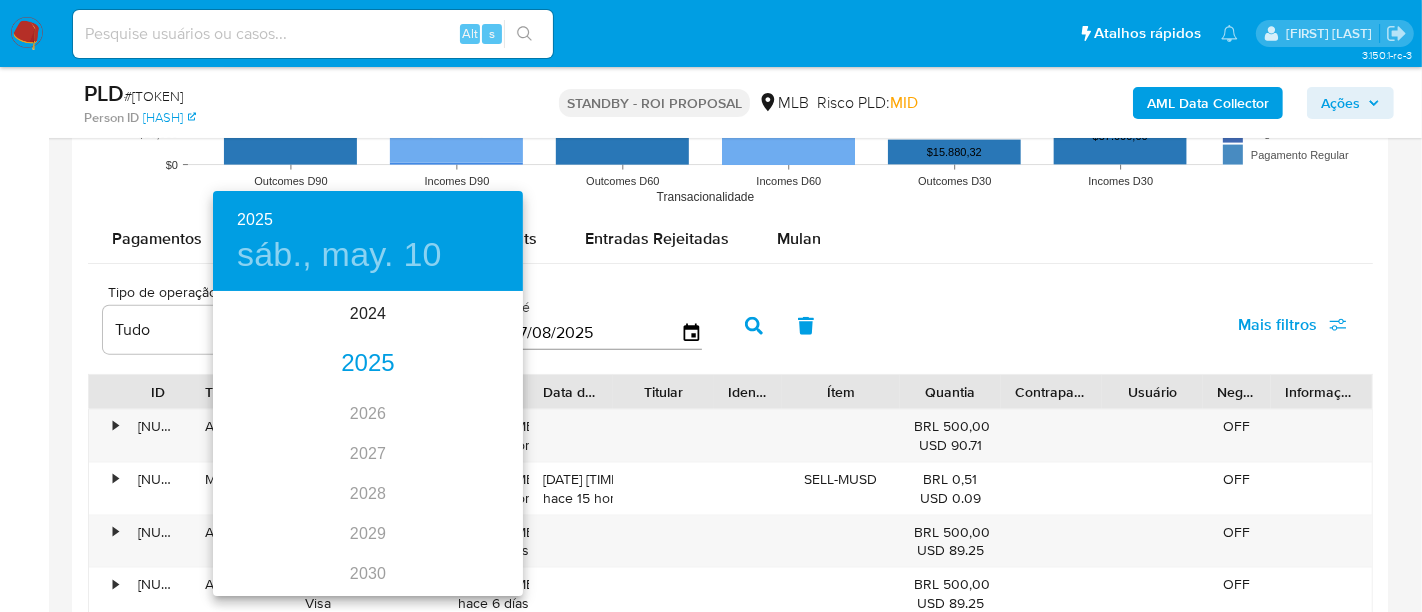 click on "2025" at bounding box center [368, 364] 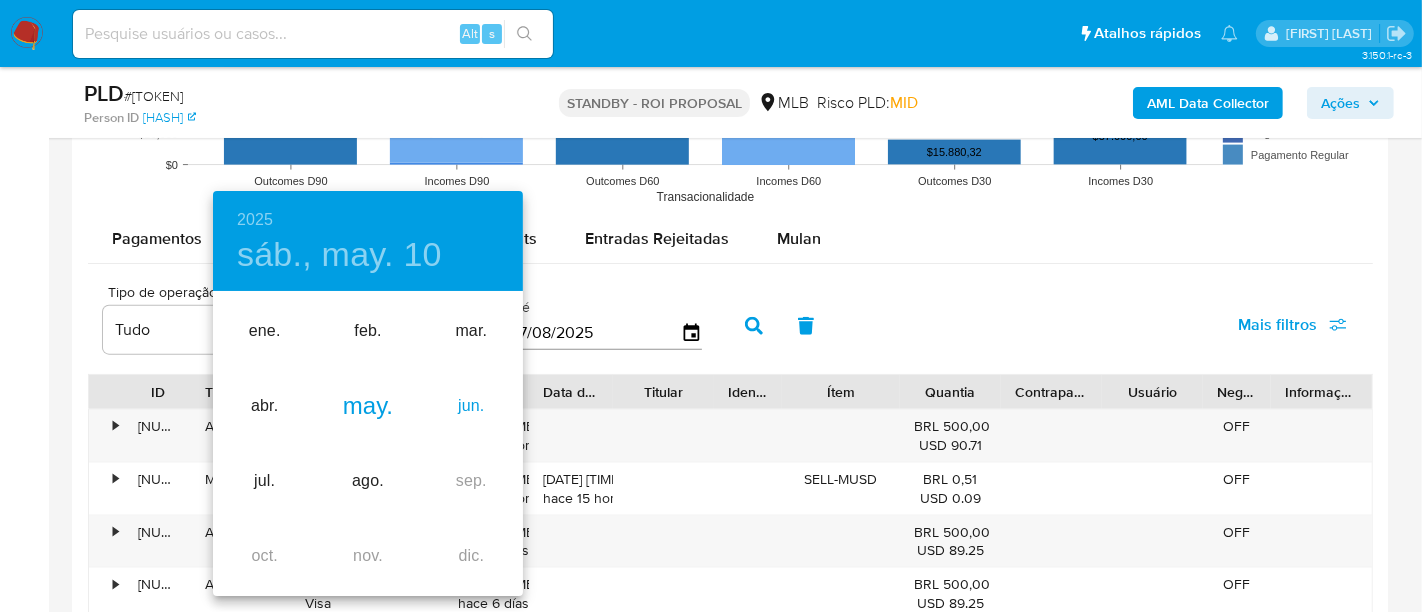 click on "jun." at bounding box center (471, 406) 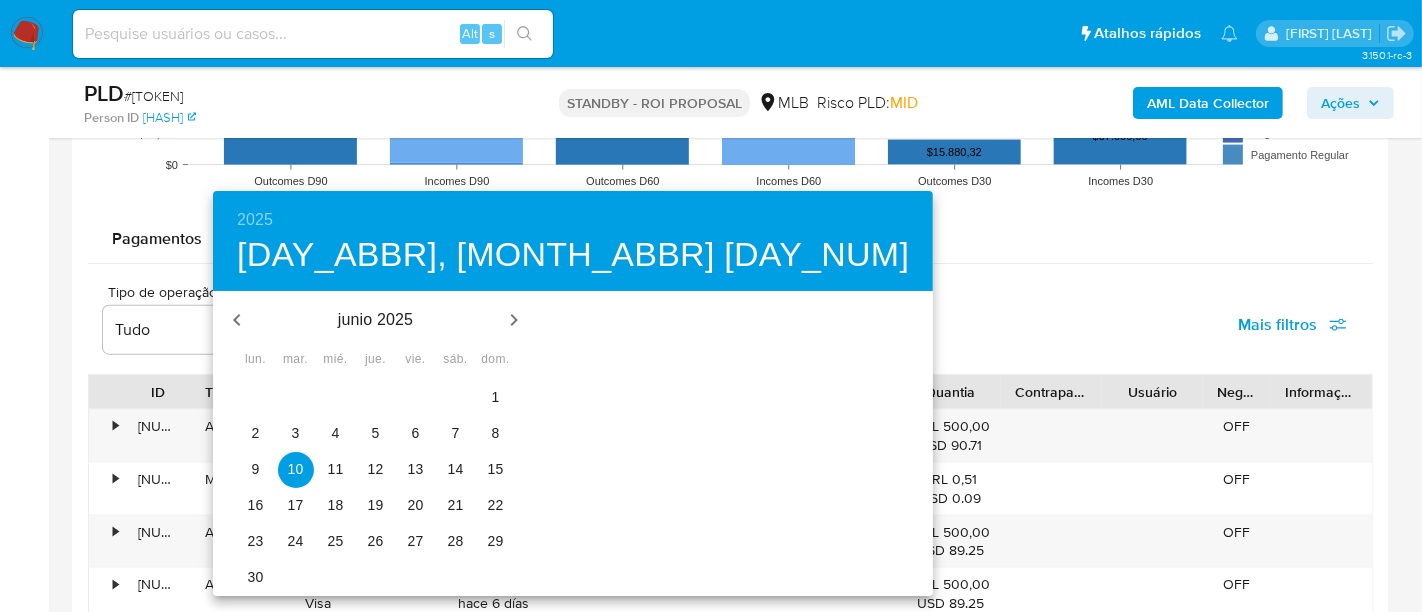 click on "2" at bounding box center (256, 433) 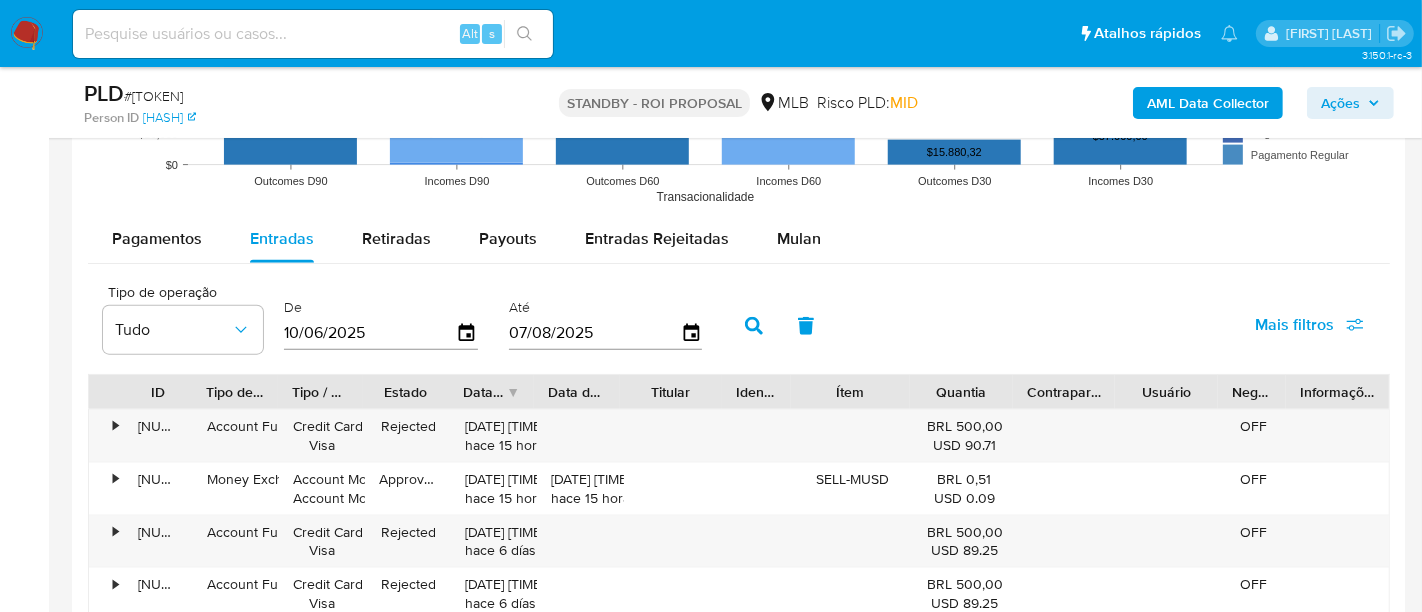type on "02/06/2025" 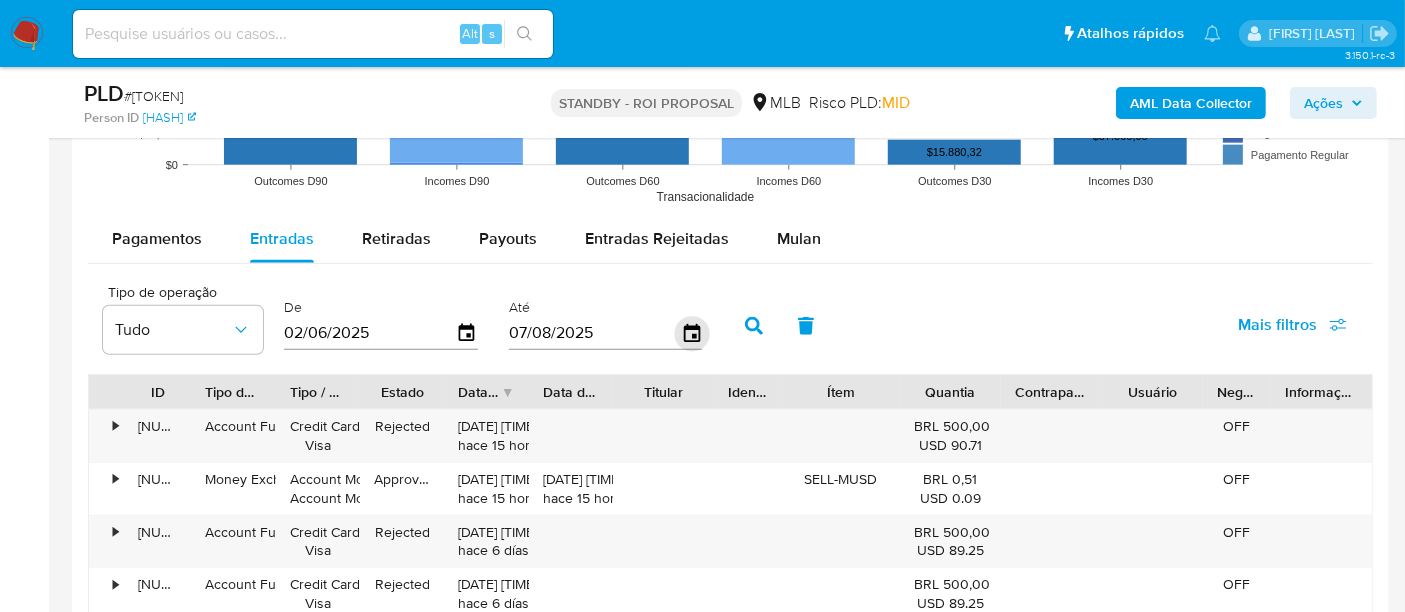 click 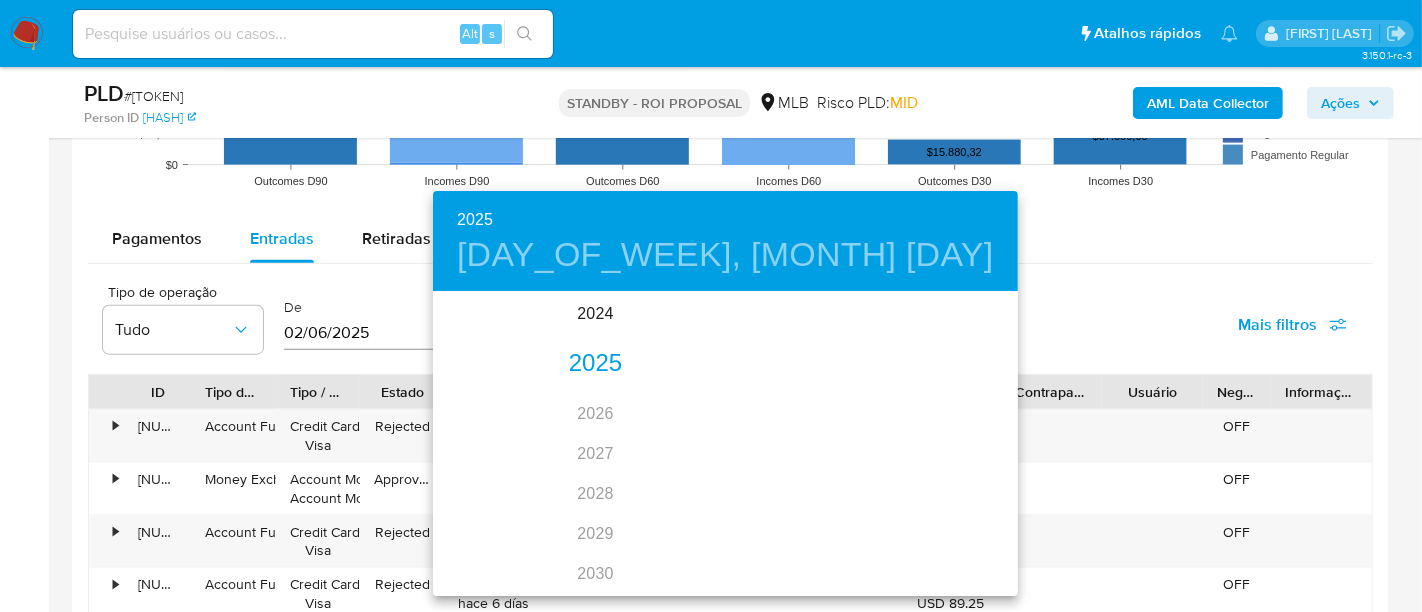 click on "2025" at bounding box center (595, 364) 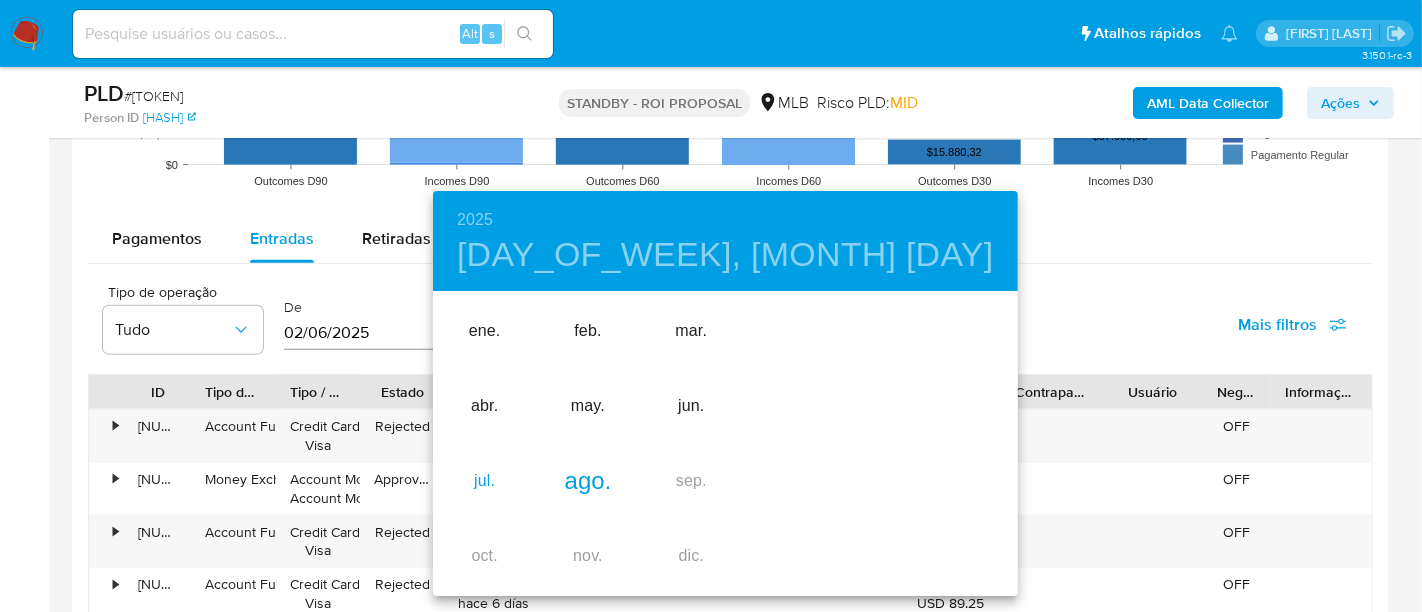 click on "jul." at bounding box center [484, 481] 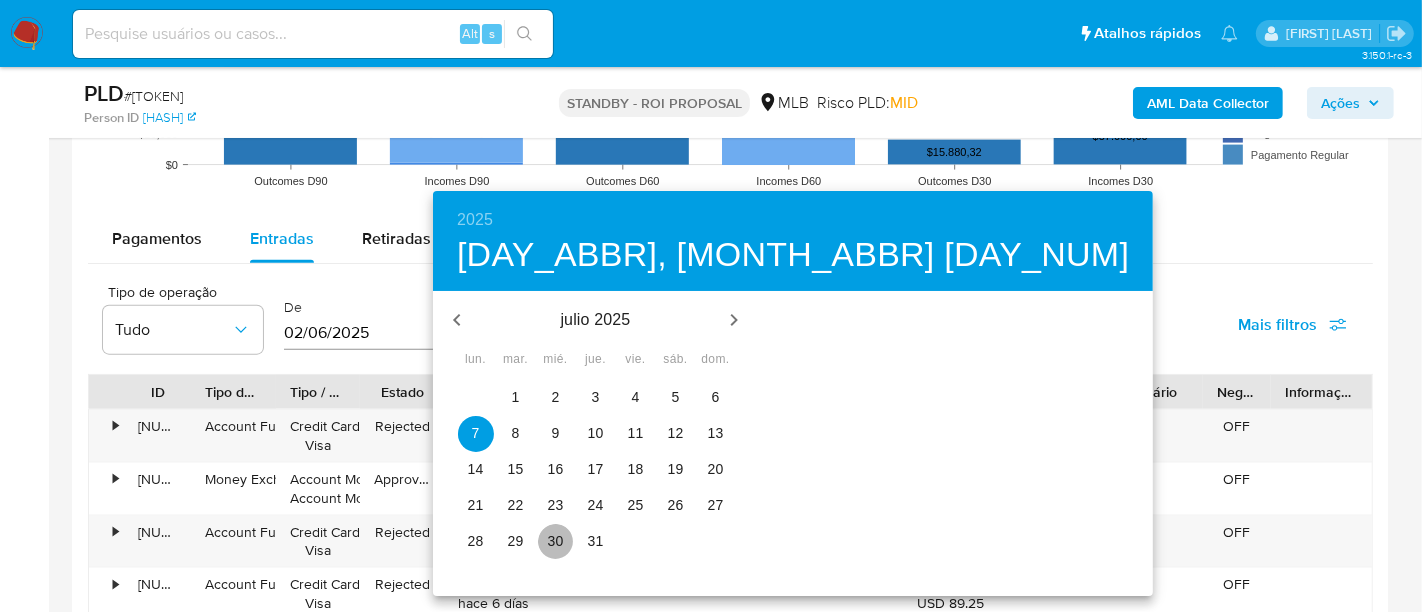 click on "30" at bounding box center (556, 541) 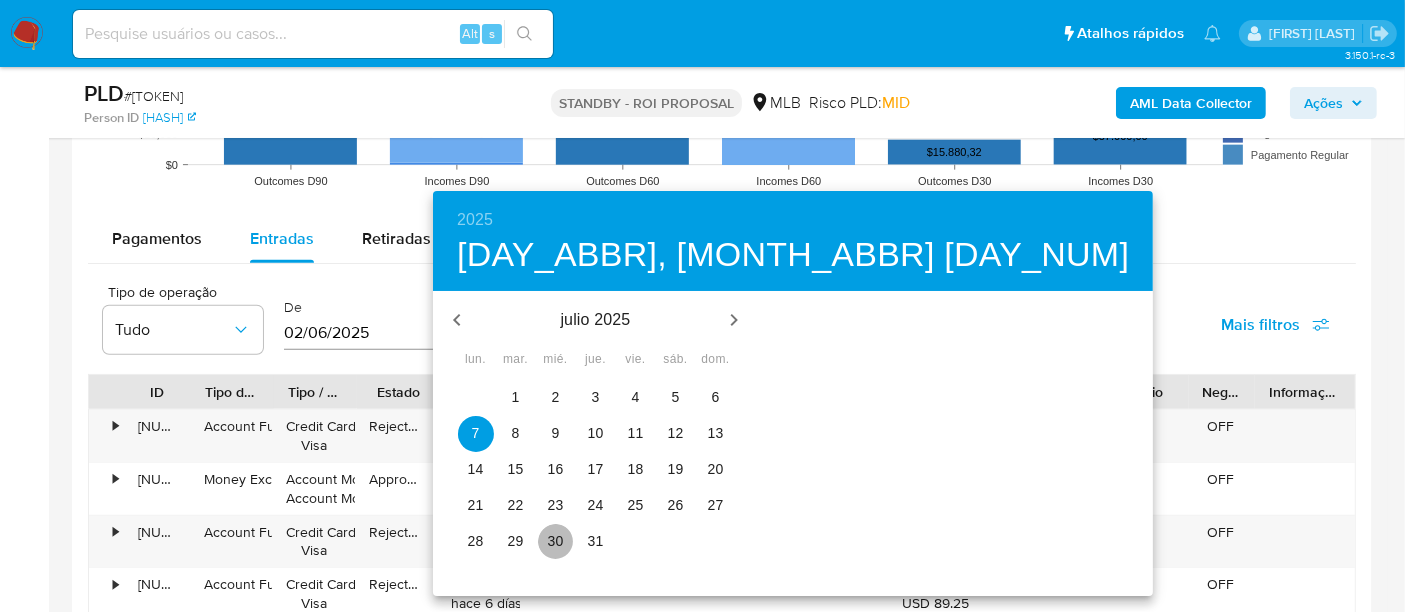 type on "30/07/2025" 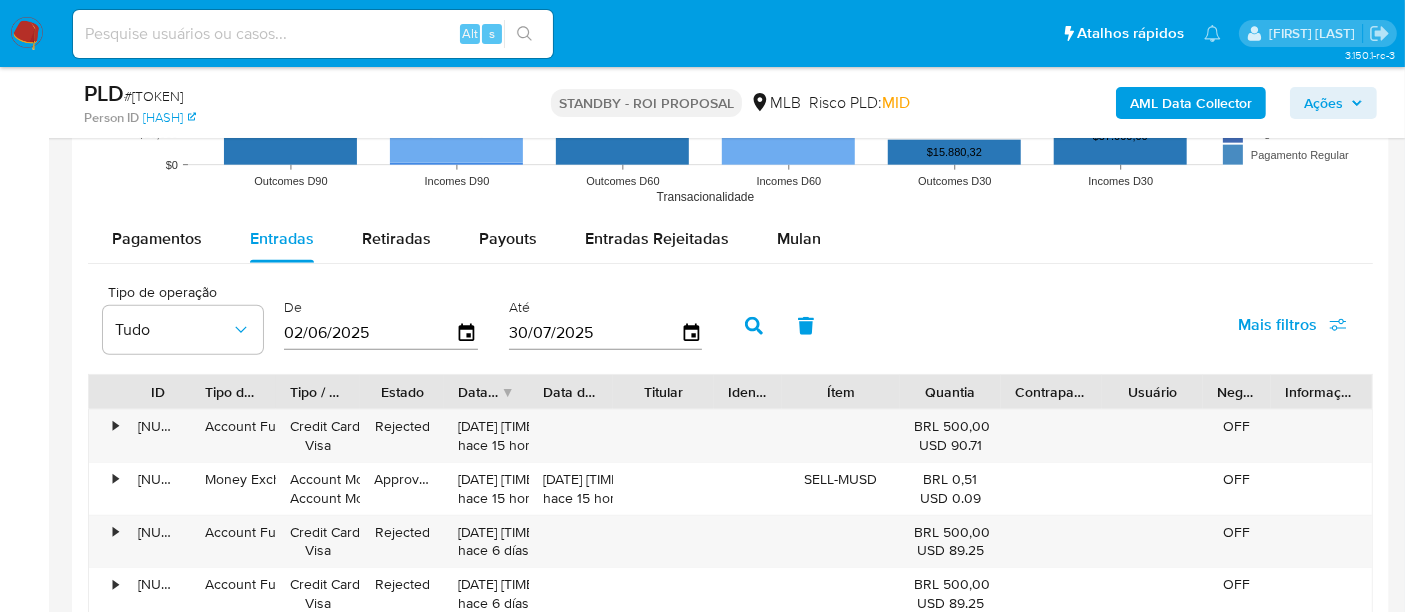 click on "Mais filtros" at bounding box center [1292, 325] 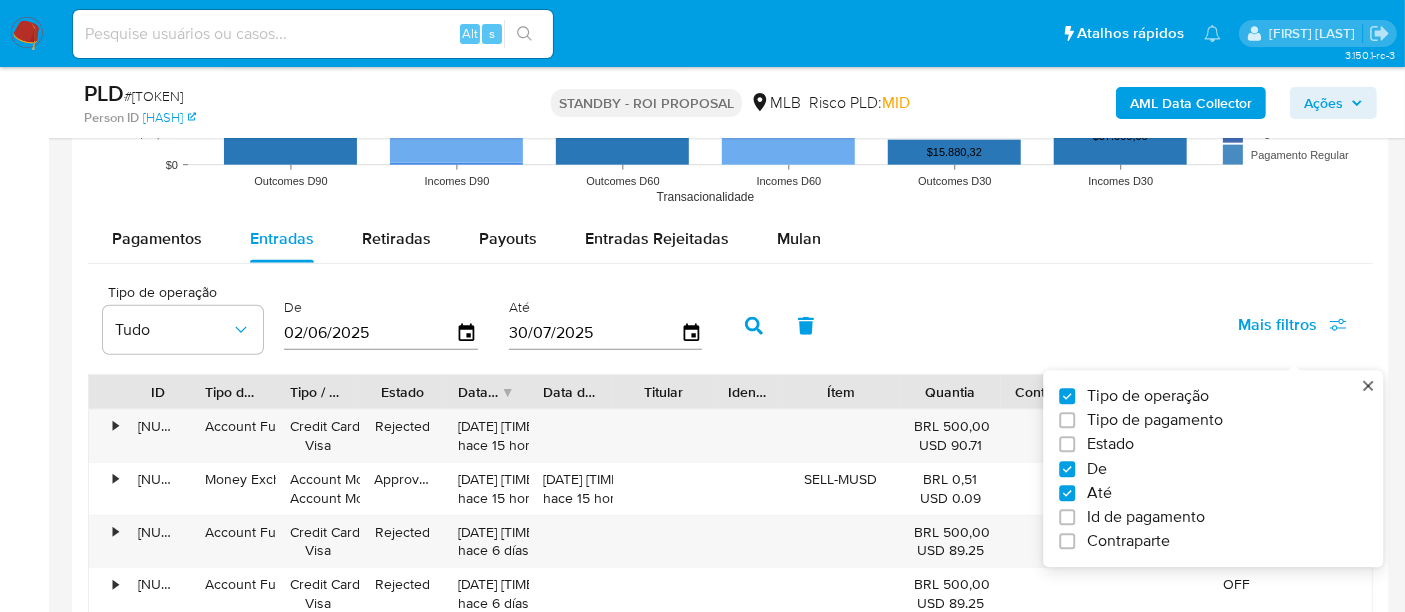click on "Estado" at bounding box center [1110, 445] 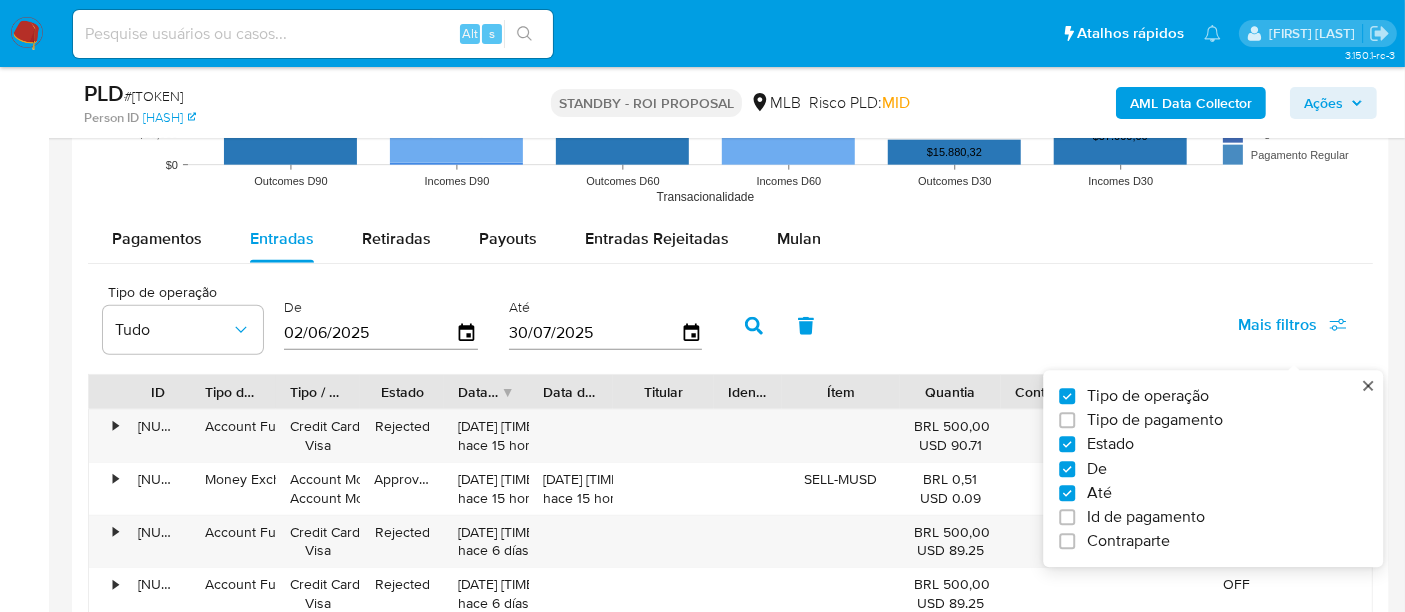checkbox on "true" 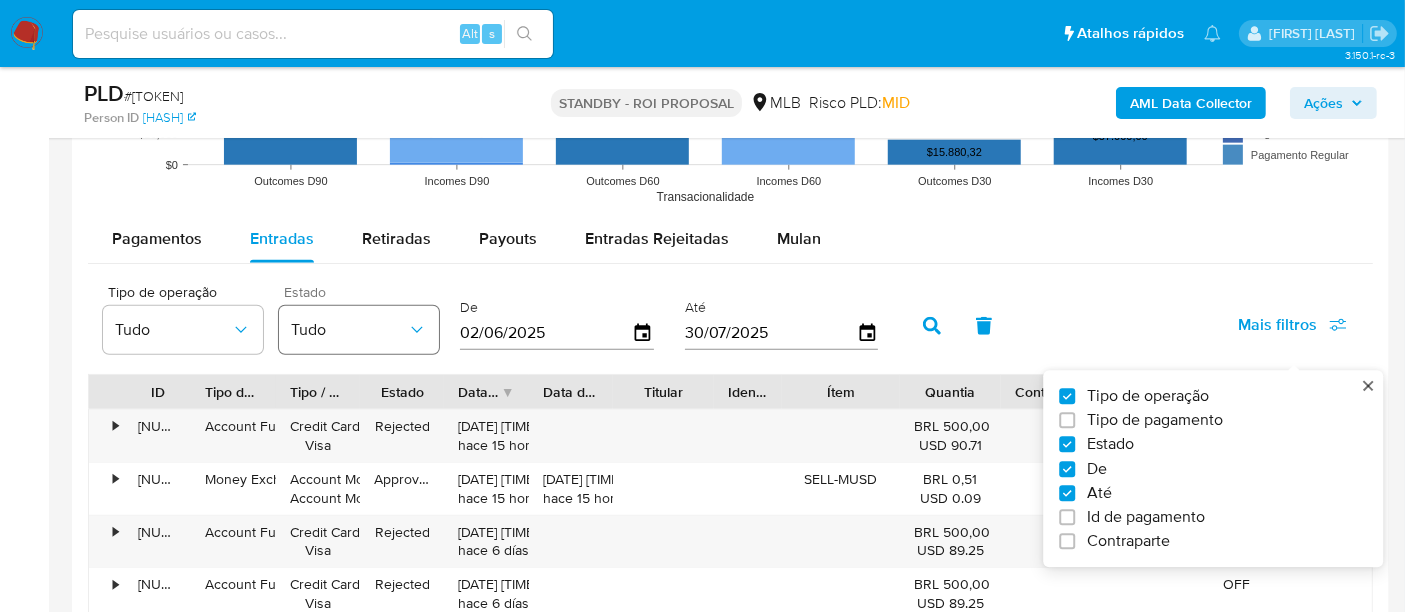 click on "Tudo" at bounding box center (349, 330) 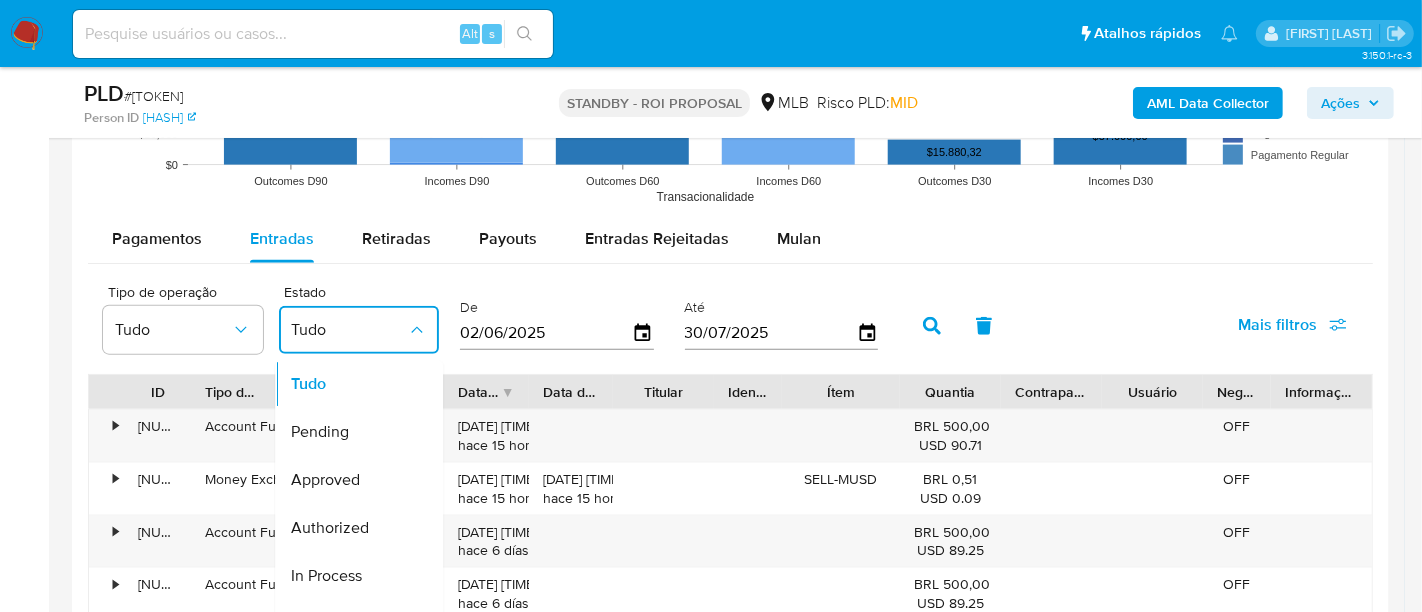 drag, startPoint x: 354, startPoint y: 470, endPoint x: 628, endPoint y: 404, distance: 281.83682 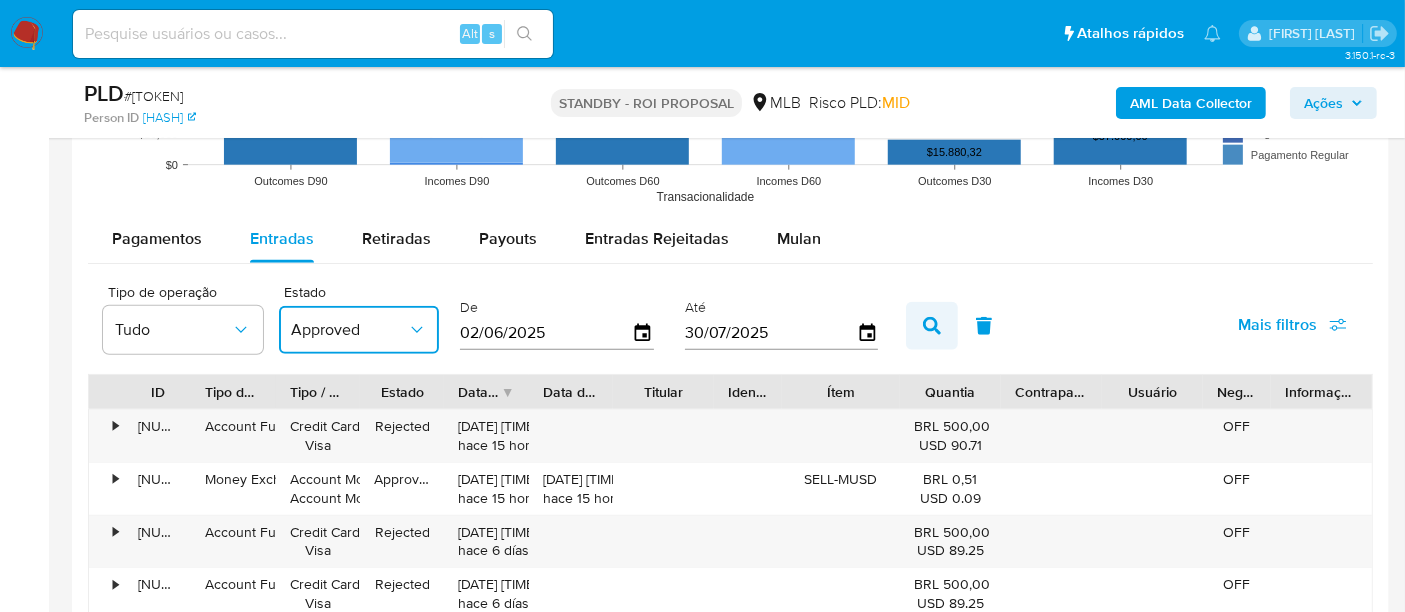 click at bounding box center [932, 326] 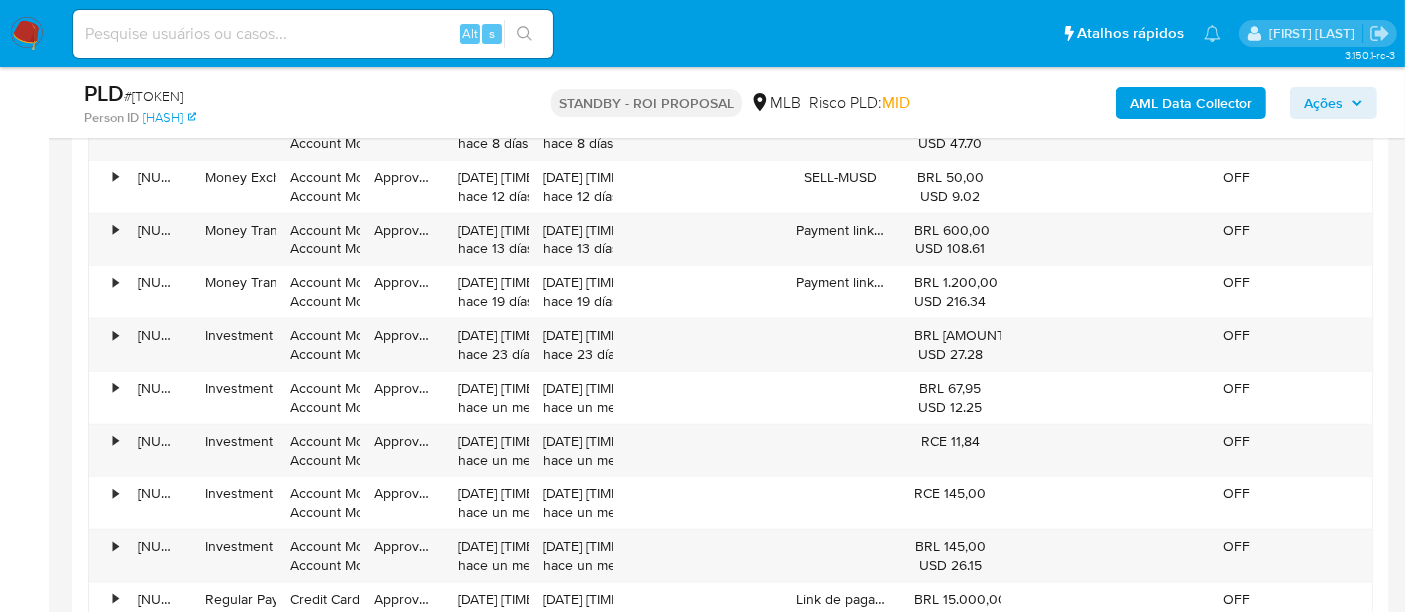 scroll, scrollTop: 2444, scrollLeft: 0, axis: vertical 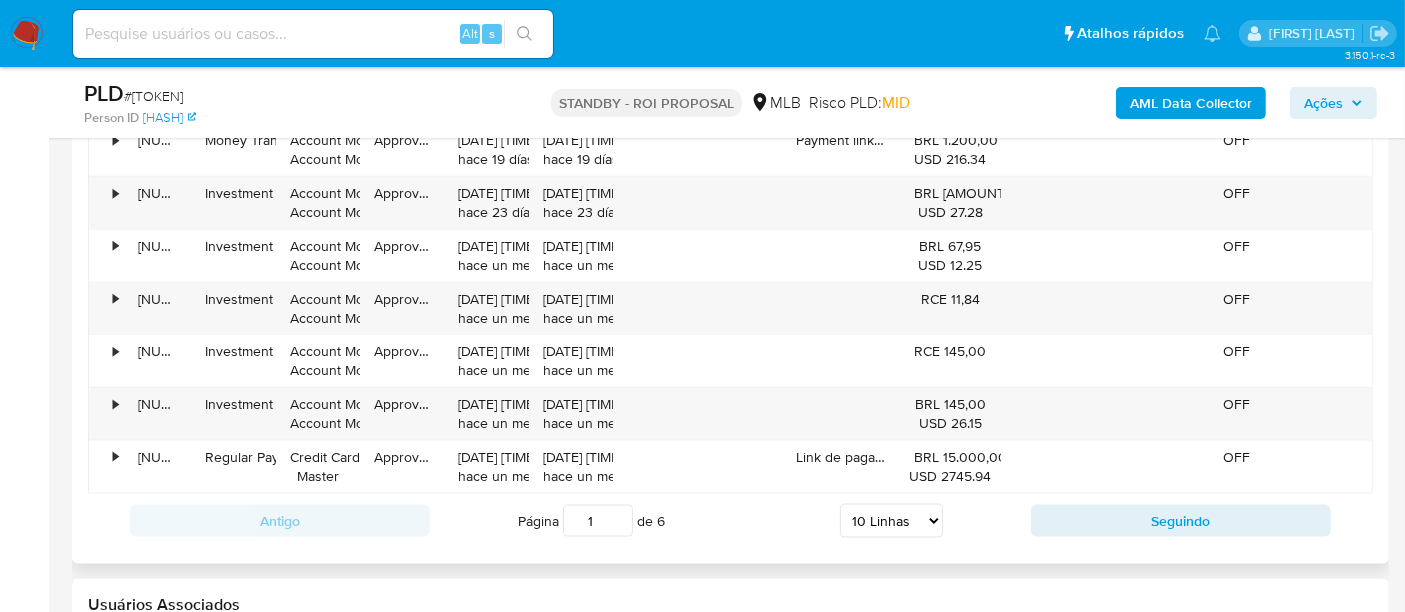 click on "5   Linhas 10   Linhas 20   Linhas 25   Linhas 50   Linhas 100   Linhas" at bounding box center [891, 521] 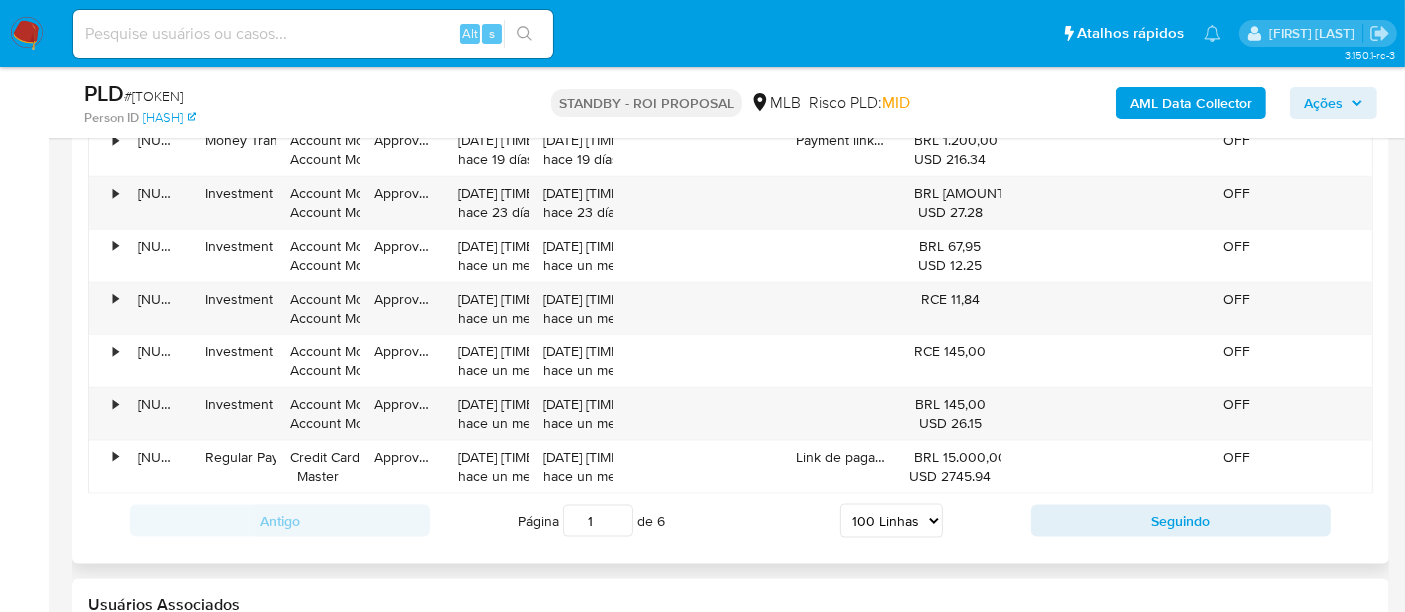 click on "5   Linhas 10   Linhas 20   Linhas 25   Linhas 50   Linhas 100   Linhas" at bounding box center [891, 521] 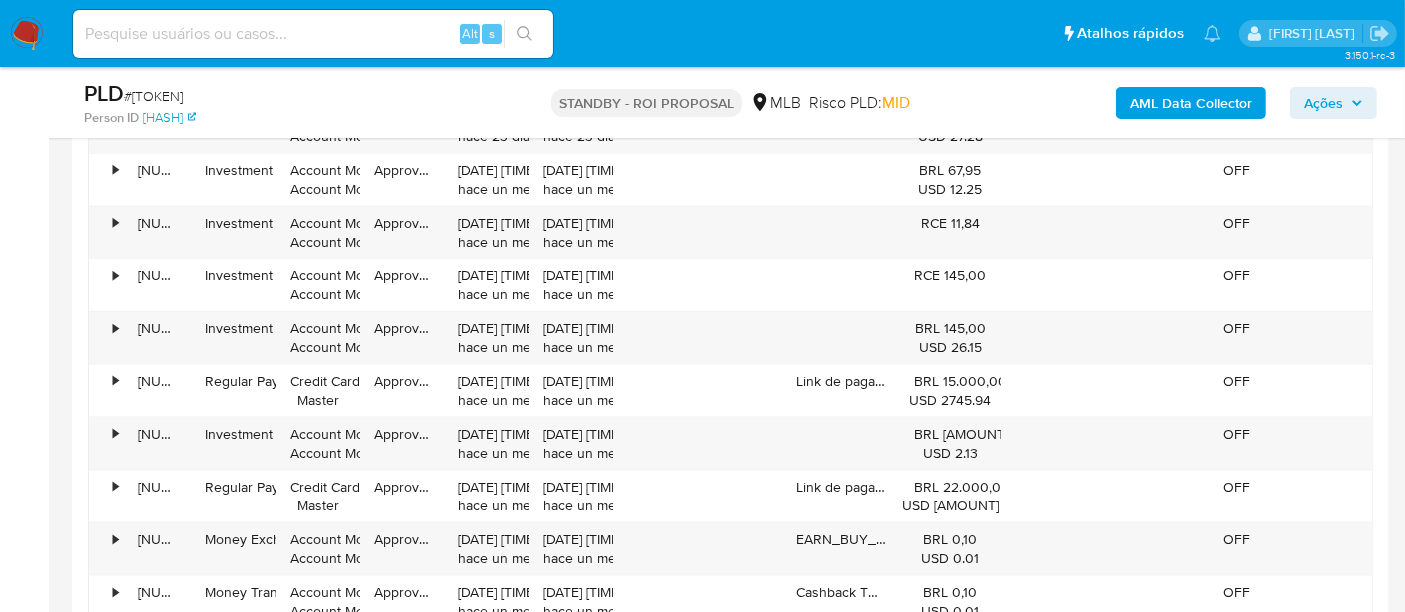 scroll, scrollTop: 2555, scrollLeft: 0, axis: vertical 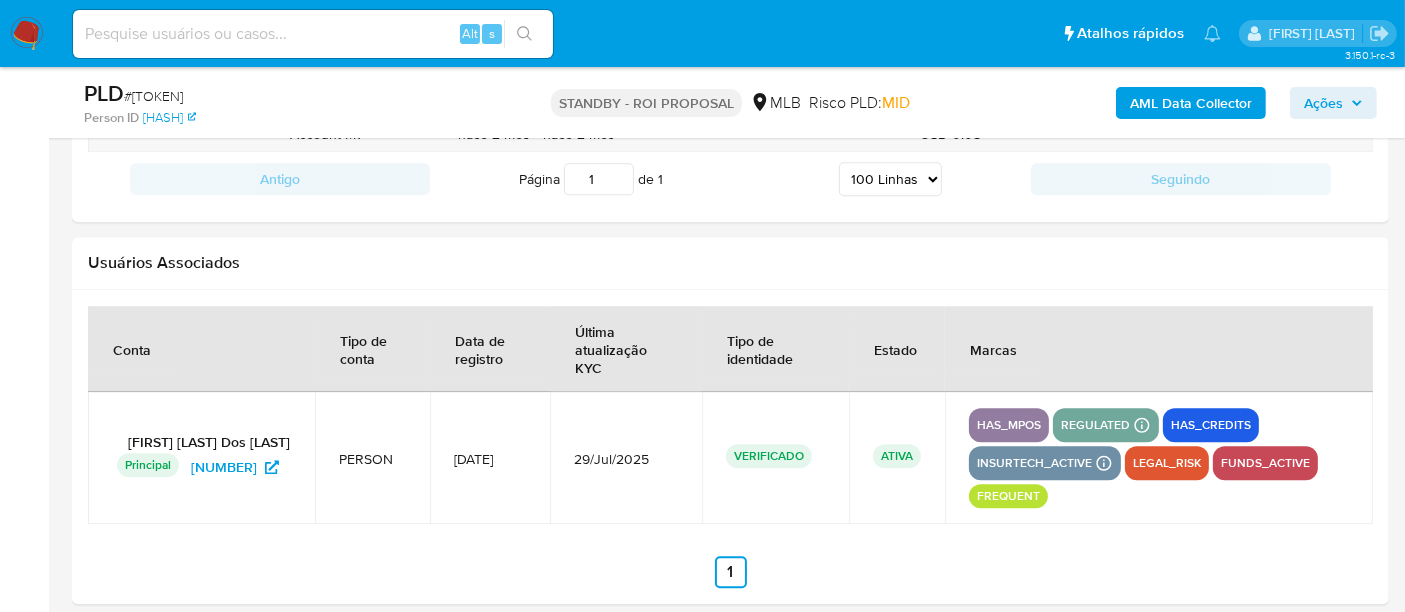 click on "Alt s" at bounding box center [313, 34] 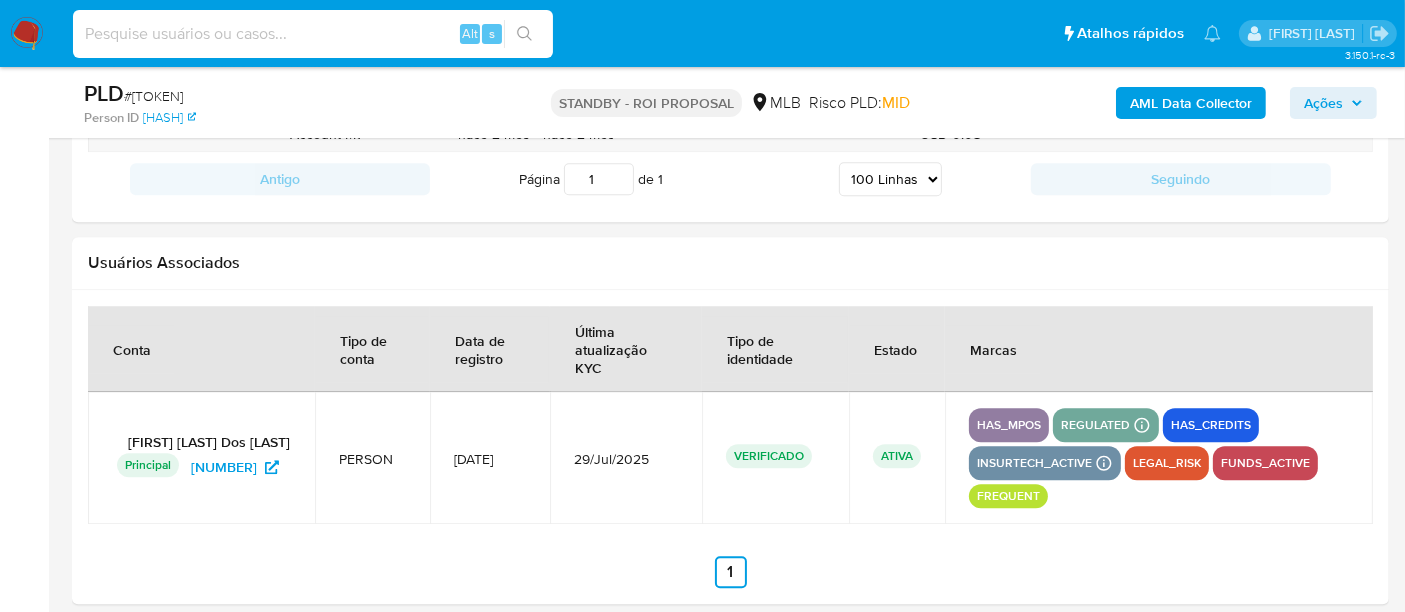 paste on "[TOKEN]" 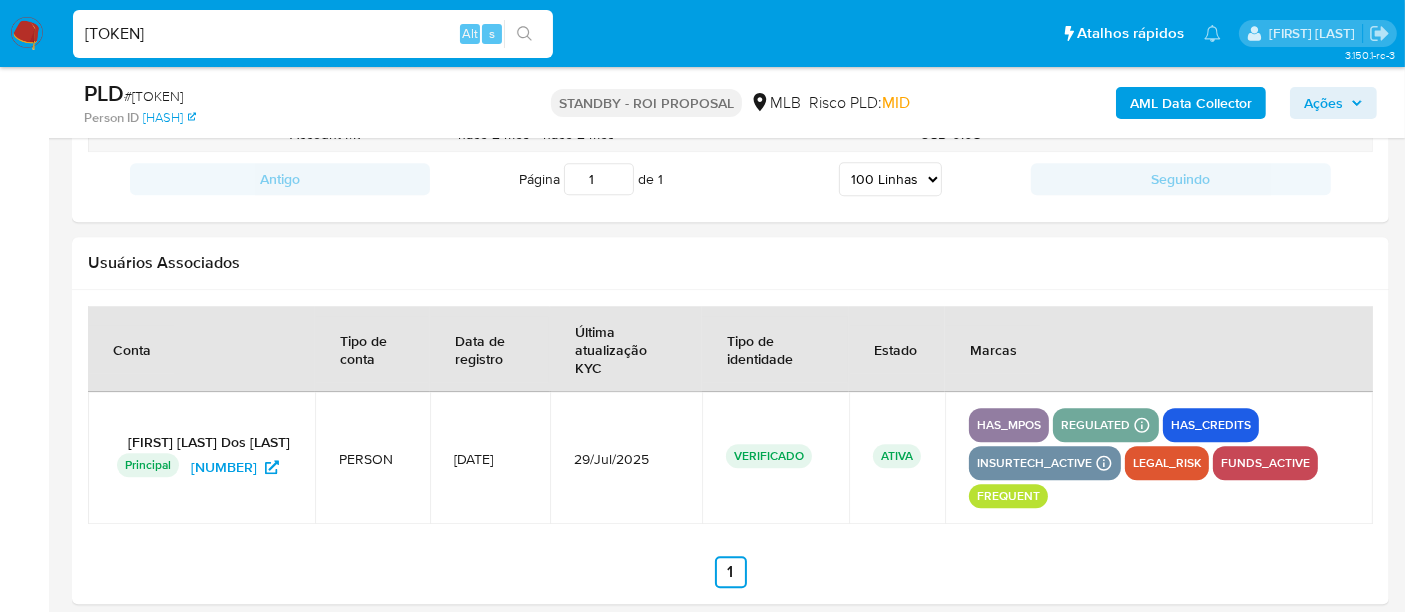 type on "[TOKEN]" 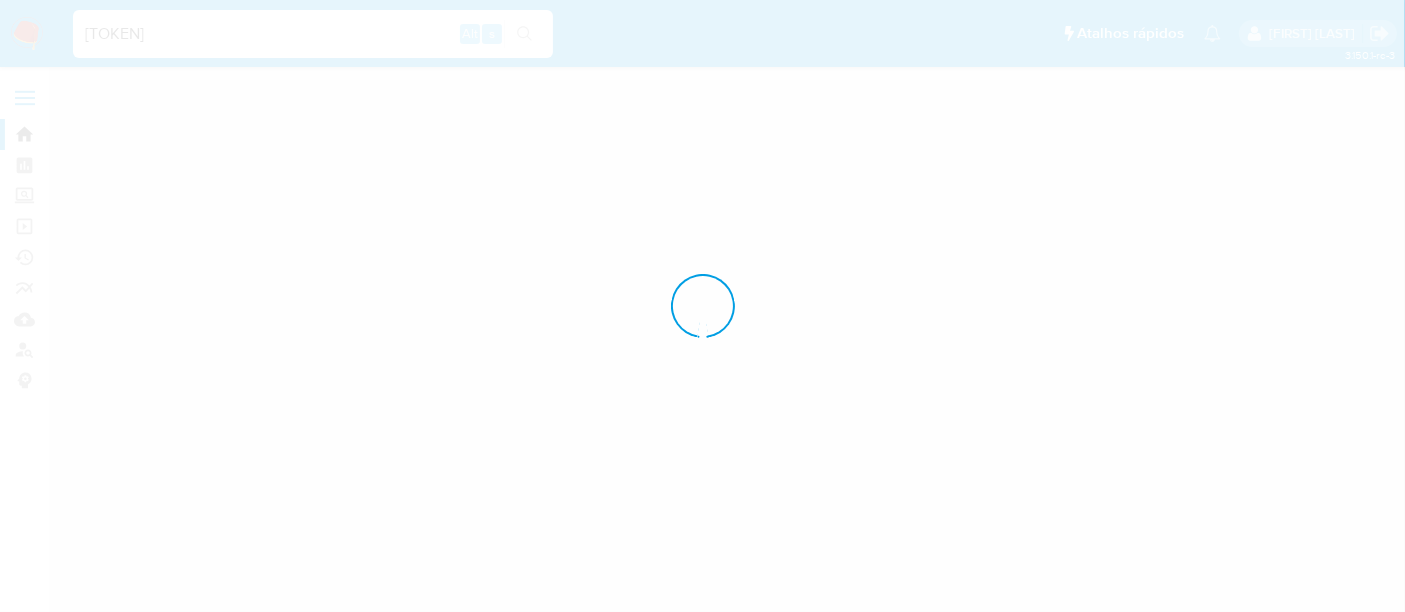 scroll, scrollTop: 0, scrollLeft: 0, axis: both 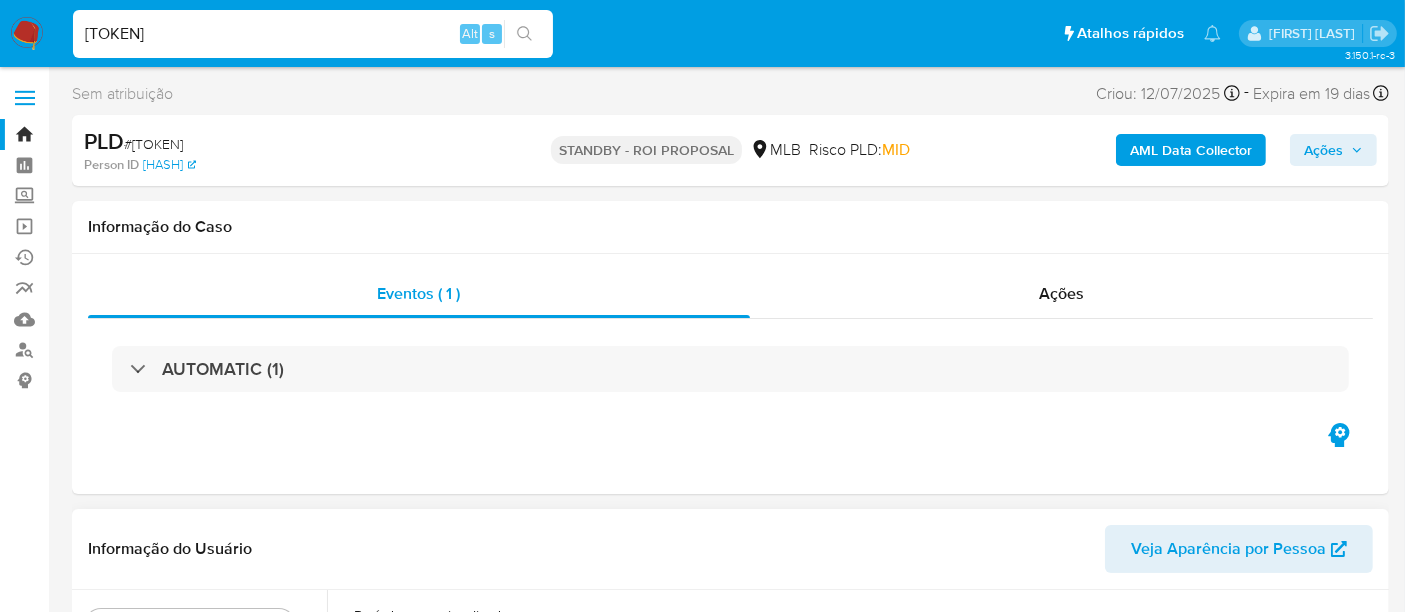 select on "10" 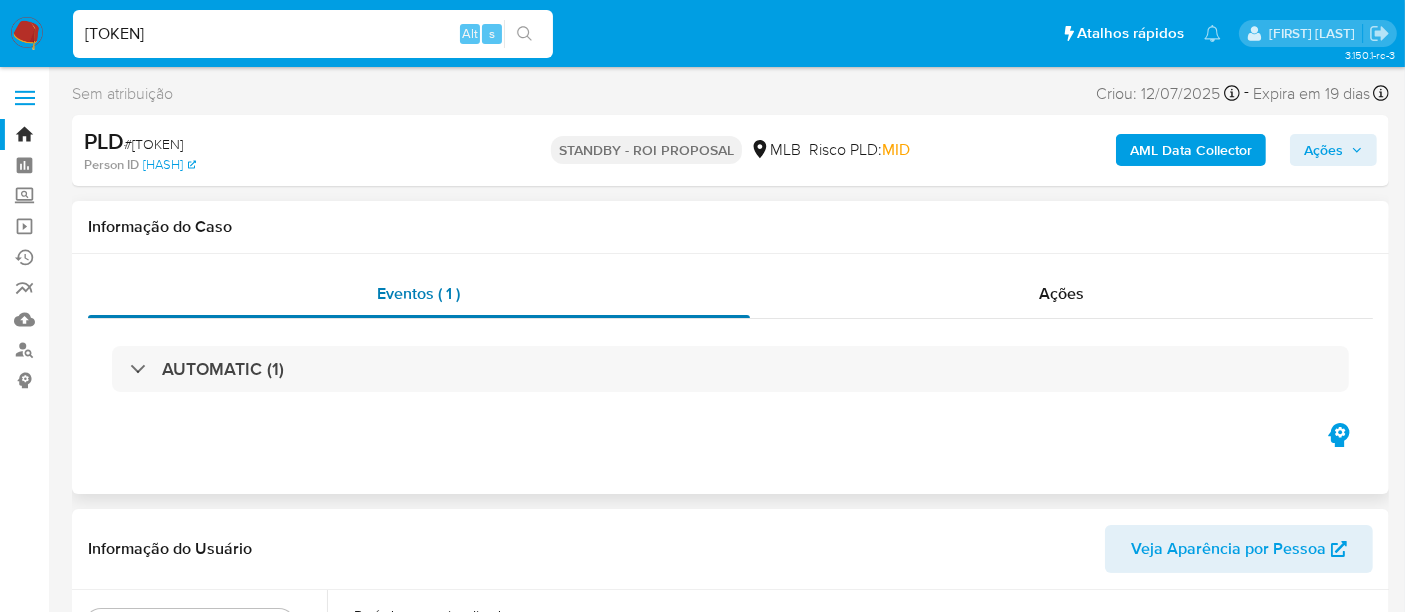 scroll, scrollTop: 444, scrollLeft: 0, axis: vertical 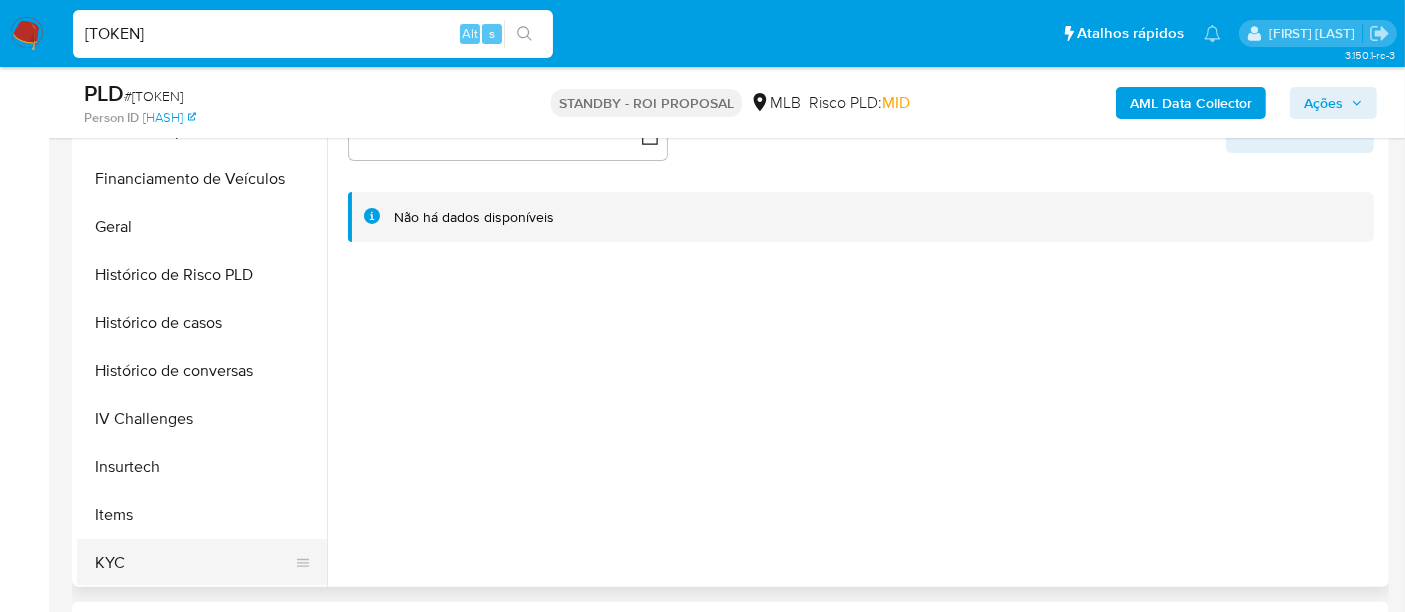 click on "KYC" at bounding box center [194, 563] 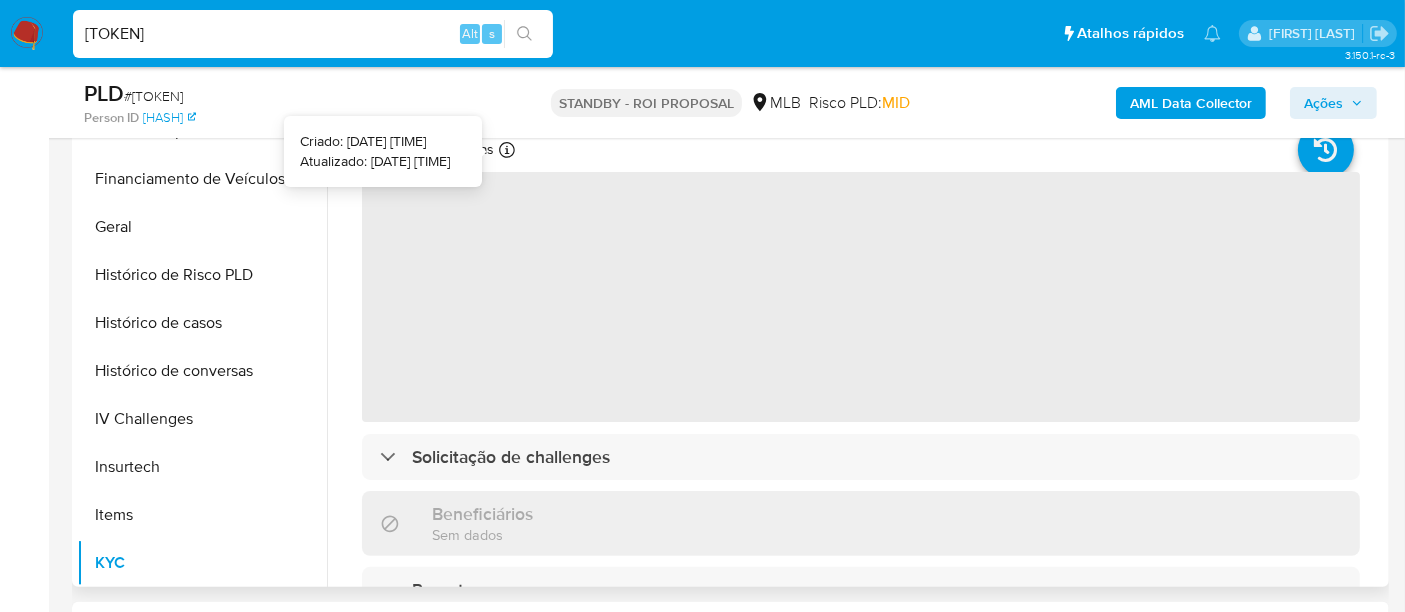 type 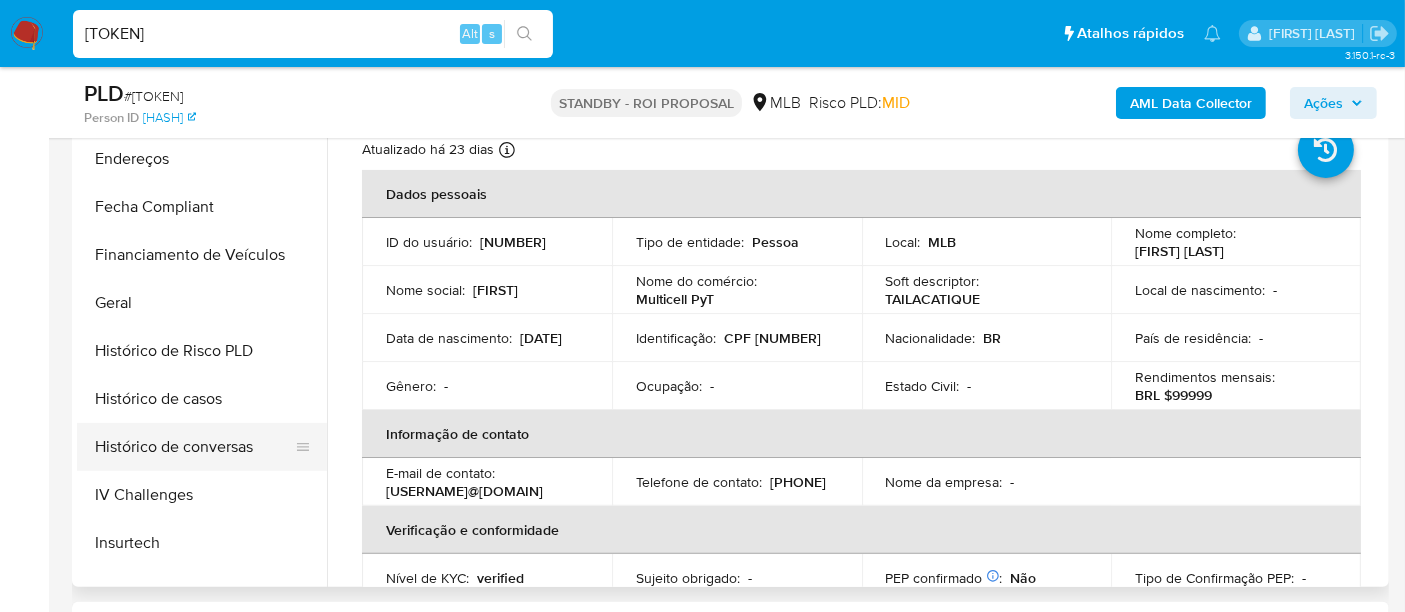 scroll, scrollTop: 444, scrollLeft: 0, axis: vertical 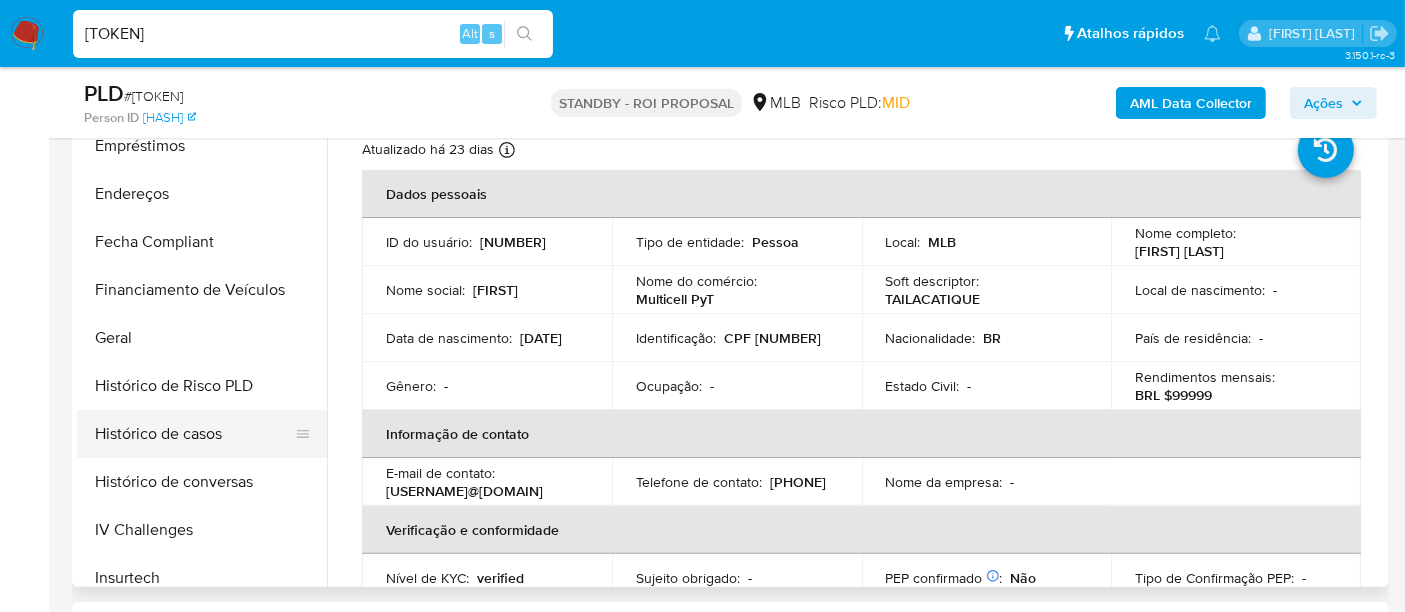 click on "Histórico de casos" at bounding box center (194, 434) 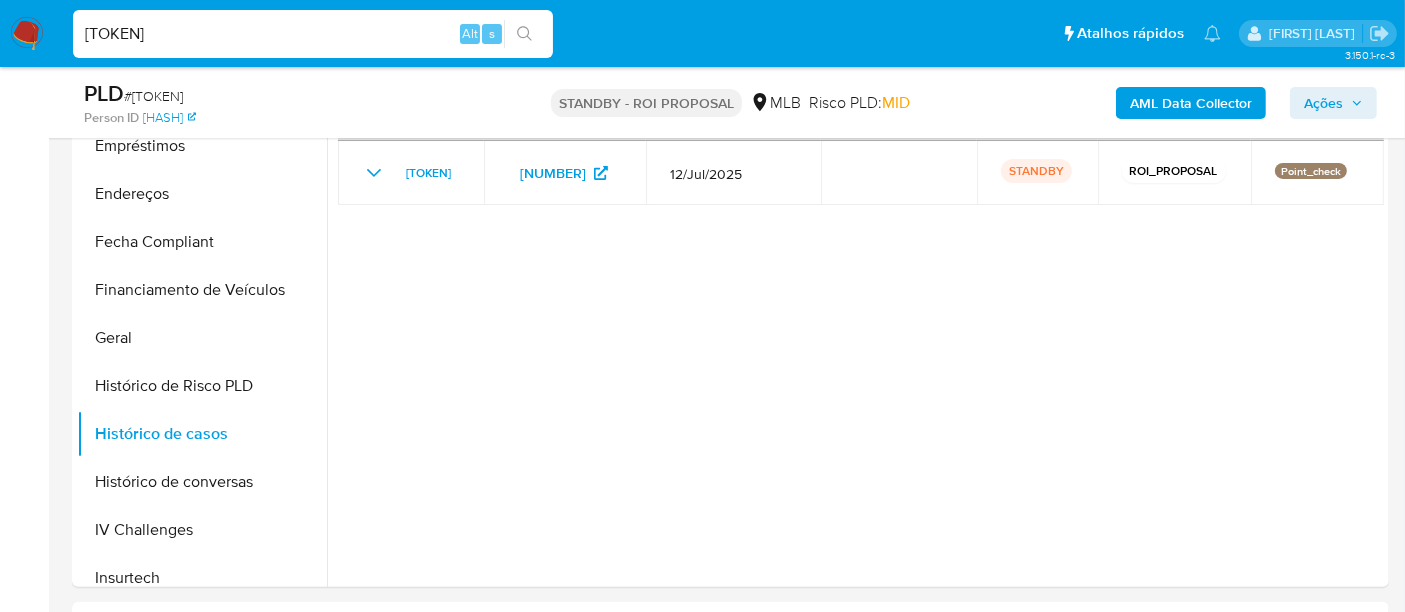 scroll, scrollTop: 333, scrollLeft: 0, axis: vertical 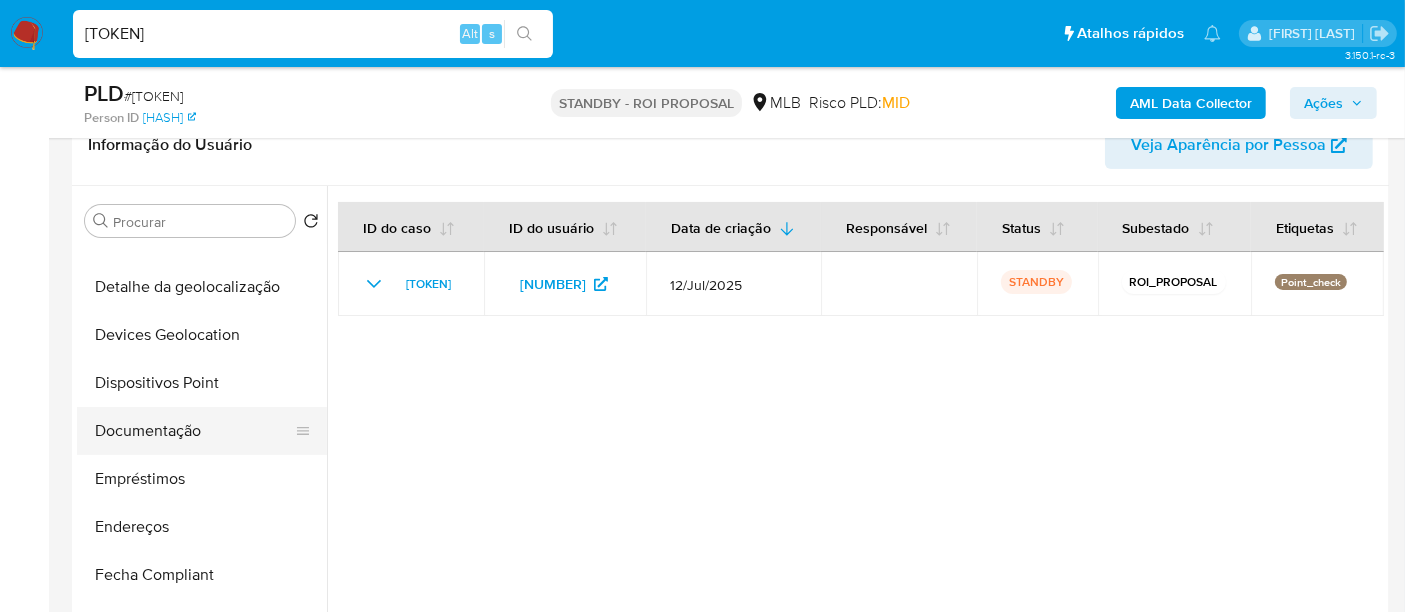 click on "Documentação" at bounding box center [194, 431] 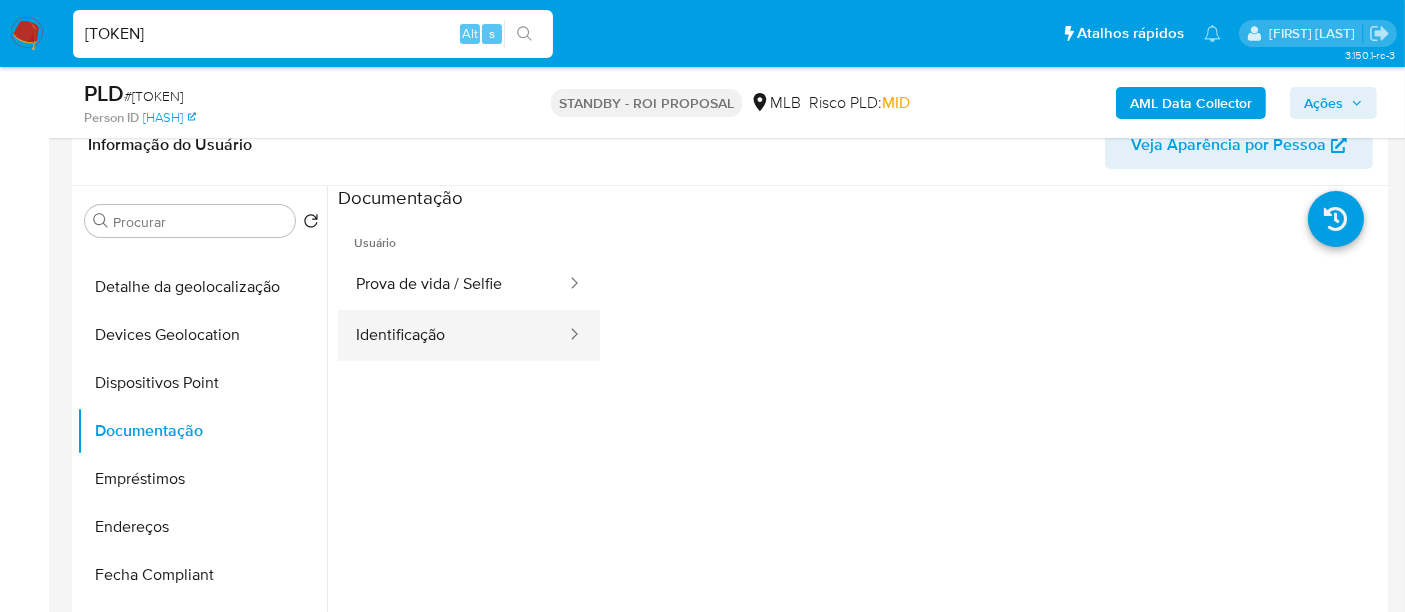click on "Identificação" at bounding box center [453, 335] 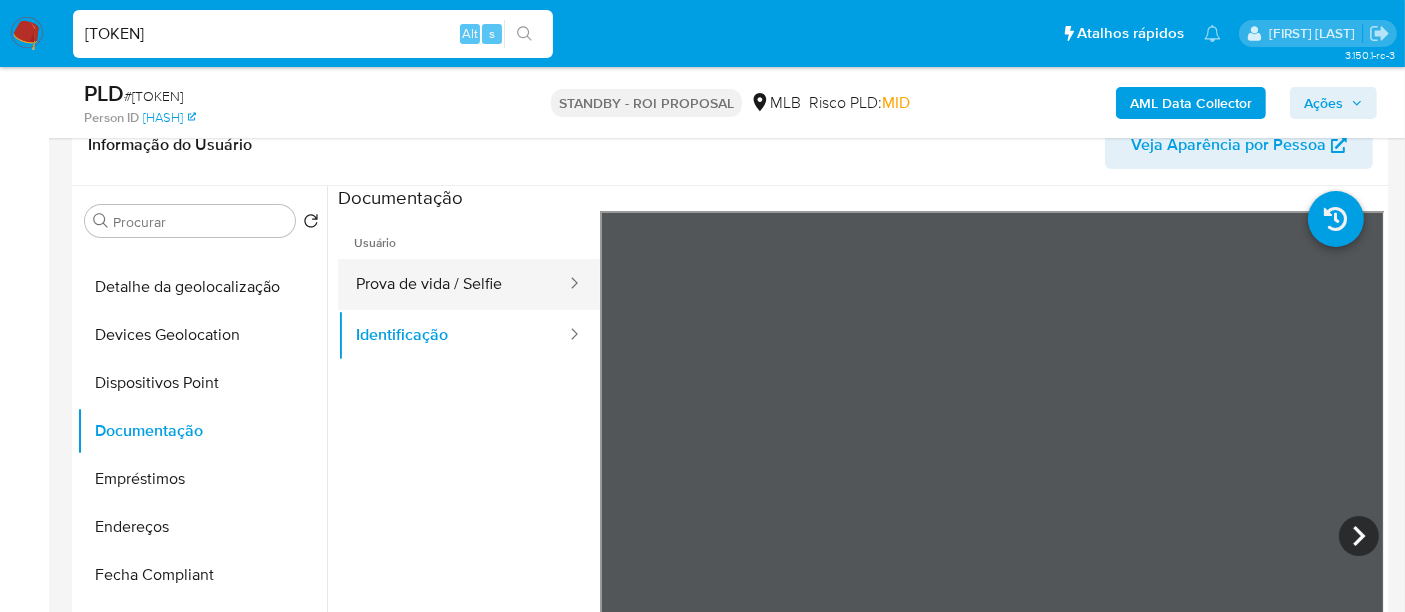 click on "Prova de vida / Selfie" at bounding box center (453, 284) 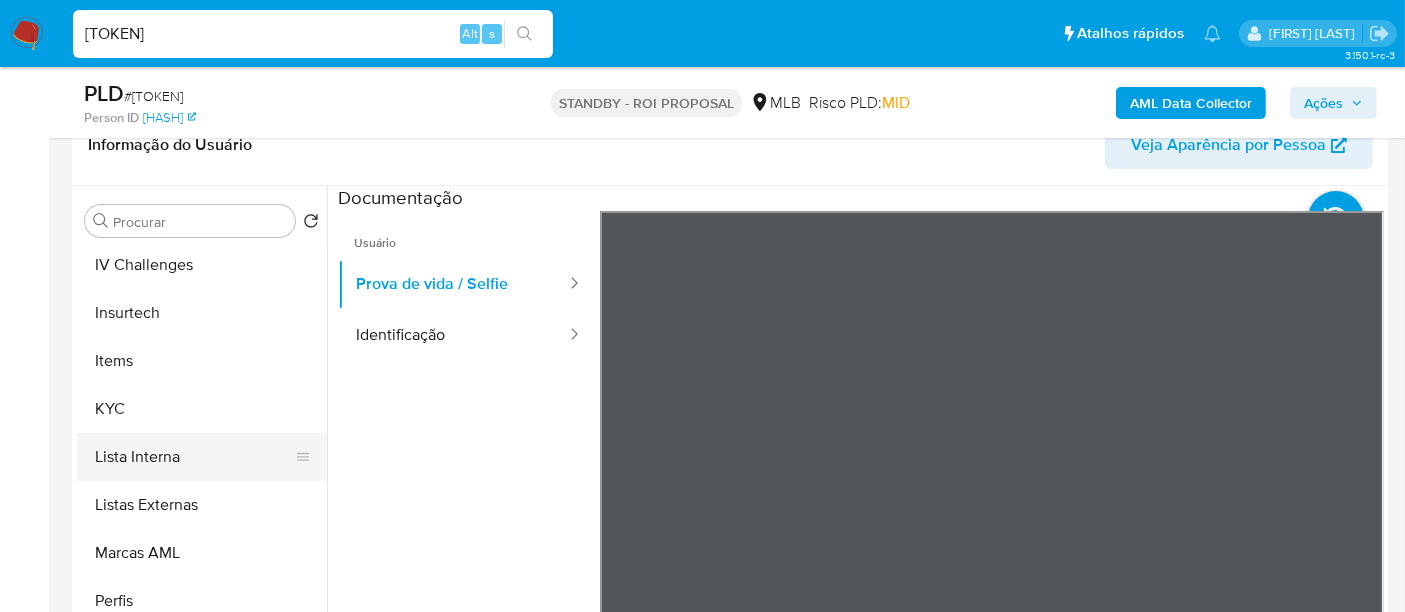 scroll, scrollTop: 844, scrollLeft: 0, axis: vertical 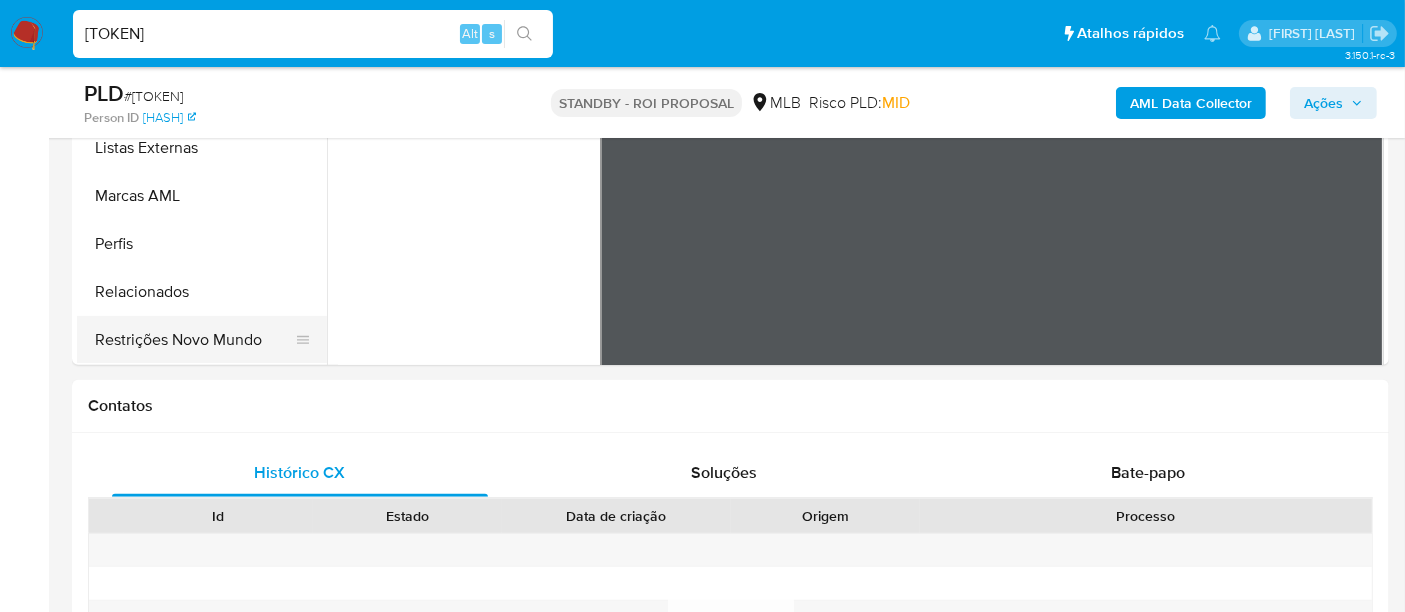 click on "Restrições Novo Mundo" at bounding box center [194, 340] 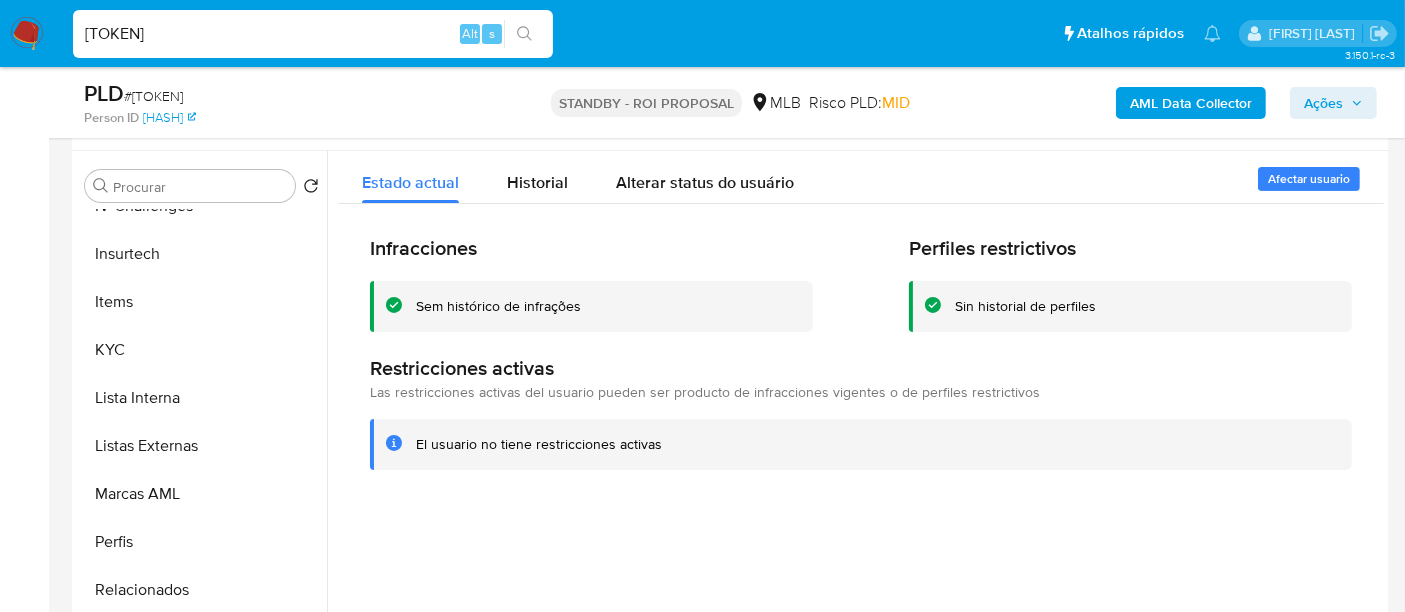 scroll, scrollTop: 333, scrollLeft: 0, axis: vertical 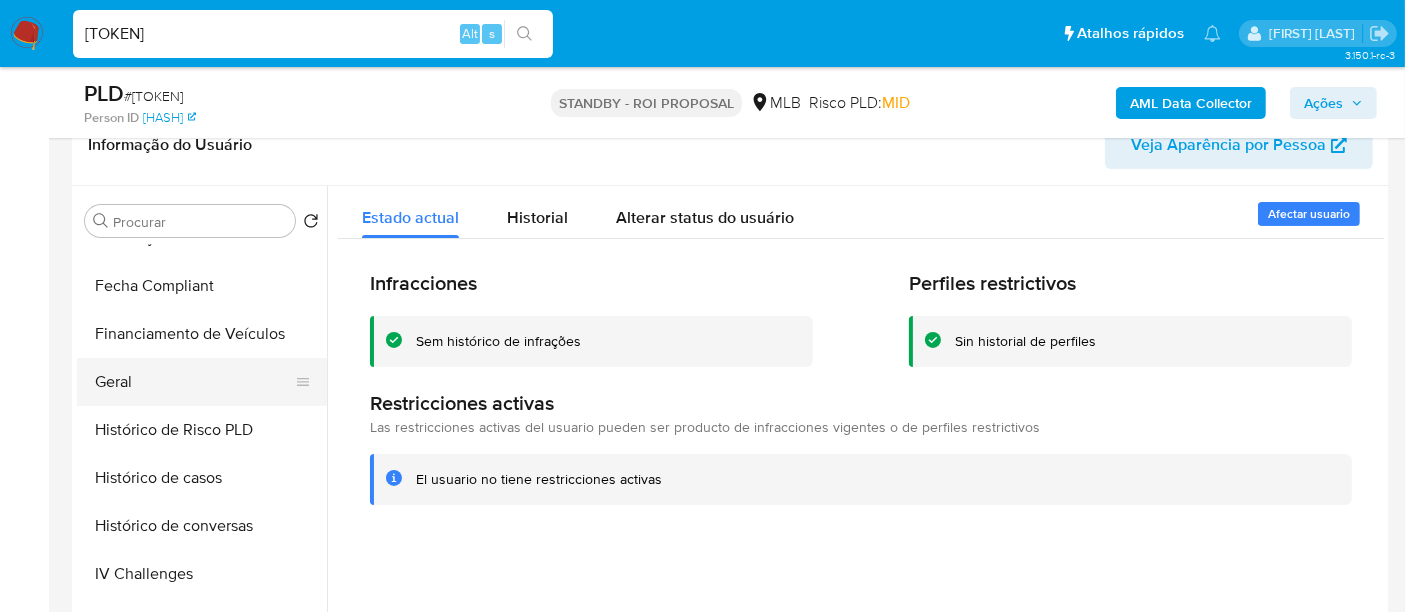 click on "Geral" at bounding box center (194, 382) 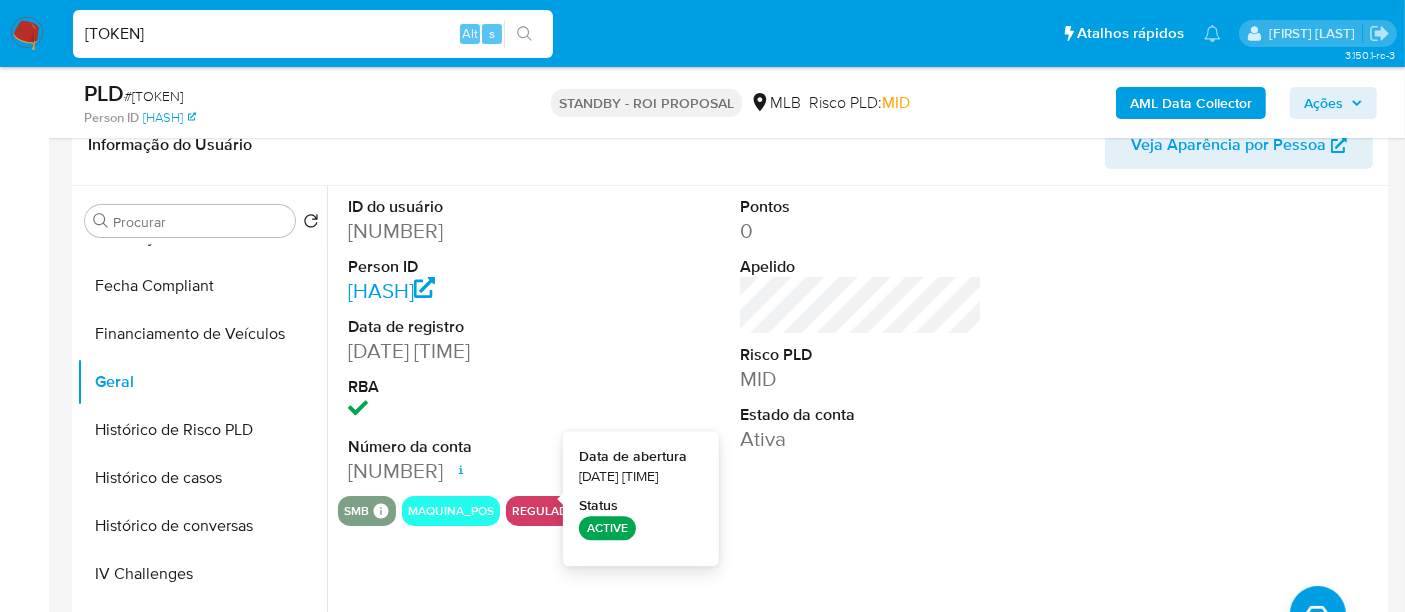type 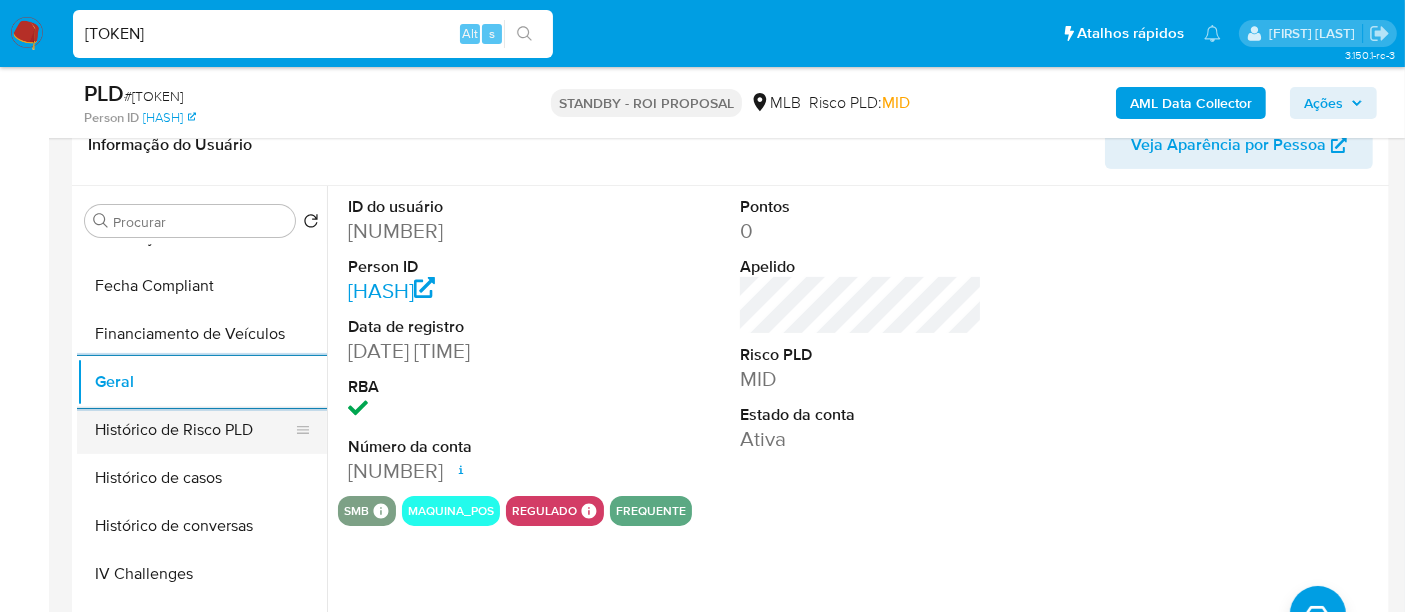 scroll, scrollTop: 844, scrollLeft: 0, axis: vertical 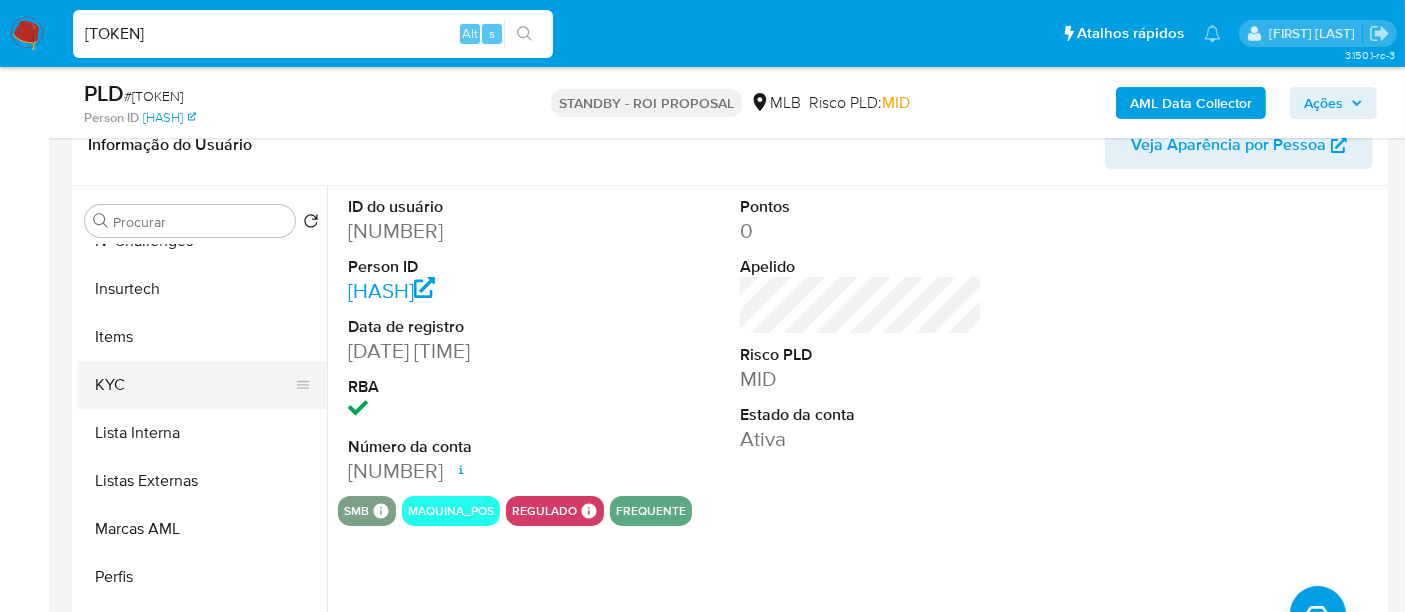 click on "KYC" at bounding box center (194, 385) 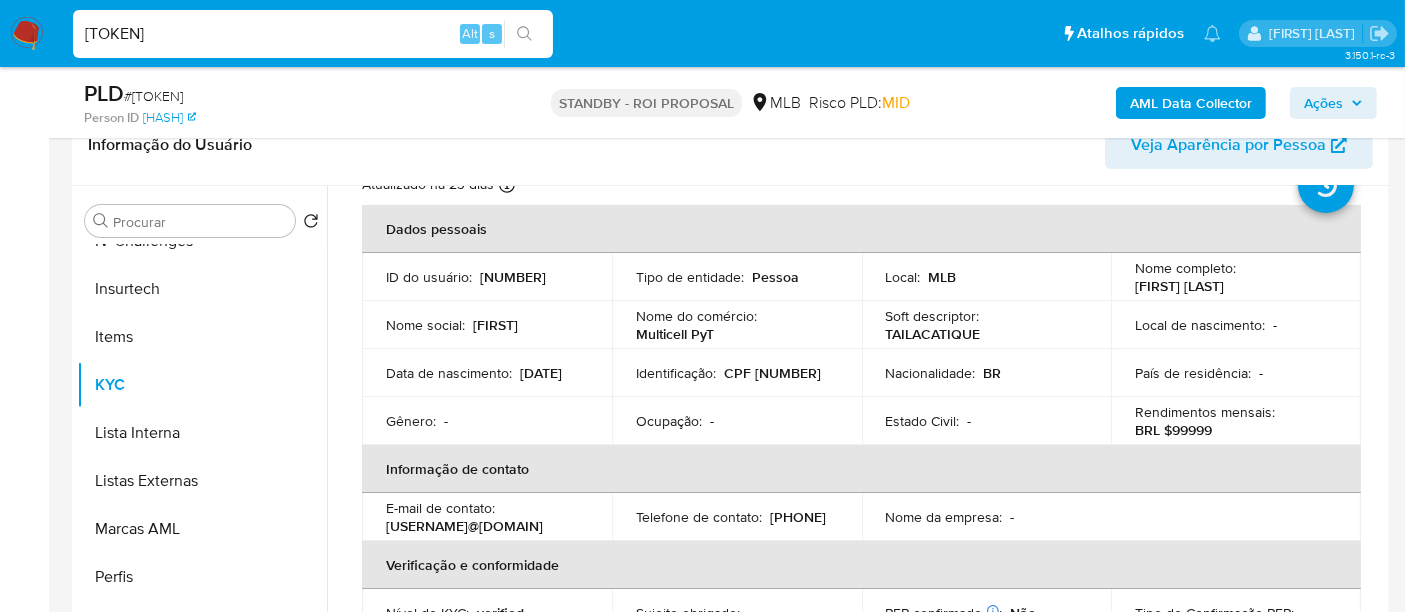 scroll, scrollTop: 111, scrollLeft: 0, axis: vertical 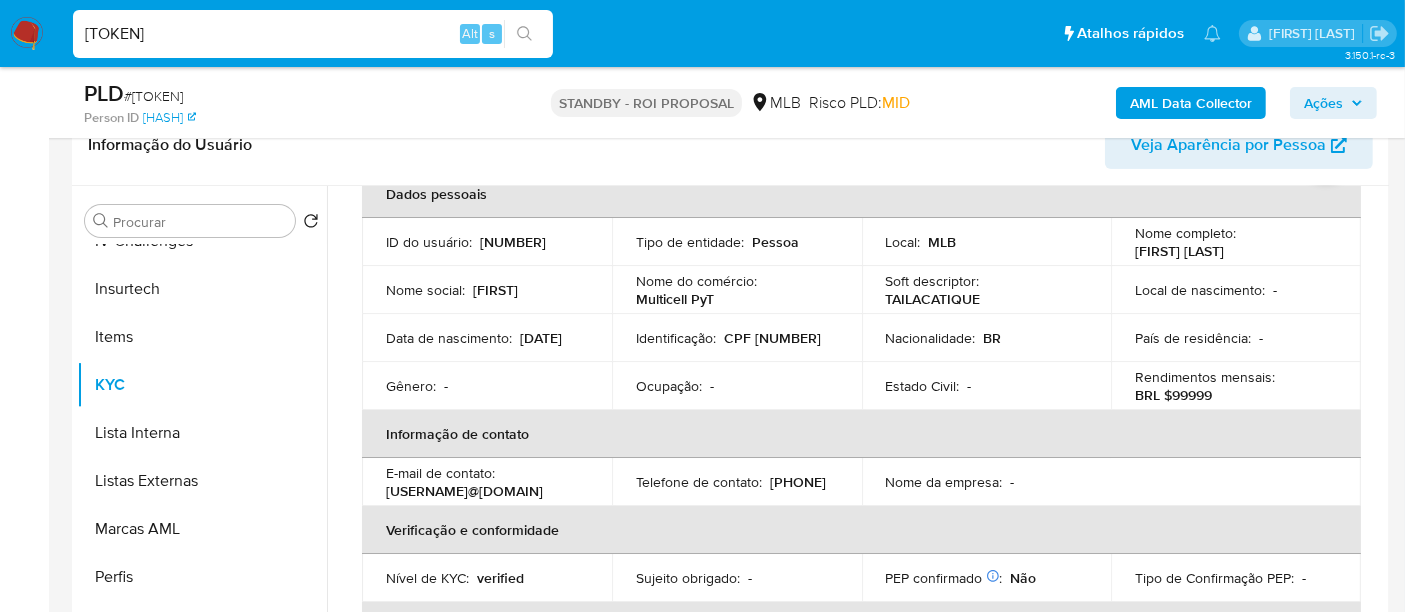 click on "[TOKEN]" at bounding box center (313, 34) 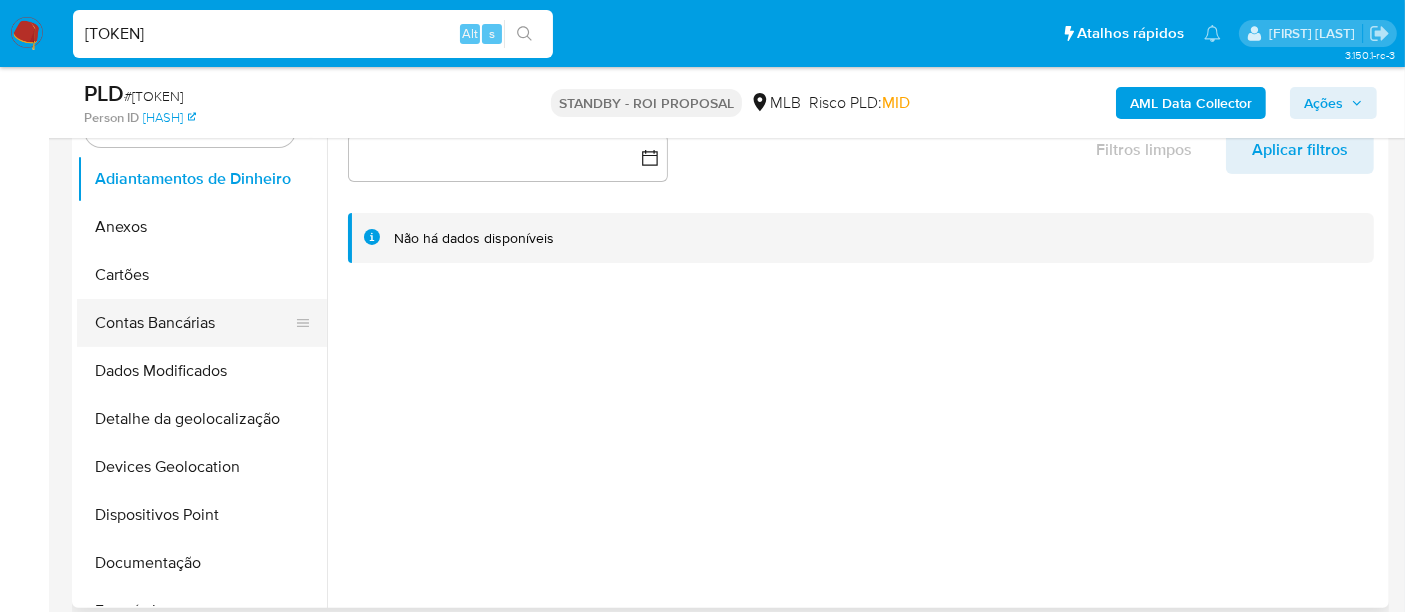 scroll, scrollTop: 444, scrollLeft: 0, axis: vertical 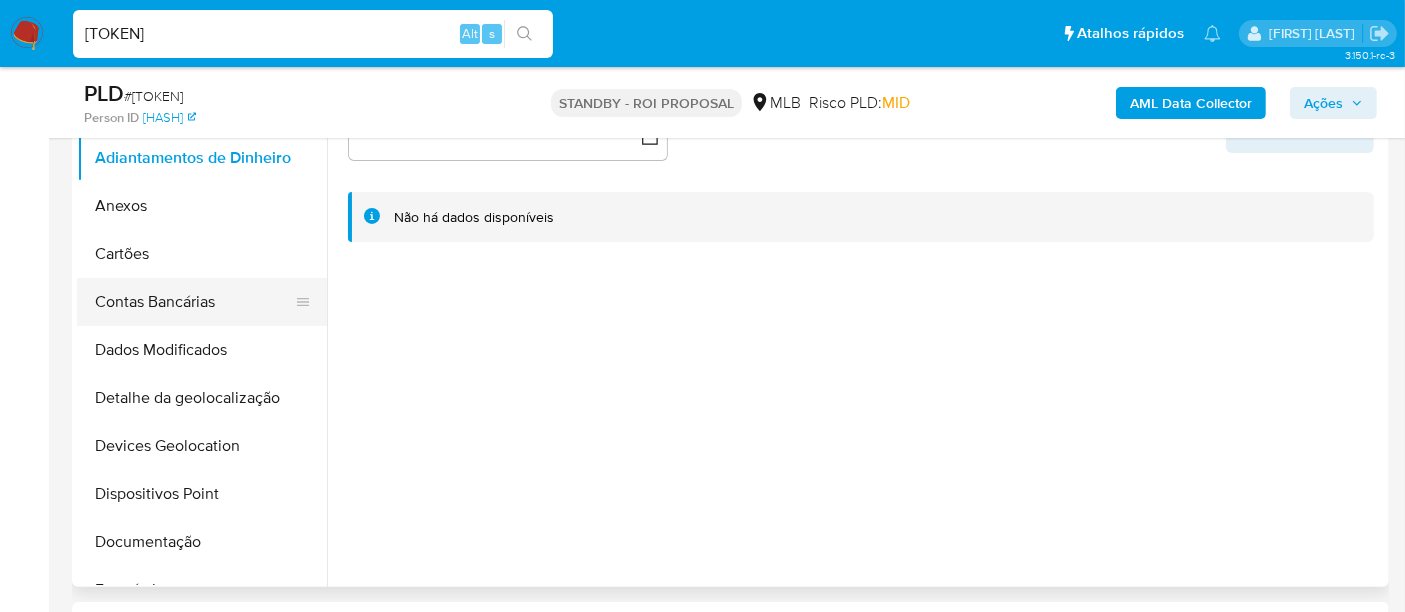 select on "10" 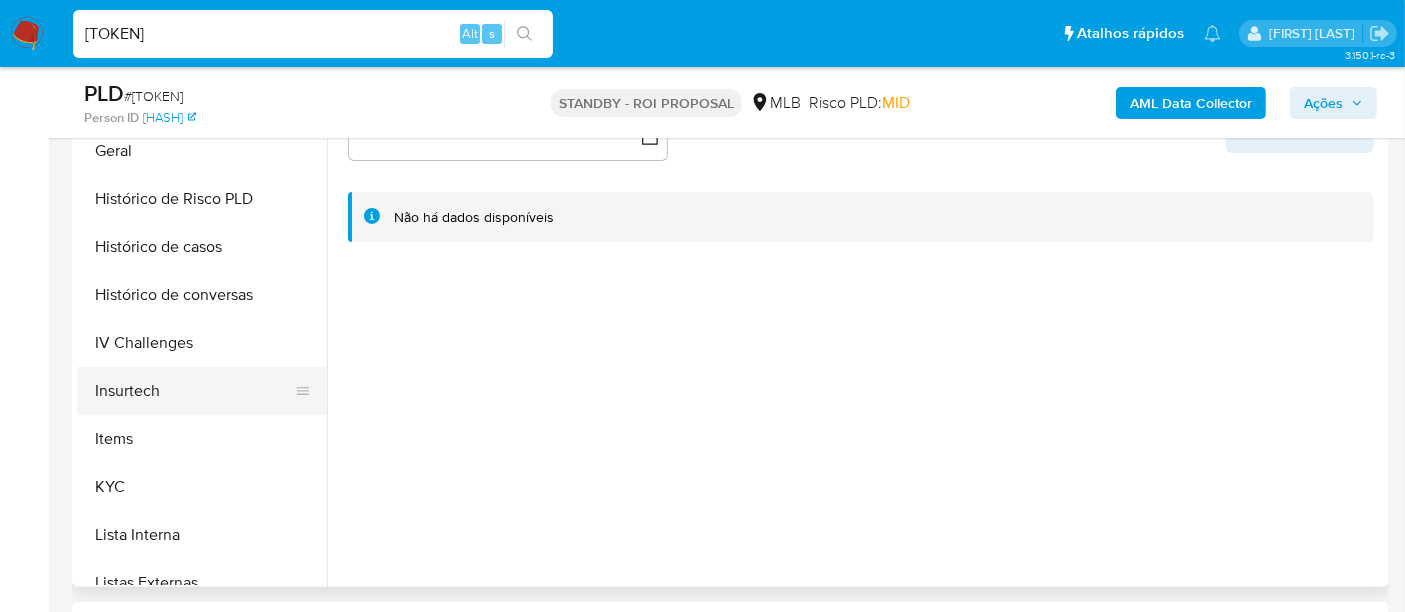 scroll, scrollTop: 666, scrollLeft: 0, axis: vertical 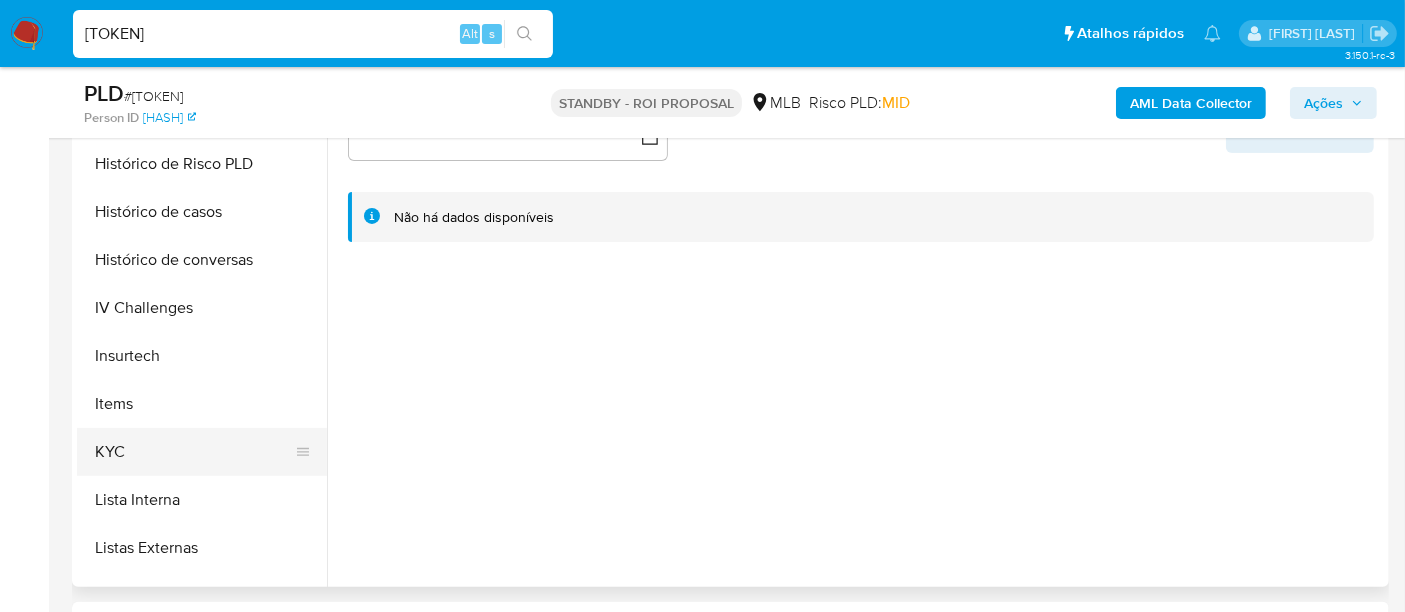 click on "KYC" at bounding box center [194, 452] 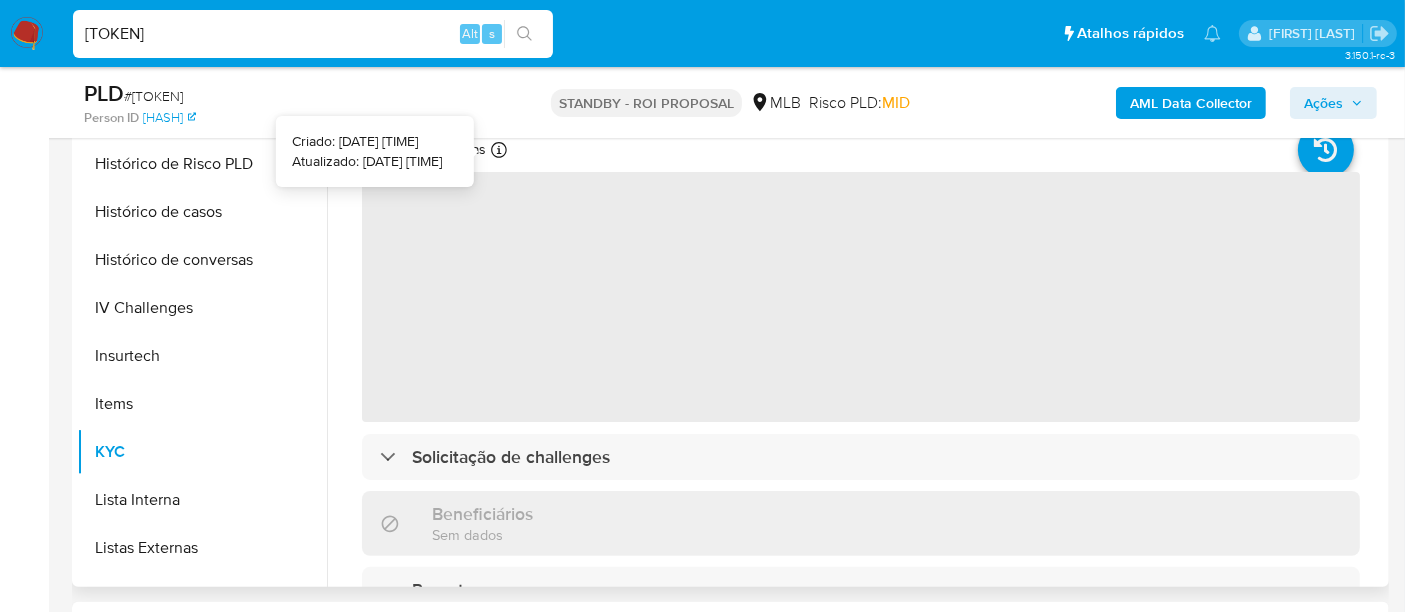 type 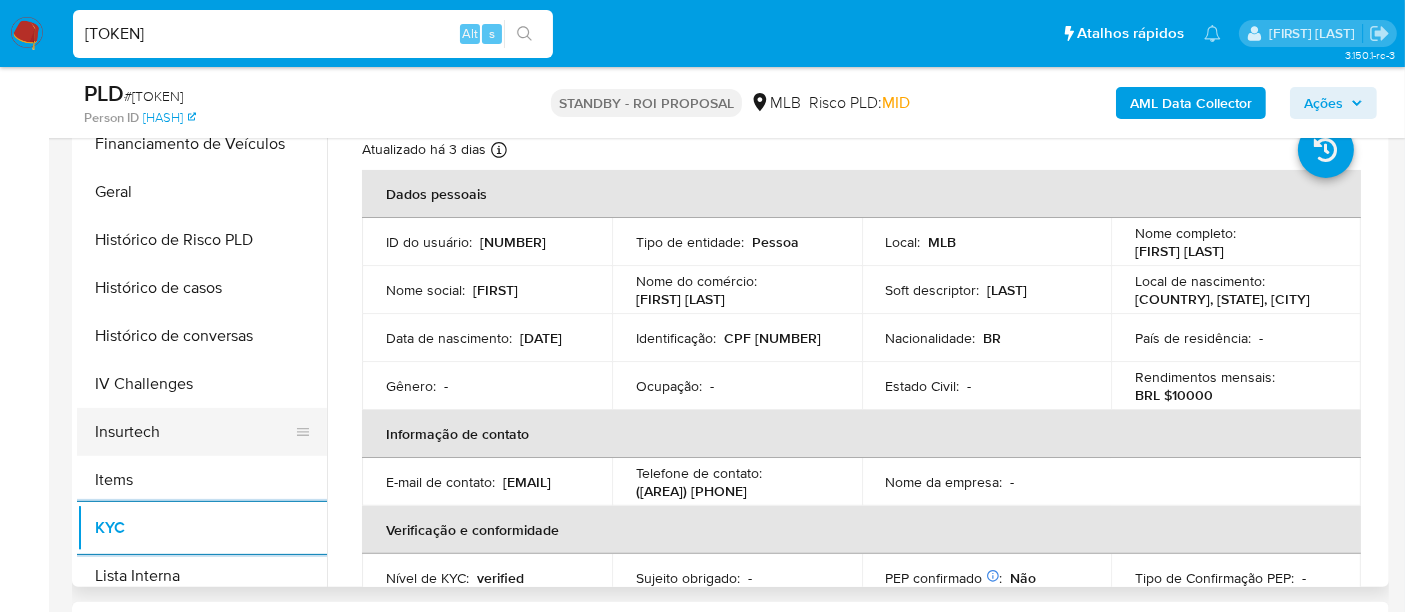 scroll, scrollTop: 555, scrollLeft: 0, axis: vertical 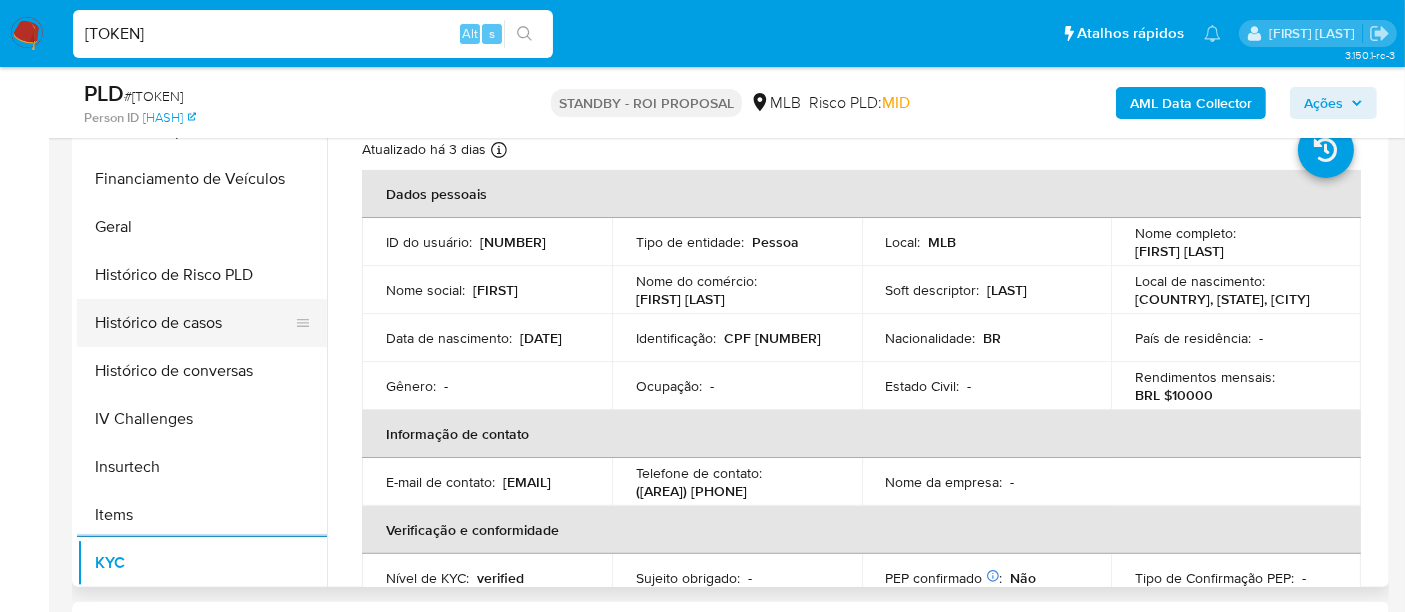 click on "Histórico de casos" at bounding box center (194, 323) 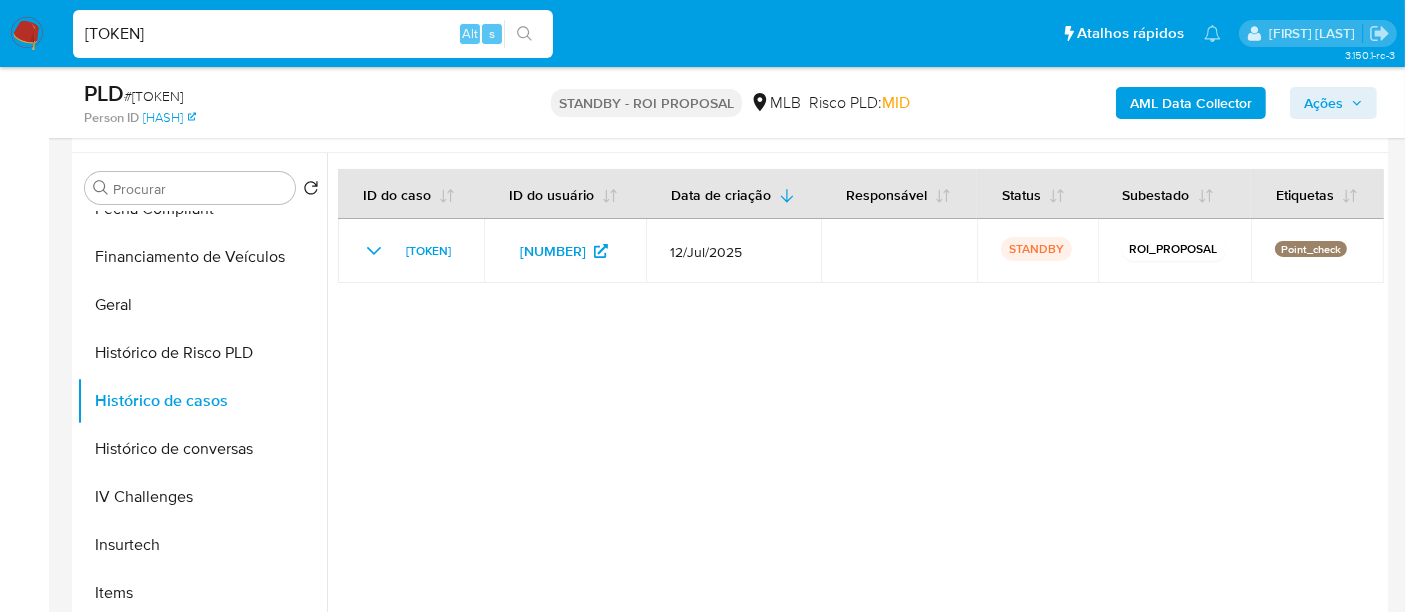 scroll, scrollTop: 333, scrollLeft: 0, axis: vertical 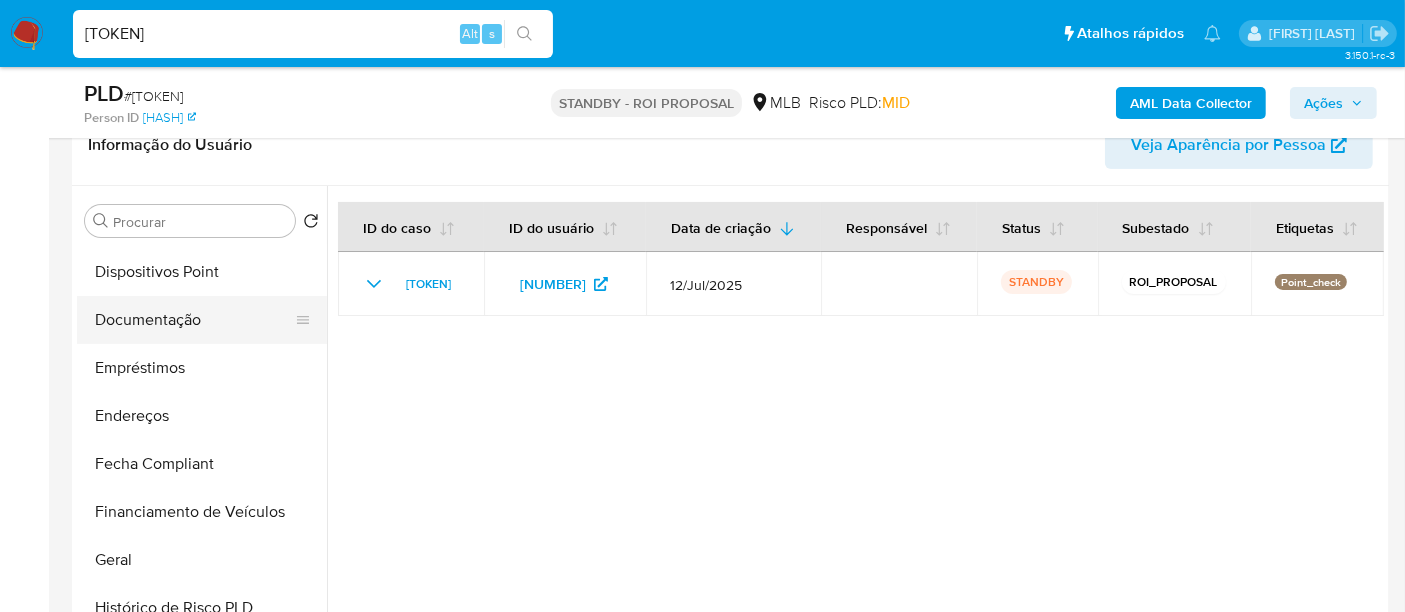 click on "Documentação" at bounding box center (194, 320) 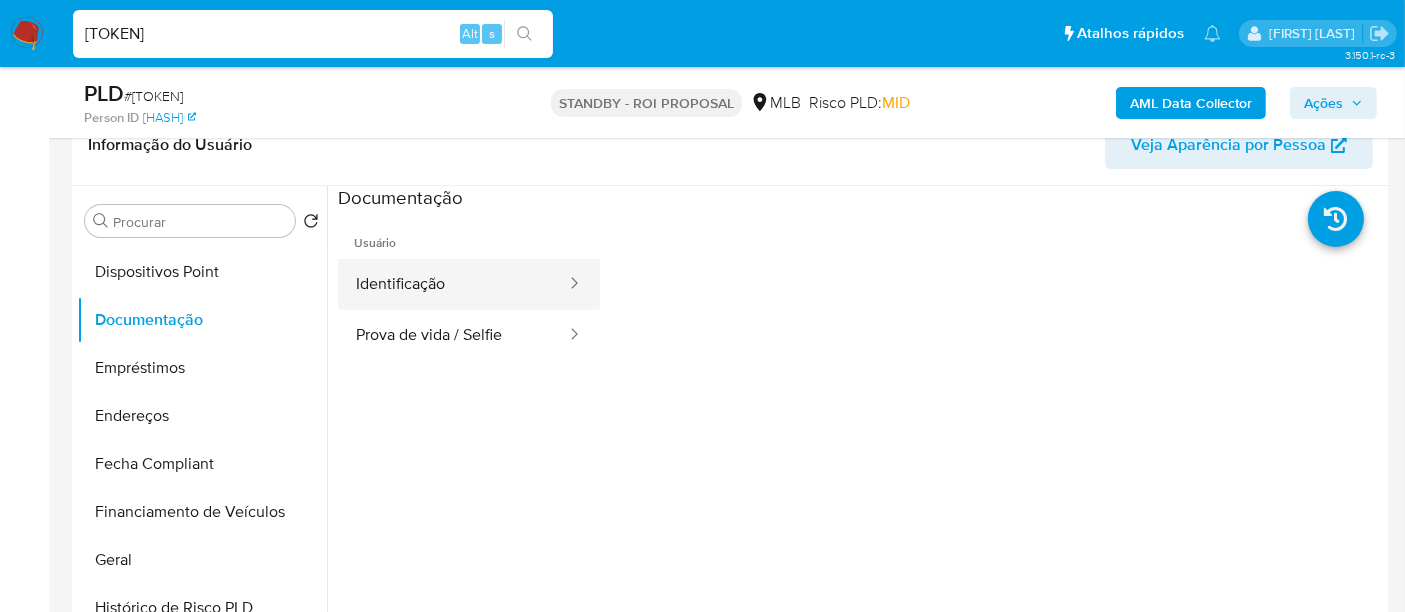 click on "Identificação" at bounding box center (453, 284) 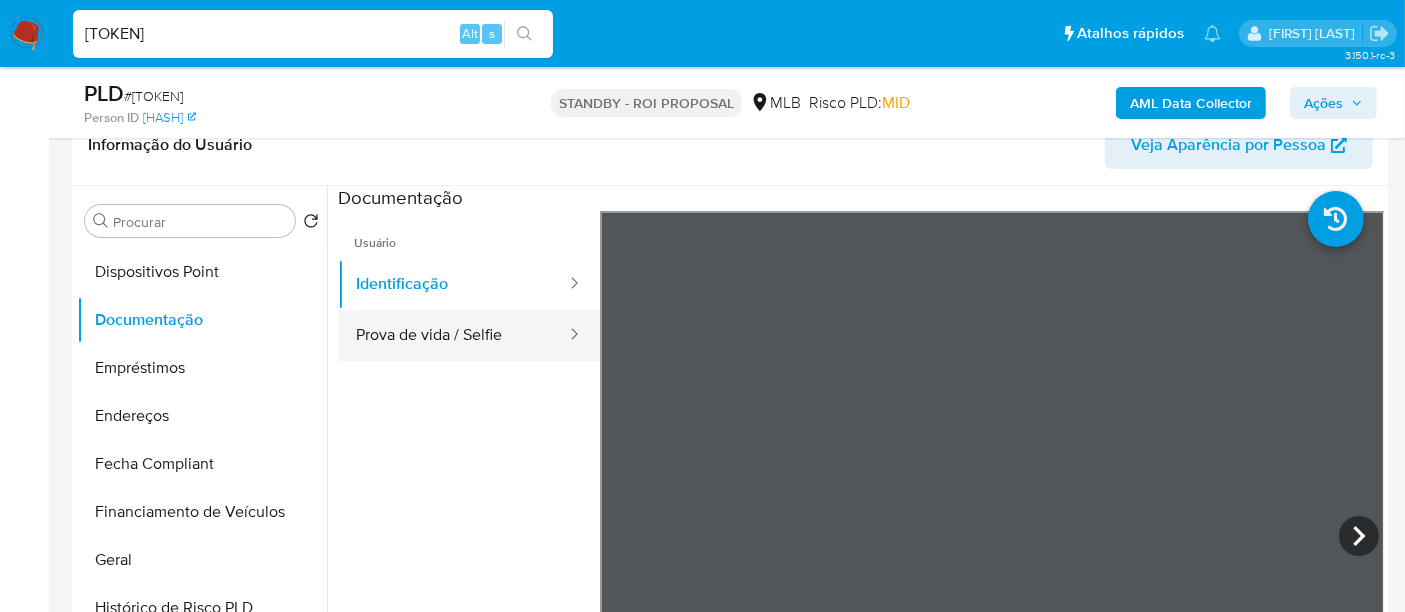 click on "Prova de vida / Selfie" at bounding box center (453, 335) 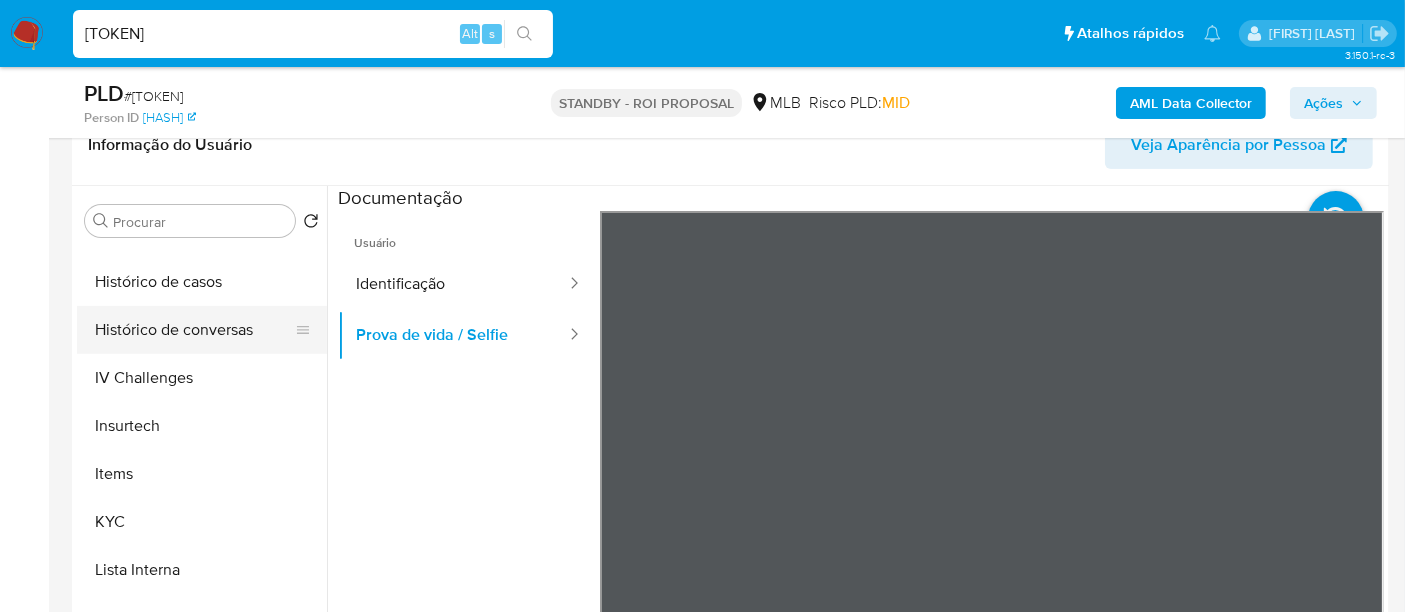 scroll, scrollTop: 844, scrollLeft: 0, axis: vertical 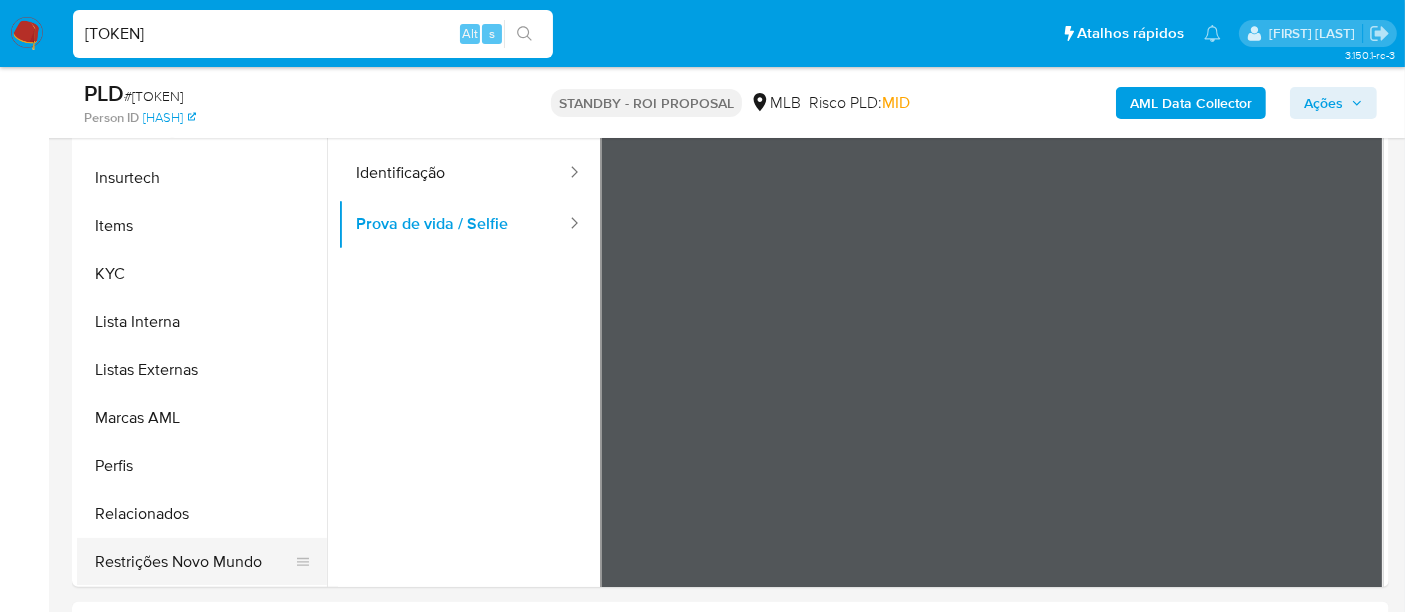click on "Restrições Novo Mundo" at bounding box center (194, 562) 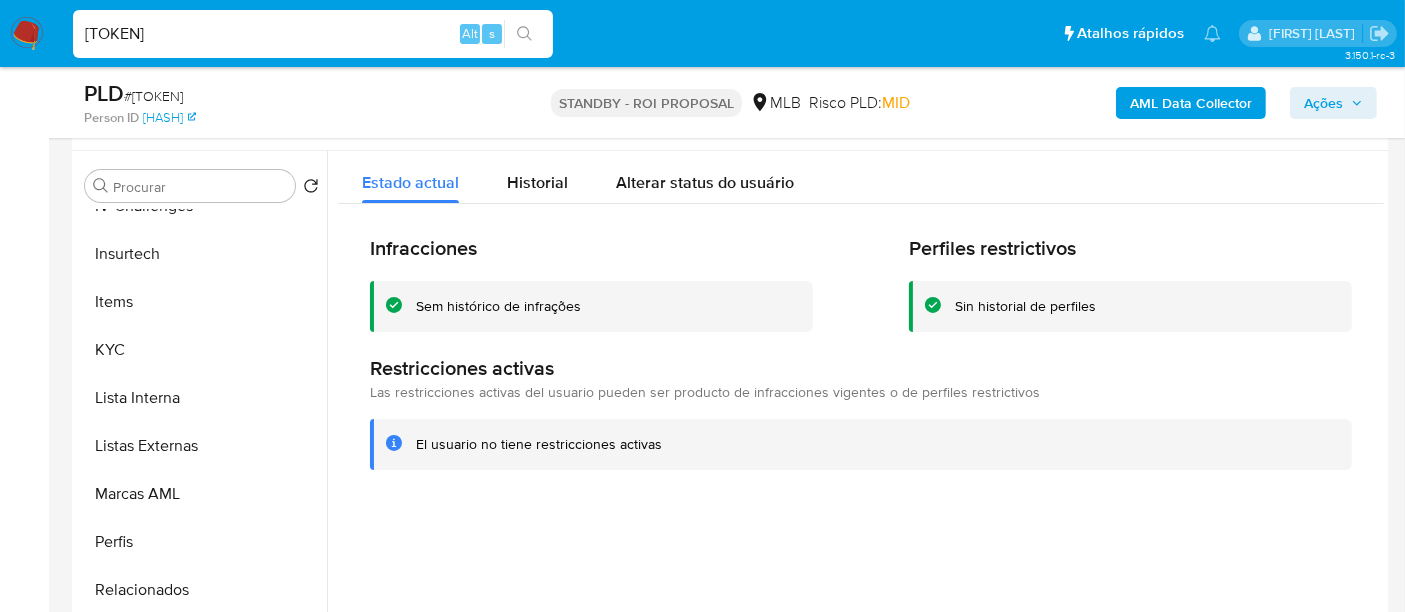 scroll, scrollTop: 333, scrollLeft: 0, axis: vertical 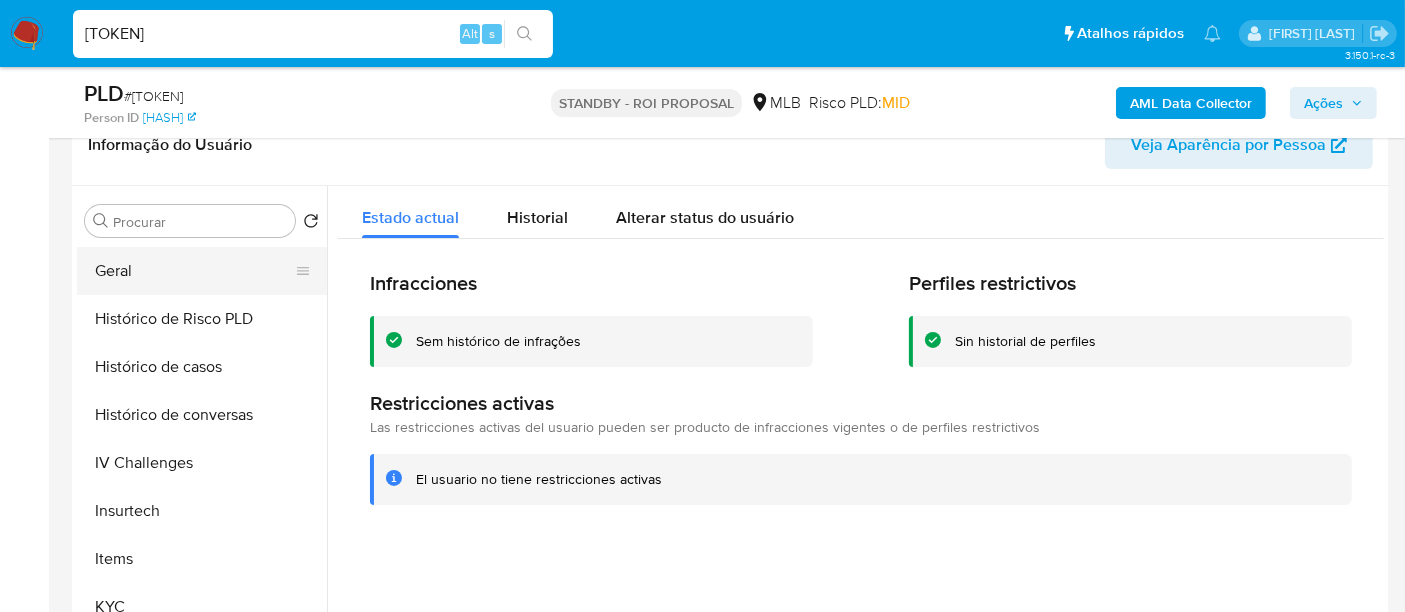 click on "Geral" at bounding box center (194, 271) 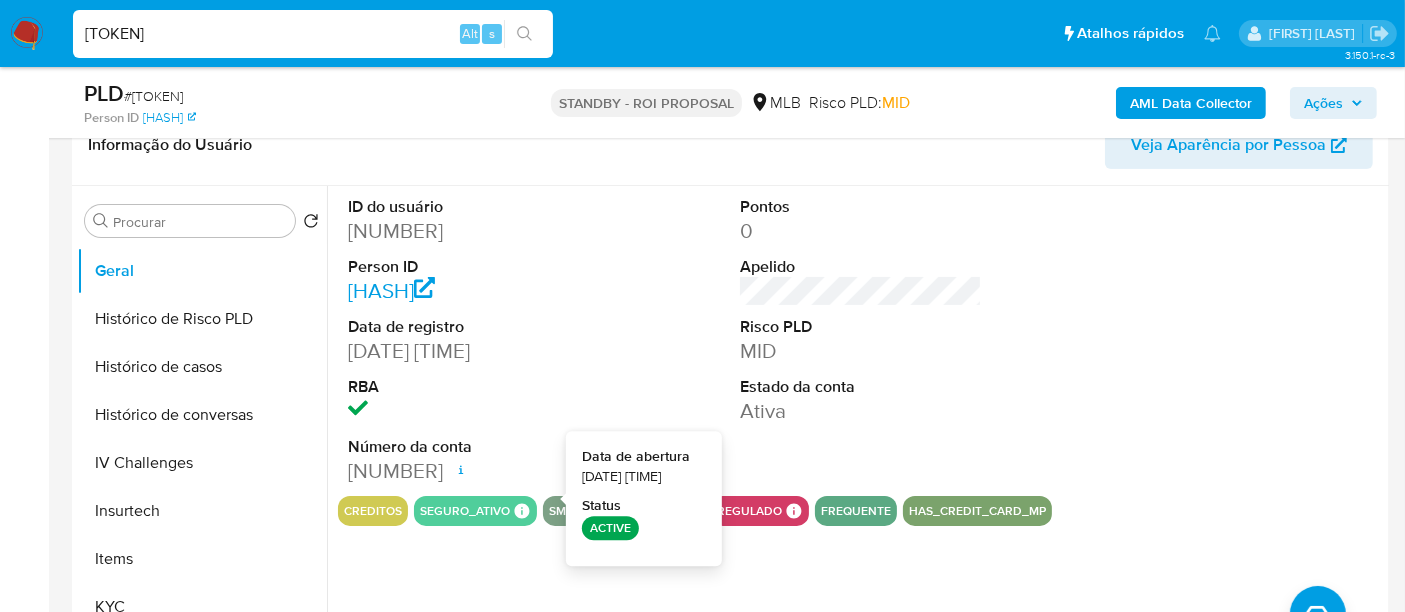 type 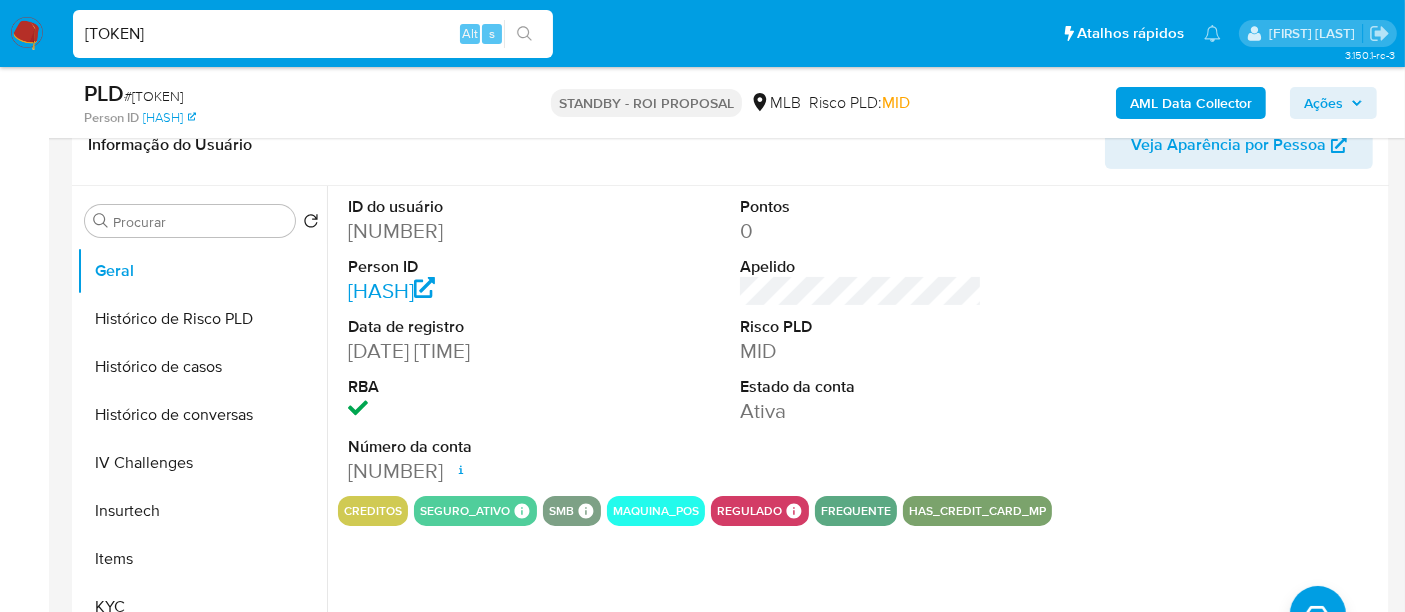 click on "[TOKEN]" at bounding box center (313, 34) 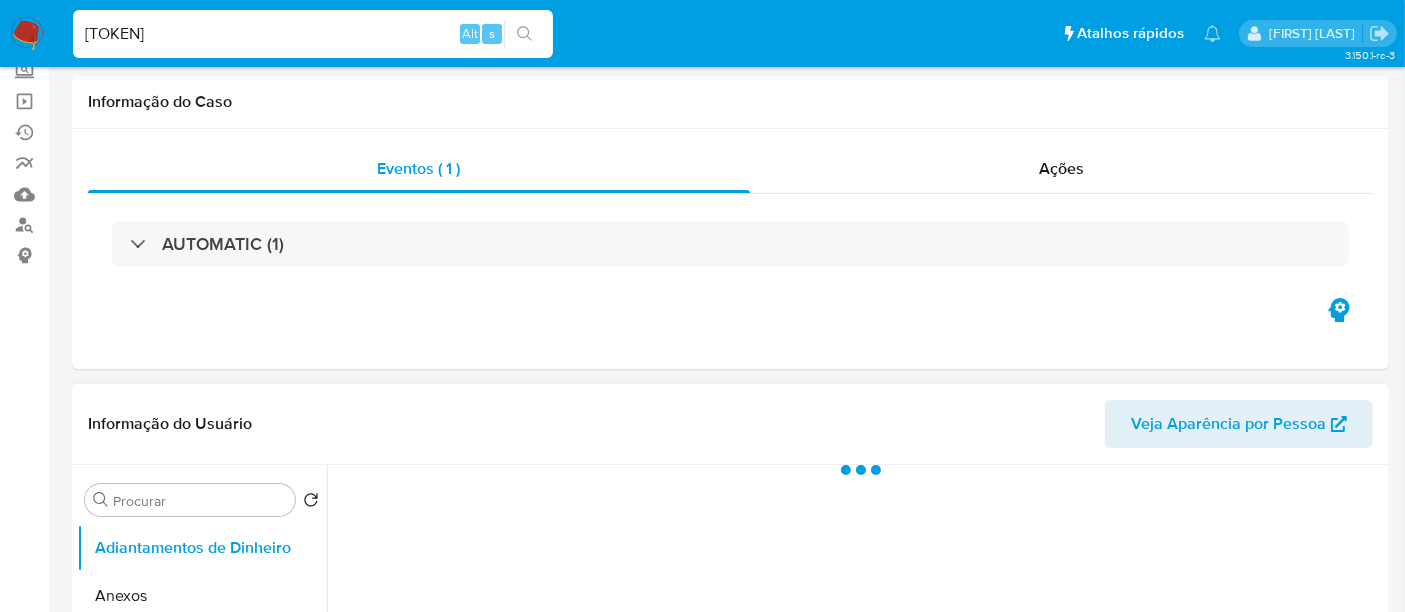 scroll, scrollTop: 333, scrollLeft: 0, axis: vertical 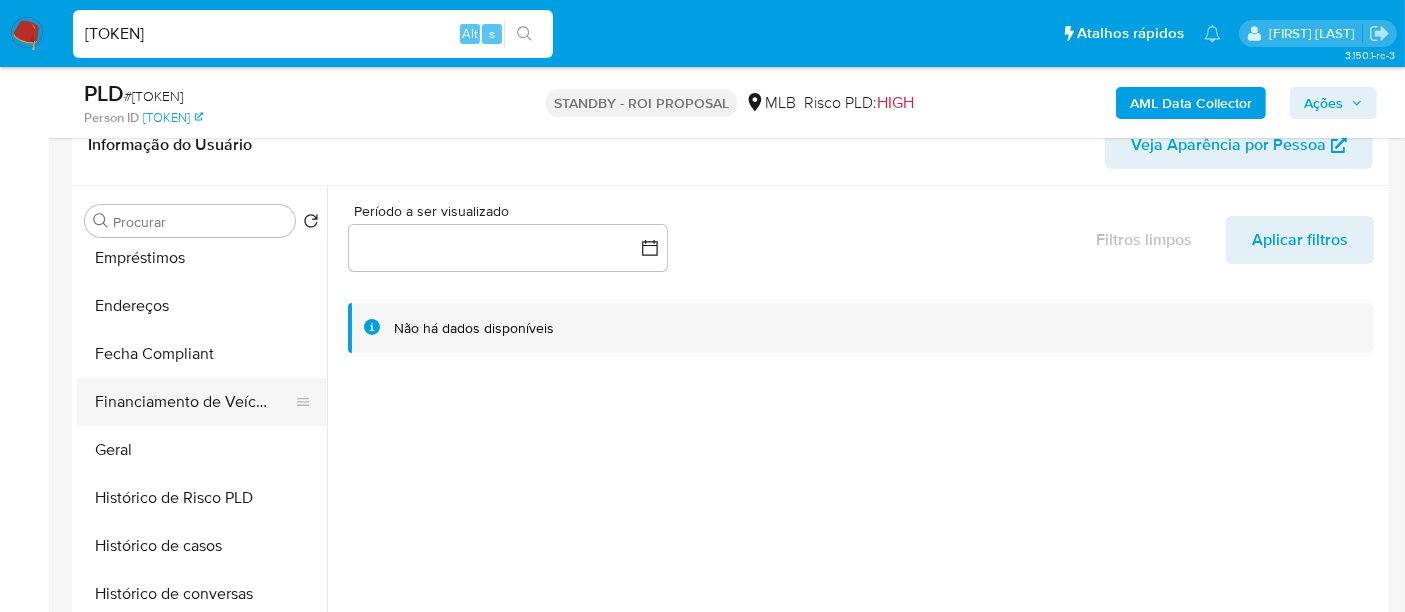 select on "10" 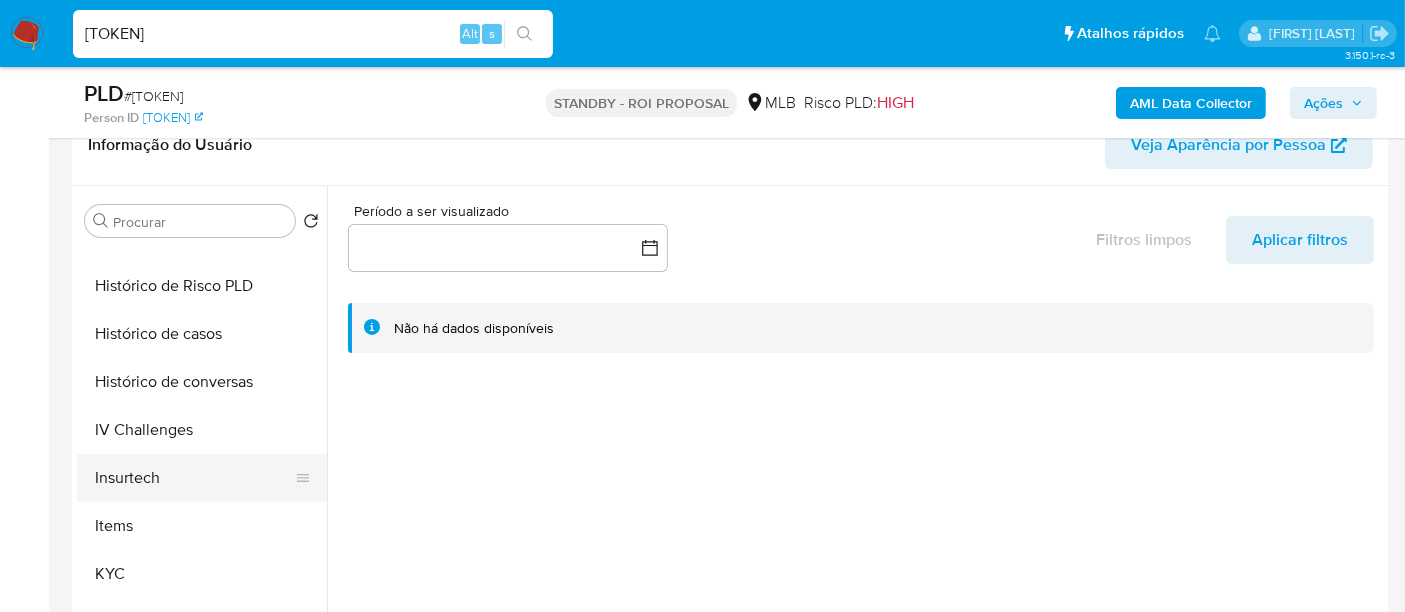 scroll, scrollTop: 665, scrollLeft: 0, axis: vertical 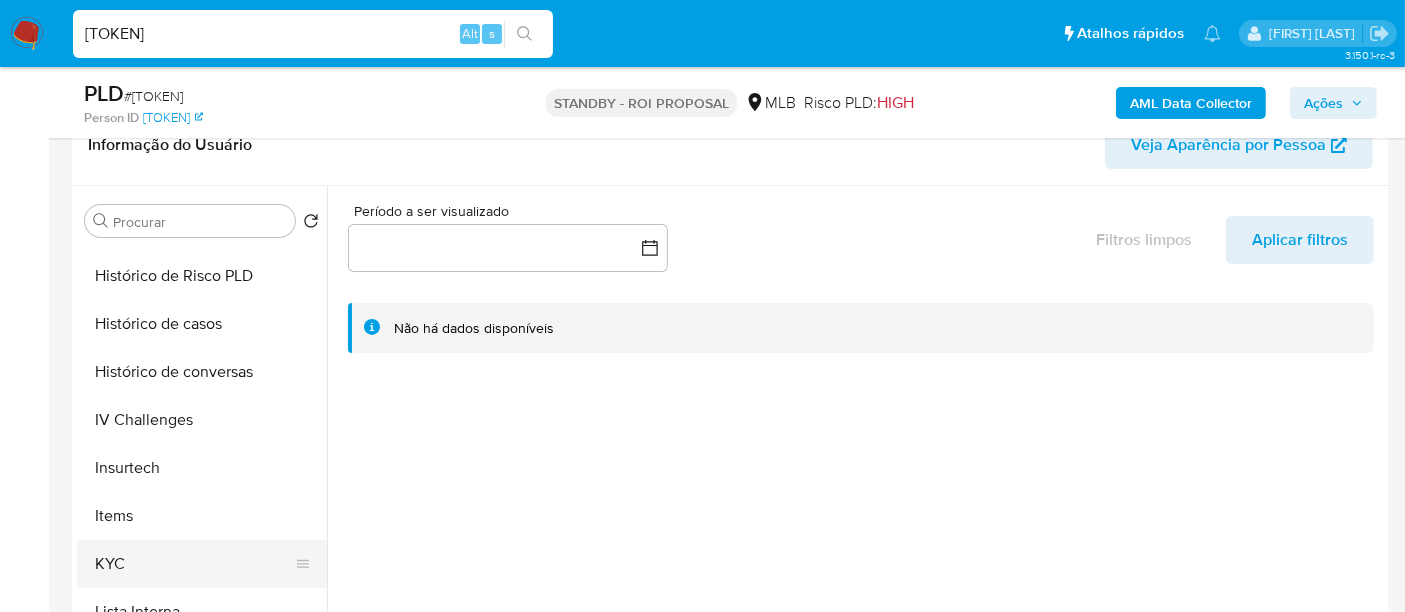 click on "KYC" at bounding box center [194, 564] 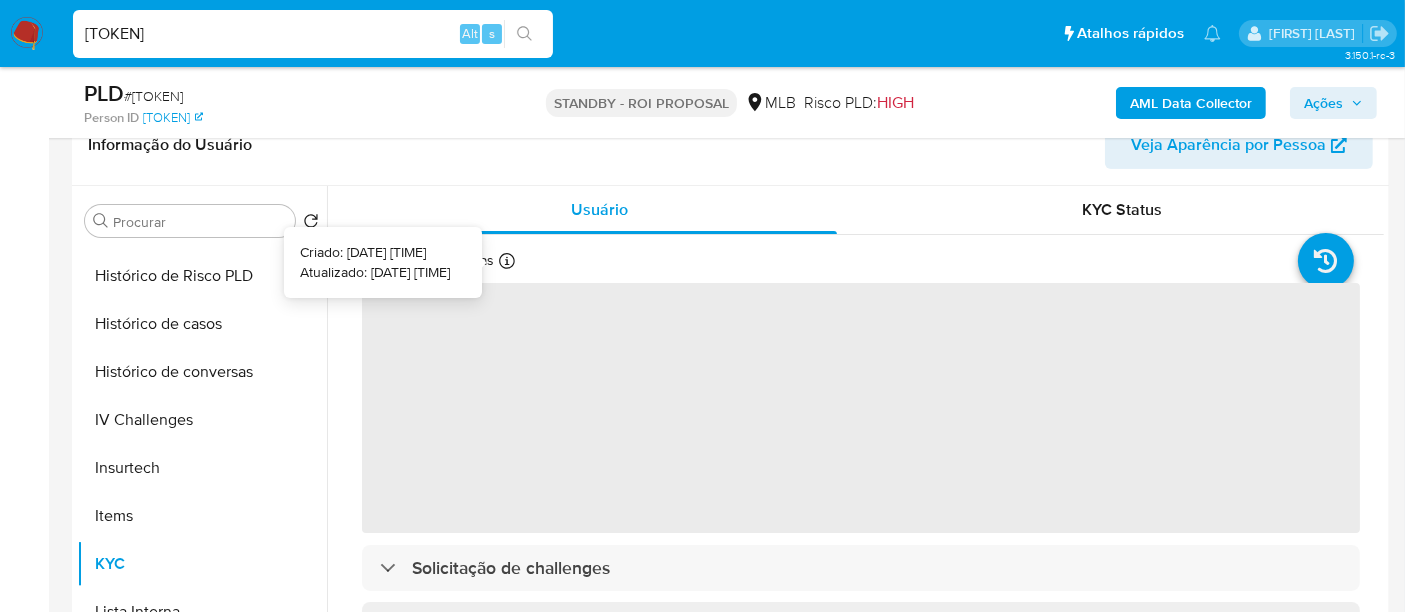 type 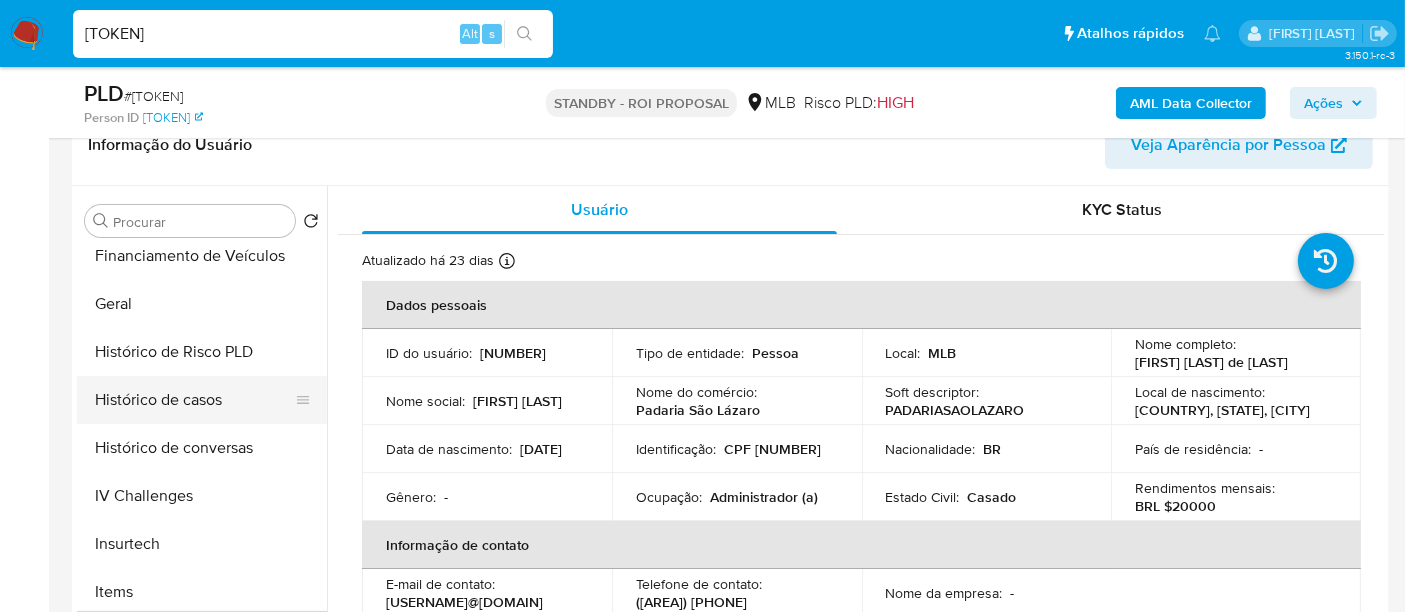 scroll, scrollTop: 554, scrollLeft: 0, axis: vertical 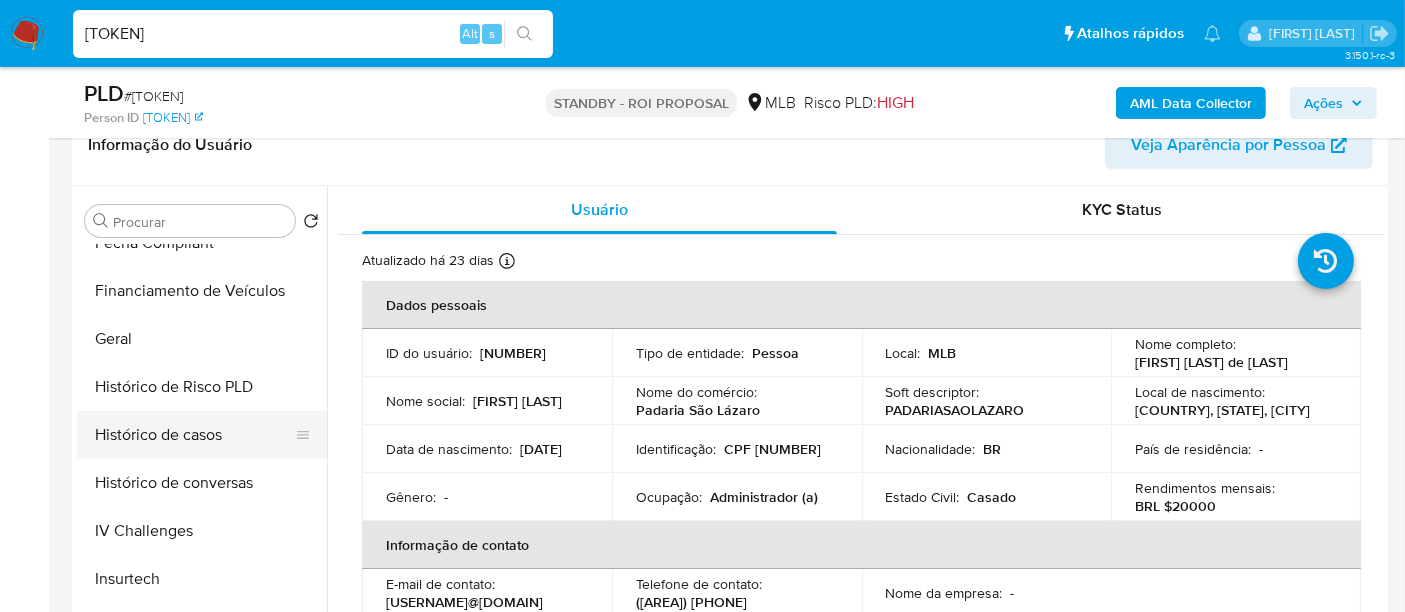 click on "Histórico de casos" at bounding box center (194, 435) 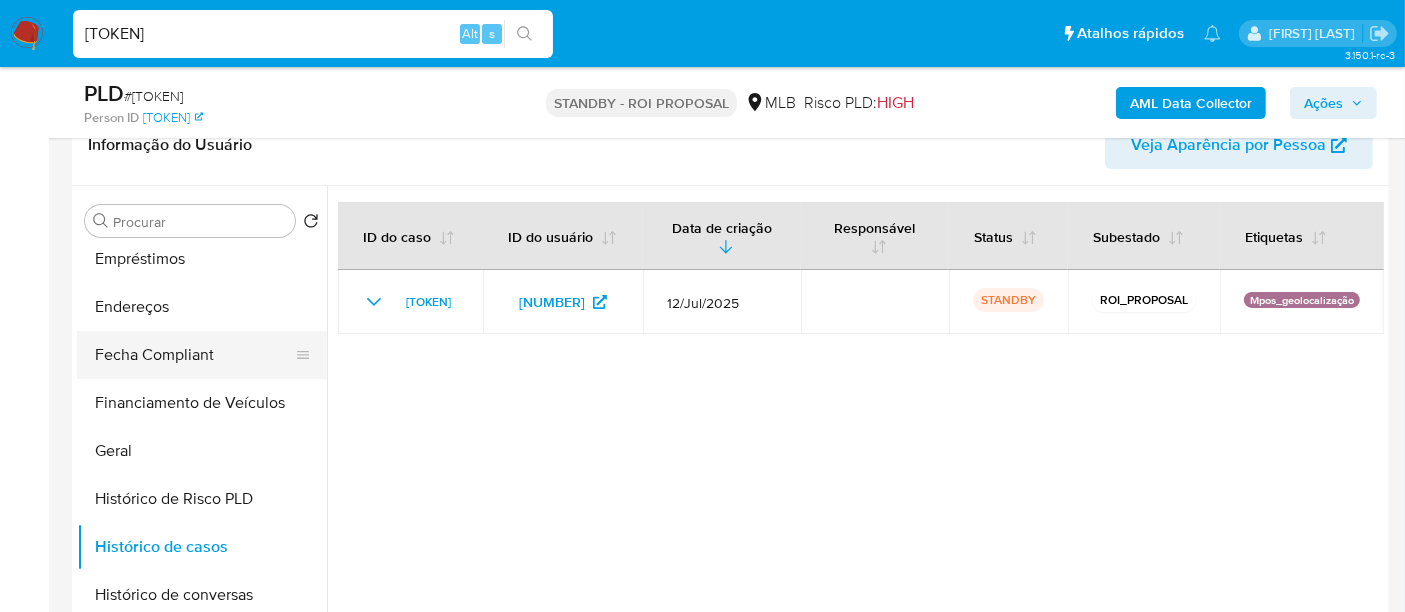 scroll, scrollTop: 332, scrollLeft: 0, axis: vertical 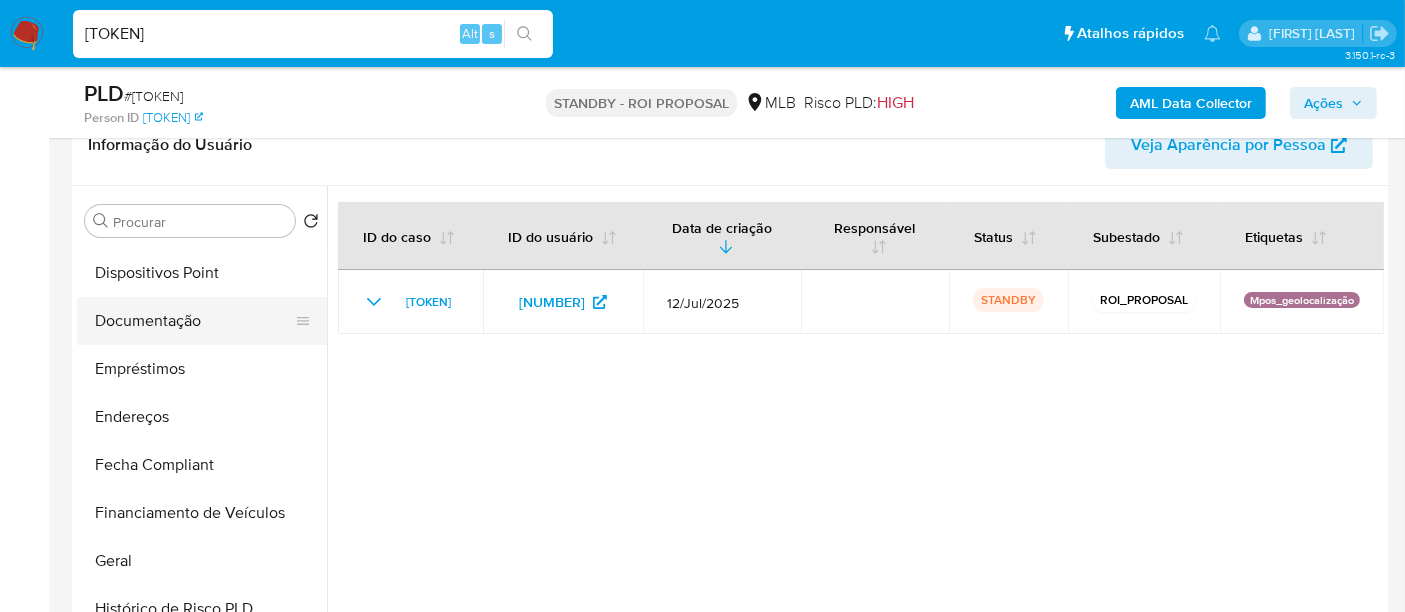 click on "Documentação" at bounding box center (194, 321) 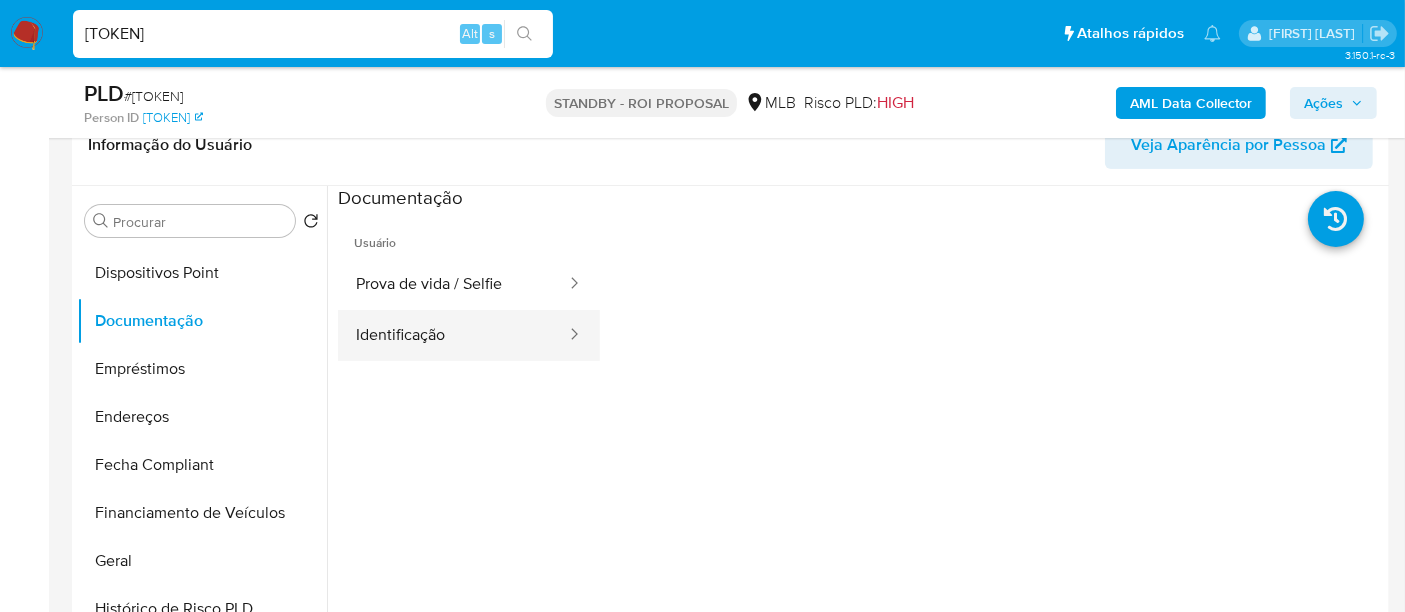 click on "Identificação" at bounding box center [453, 335] 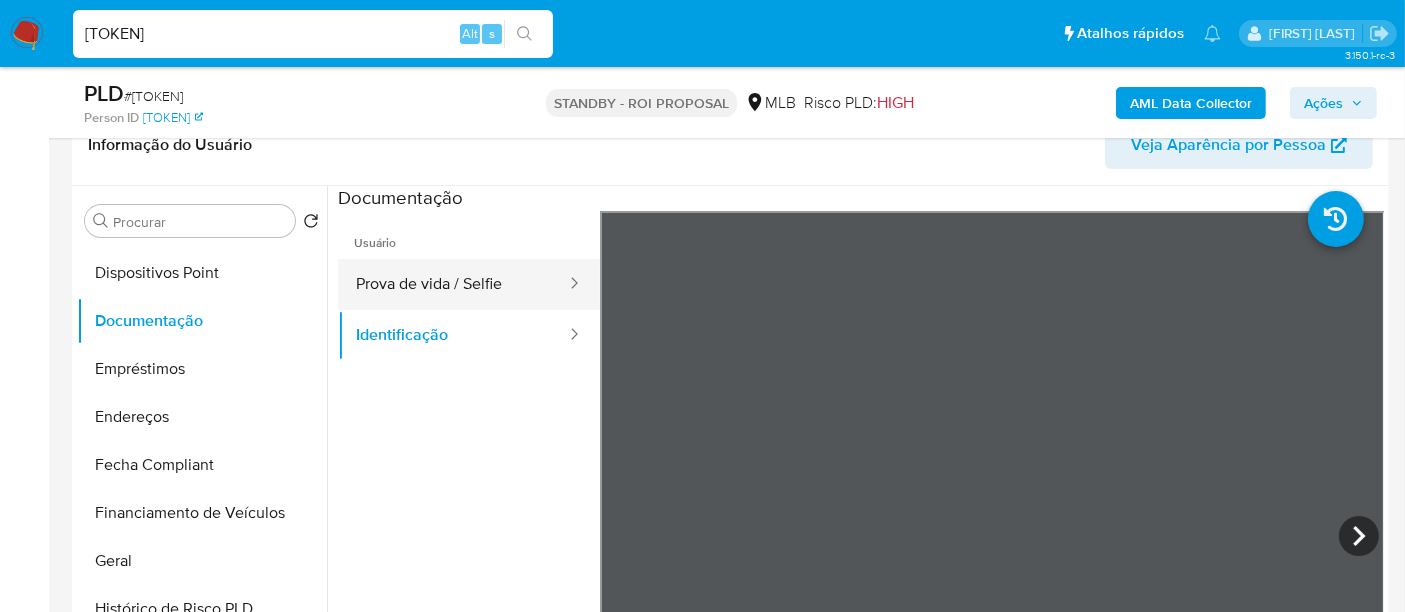click on "Prova de vida / Selfie" at bounding box center [453, 284] 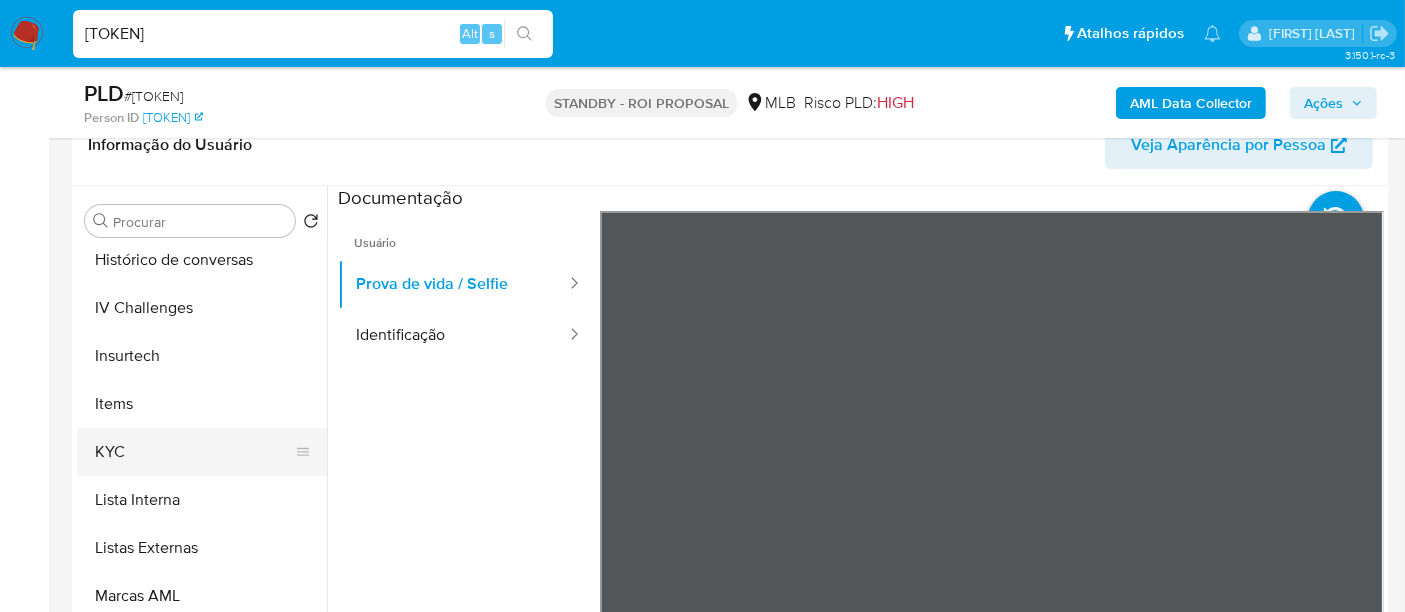 scroll, scrollTop: 844, scrollLeft: 0, axis: vertical 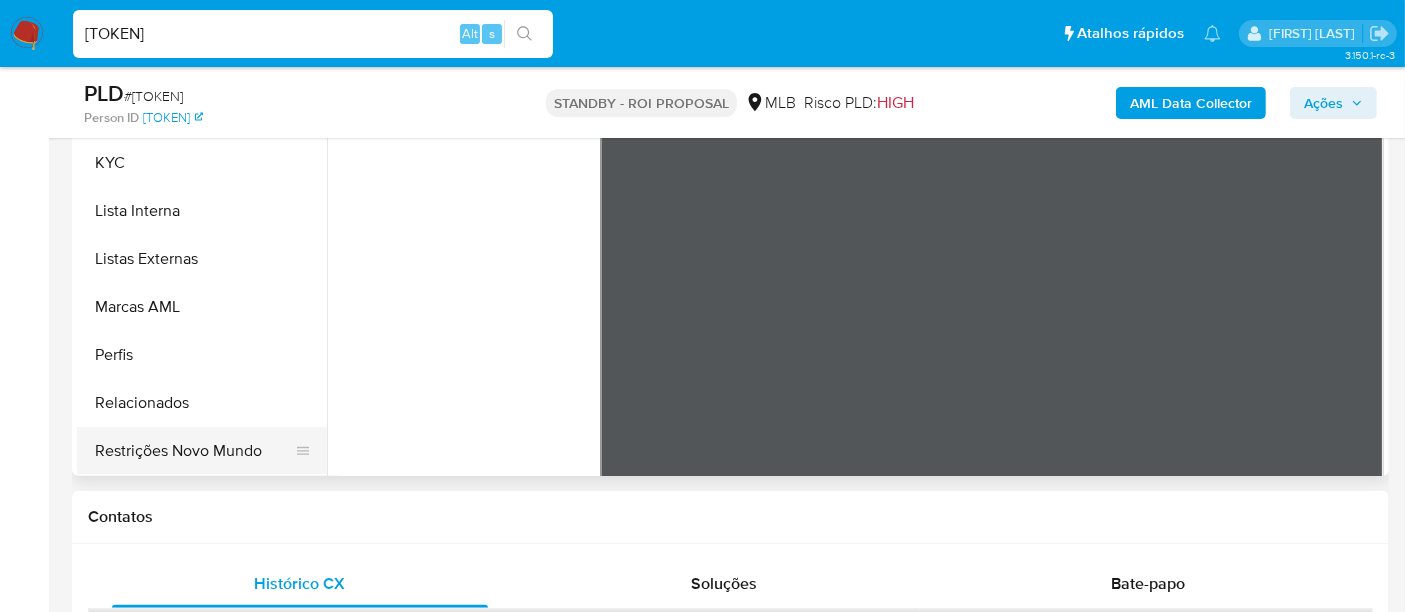 click on "Restrições Novo Mundo" at bounding box center [194, 451] 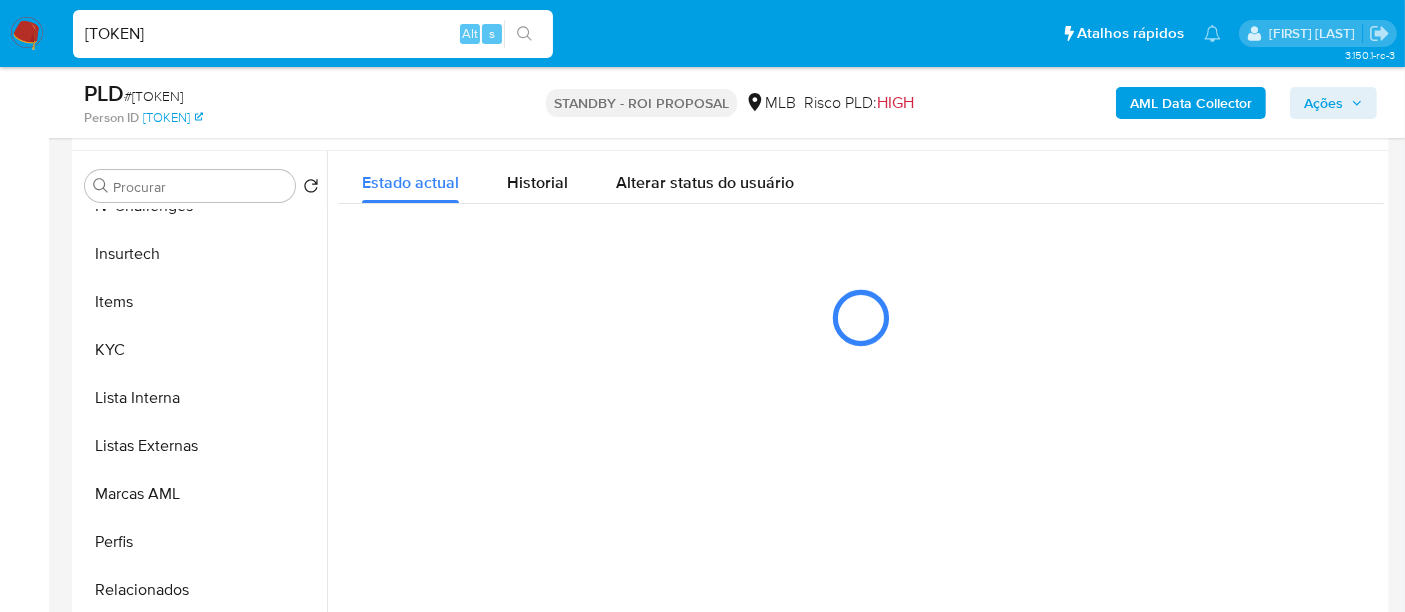 scroll, scrollTop: 333, scrollLeft: 0, axis: vertical 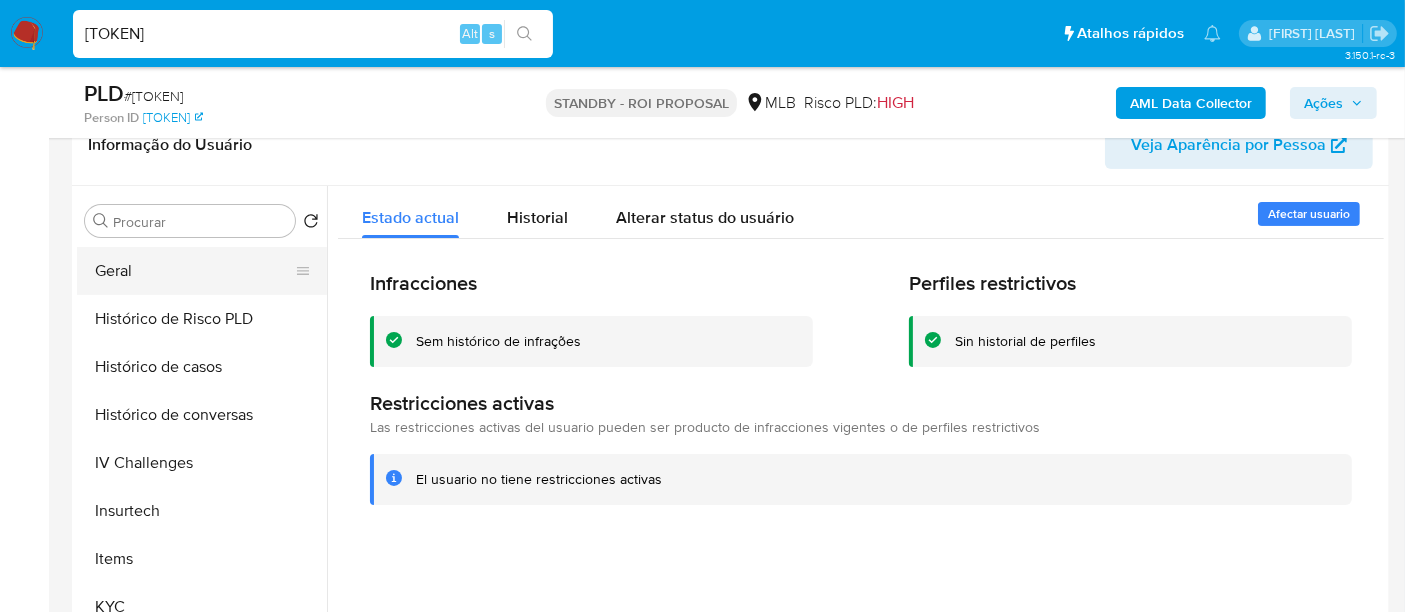 click on "Geral" at bounding box center (194, 271) 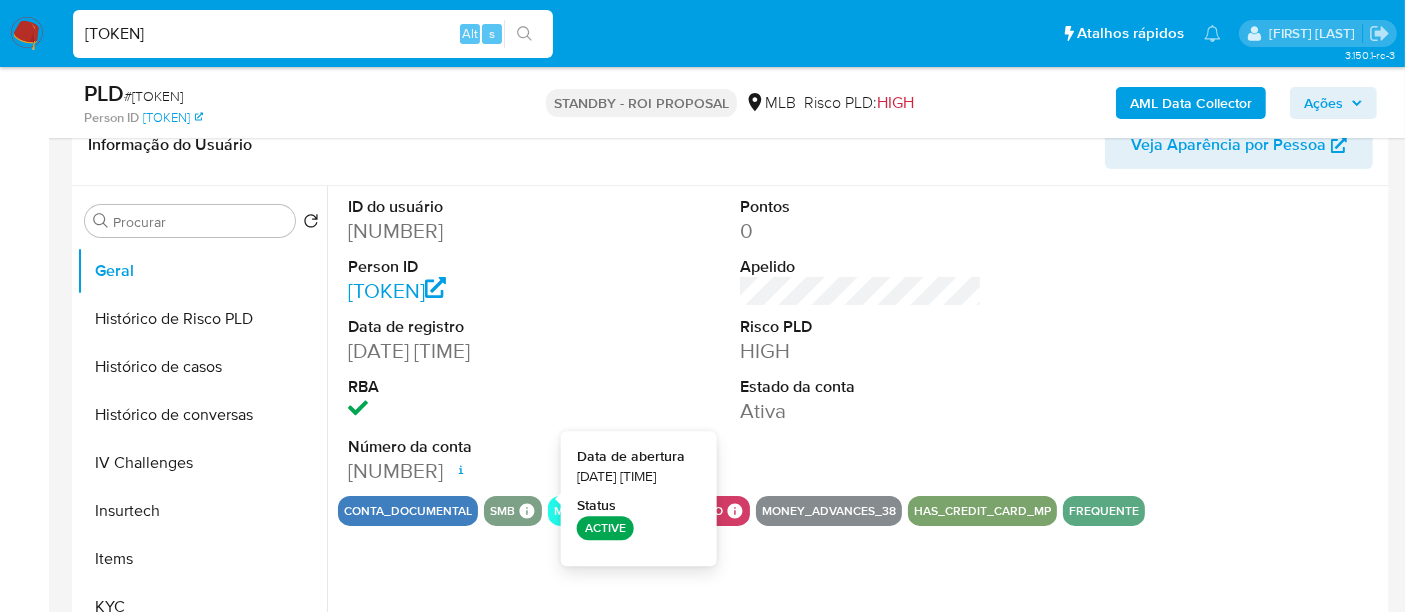 type 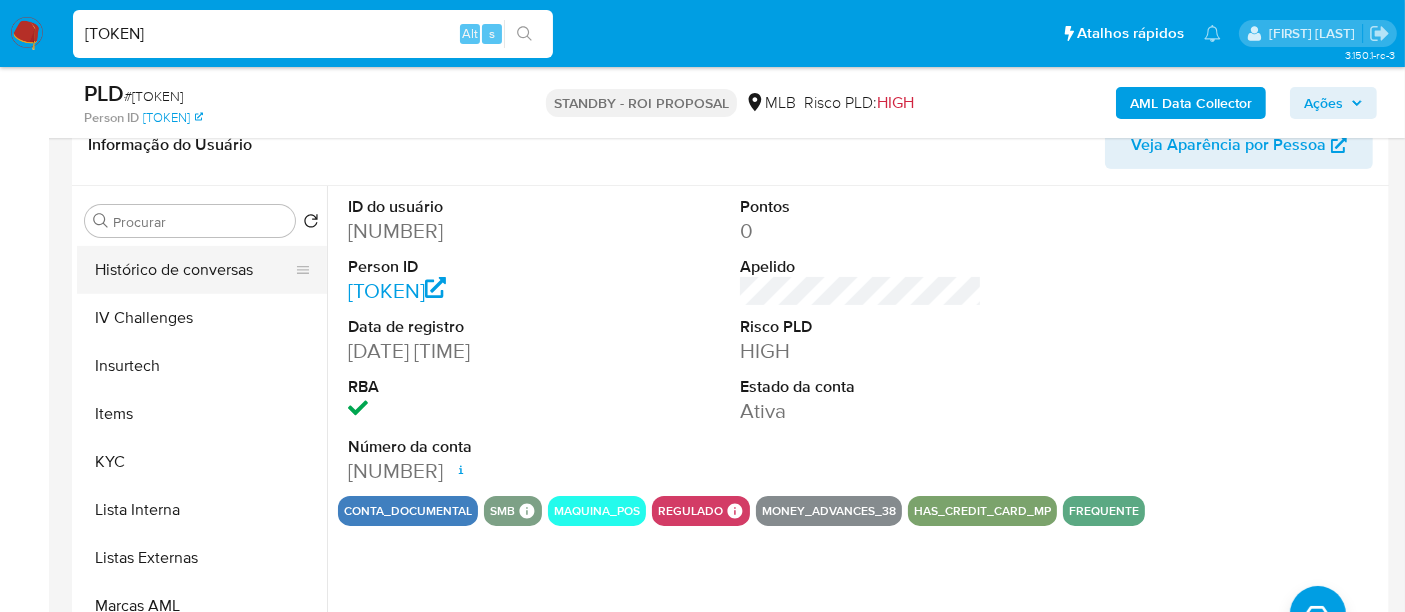 scroll, scrollTop: 844, scrollLeft: 0, axis: vertical 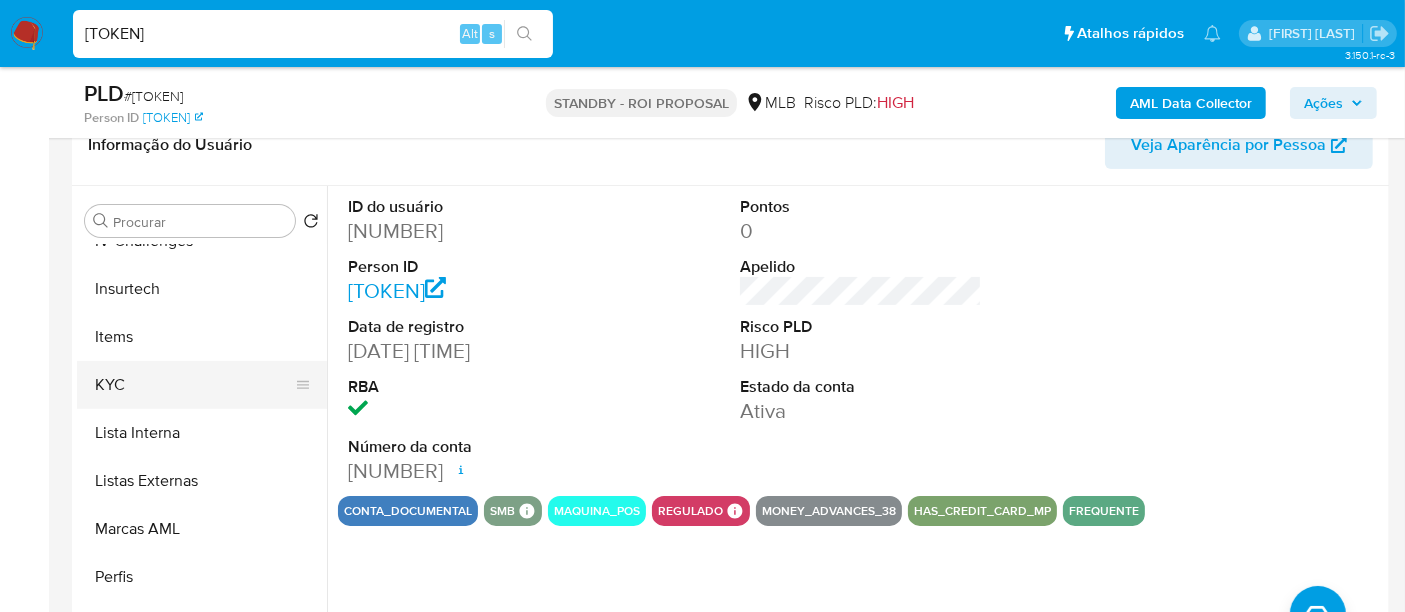 click on "KYC" at bounding box center [194, 385] 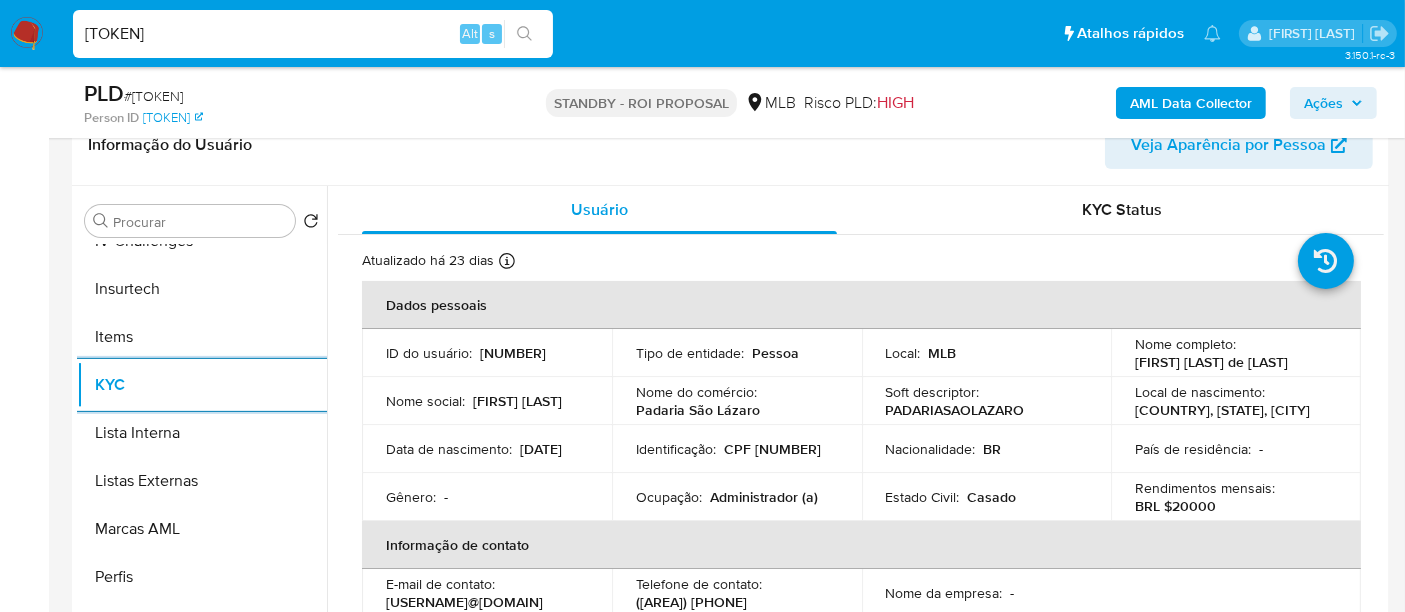 click on "[TOKEN]" at bounding box center [313, 34] 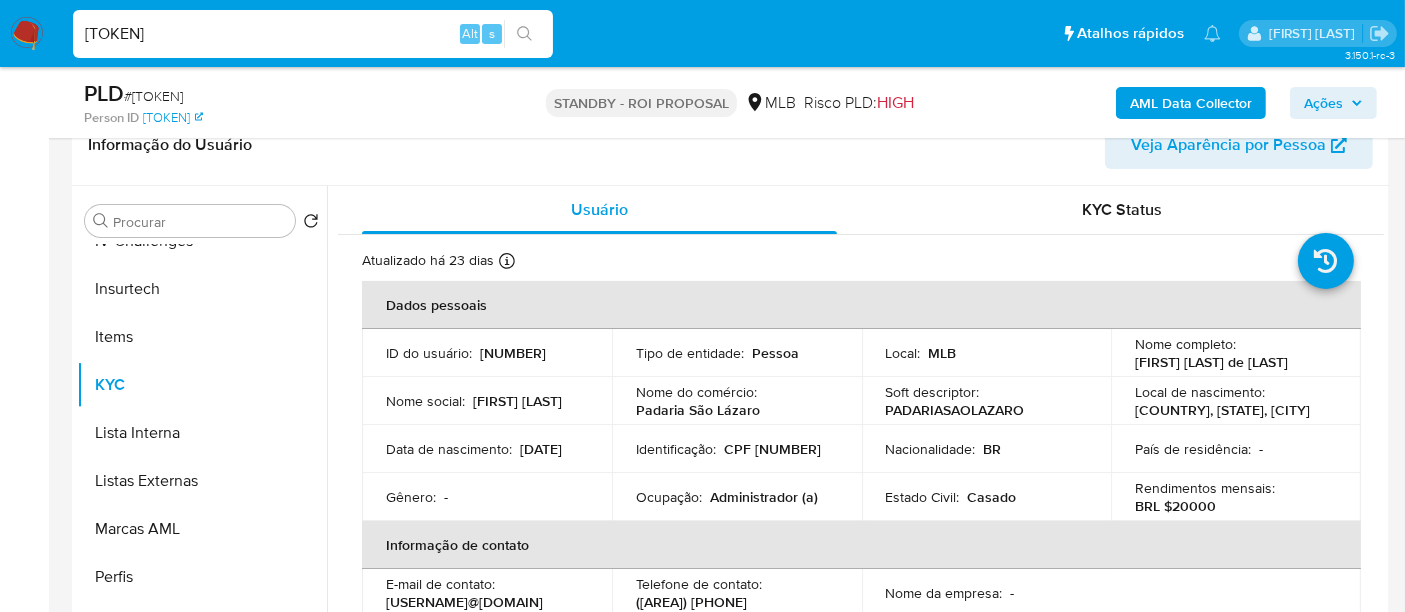 click on "[TOKEN]" at bounding box center (313, 34) 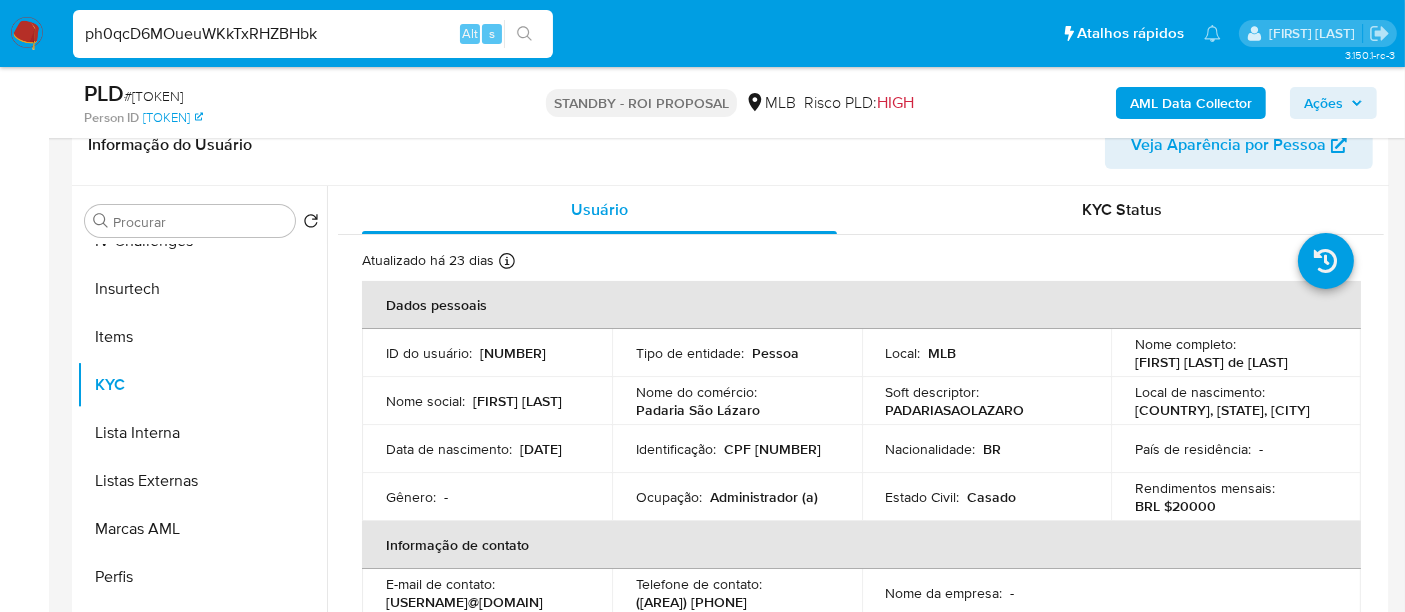 type on "ph0qcD6MOueuWKkTxRHZBHbk" 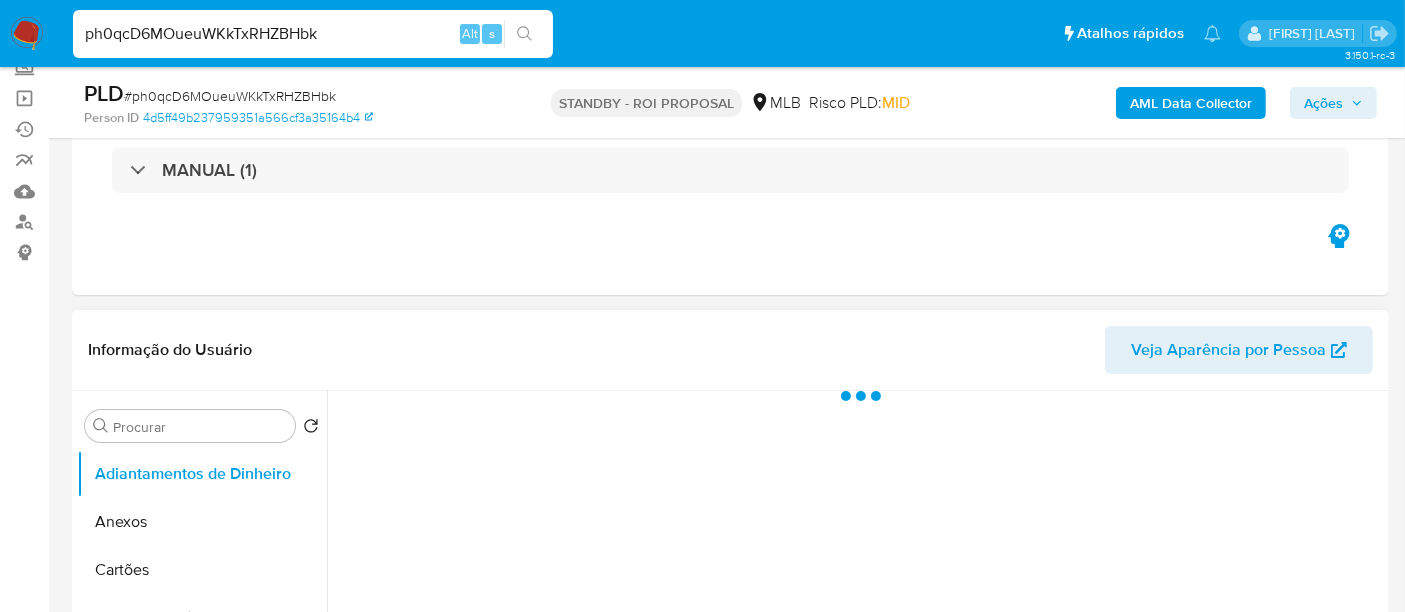 scroll, scrollTop: 333, scrollLeft: 0, axis: vertical 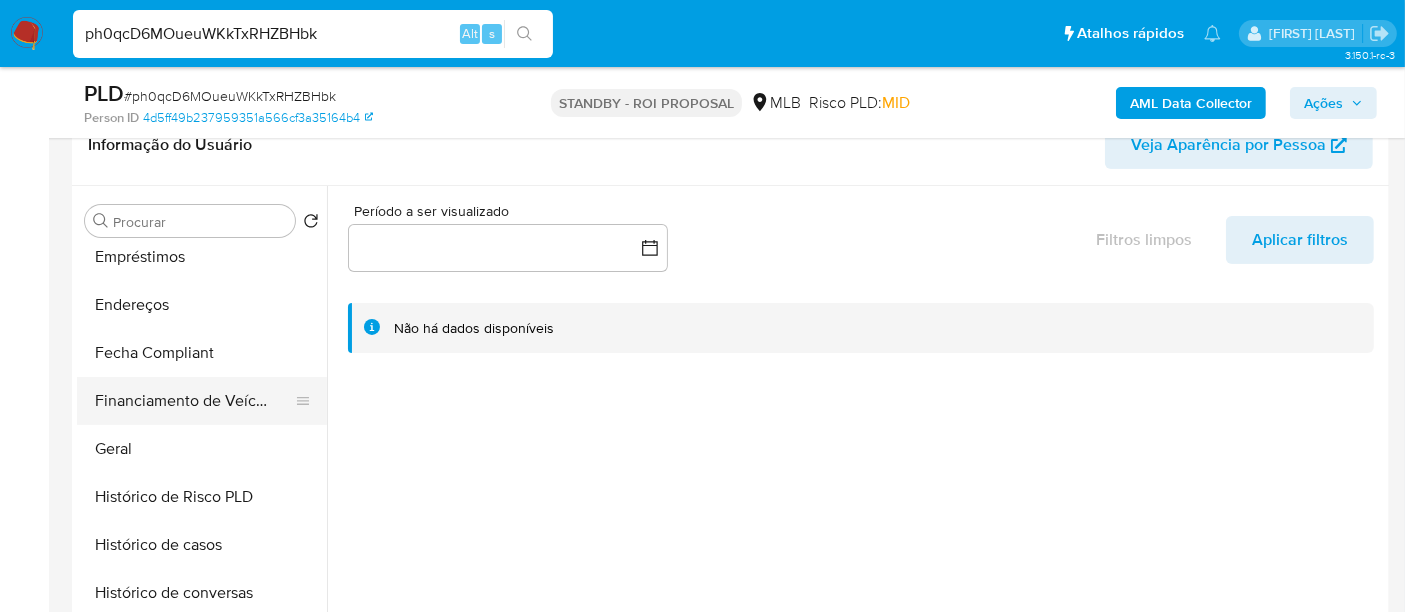 select on "10" 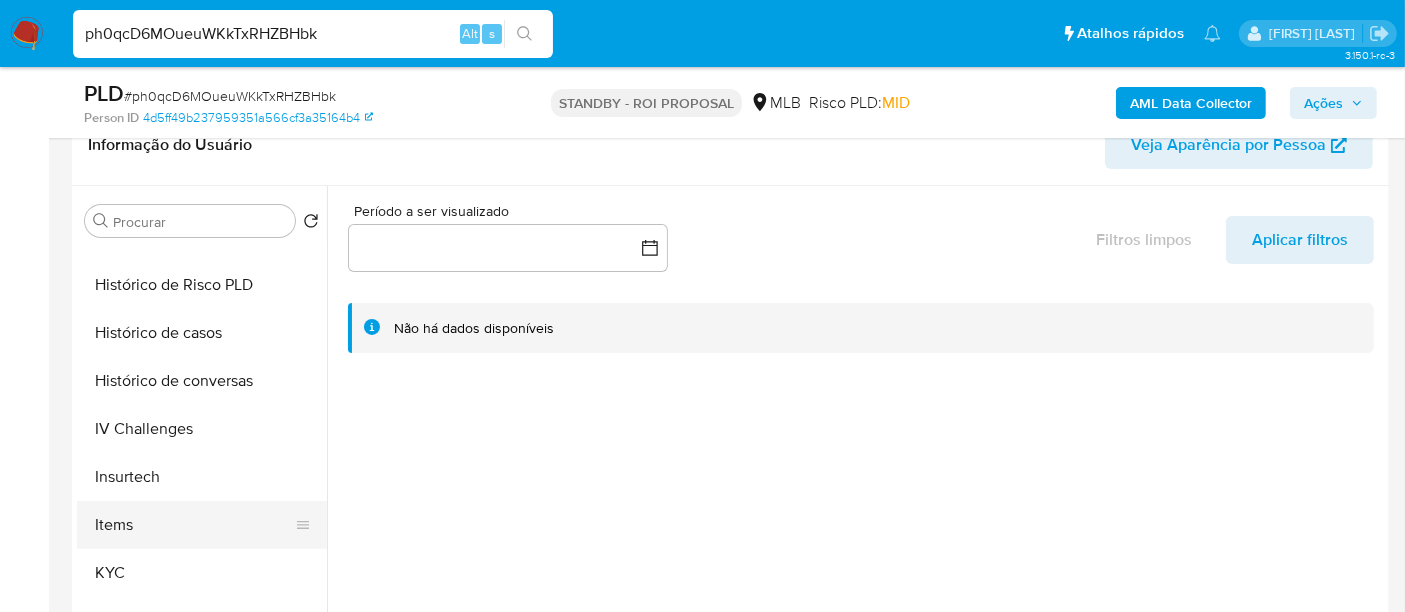 scroll, scrollTop: 666, scrollLeft: 0, axis: vertical 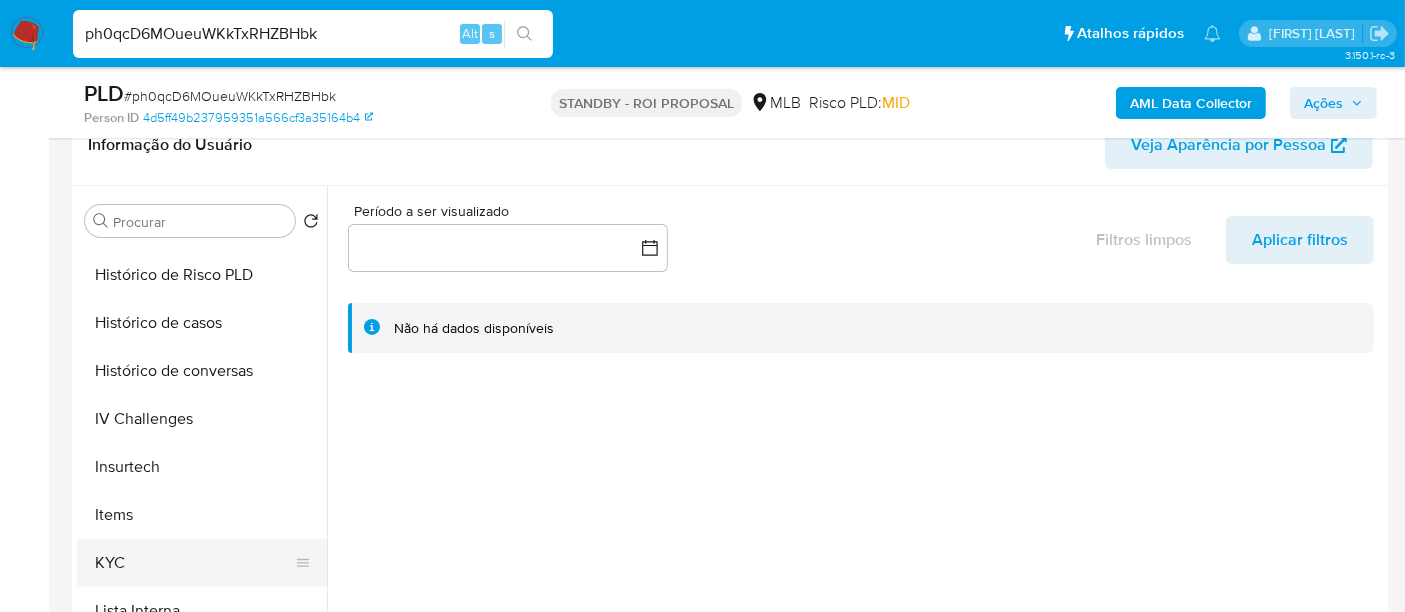 click on "KYC" at bounding box center [194, 563] 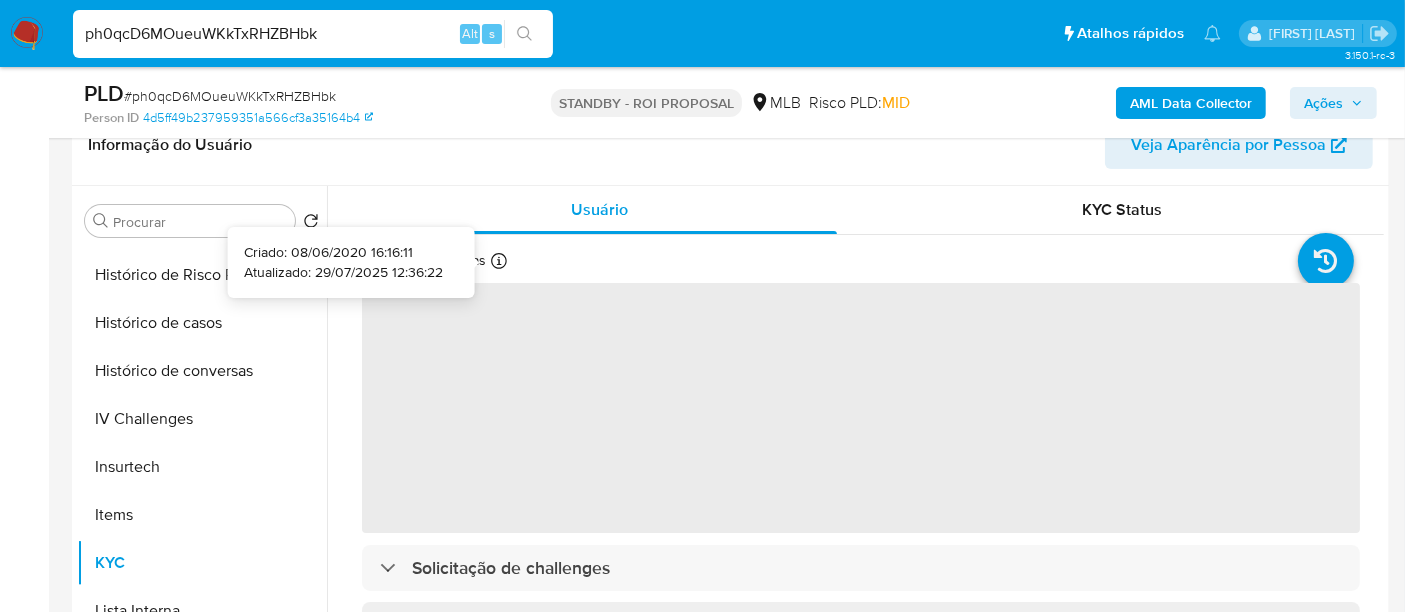 type 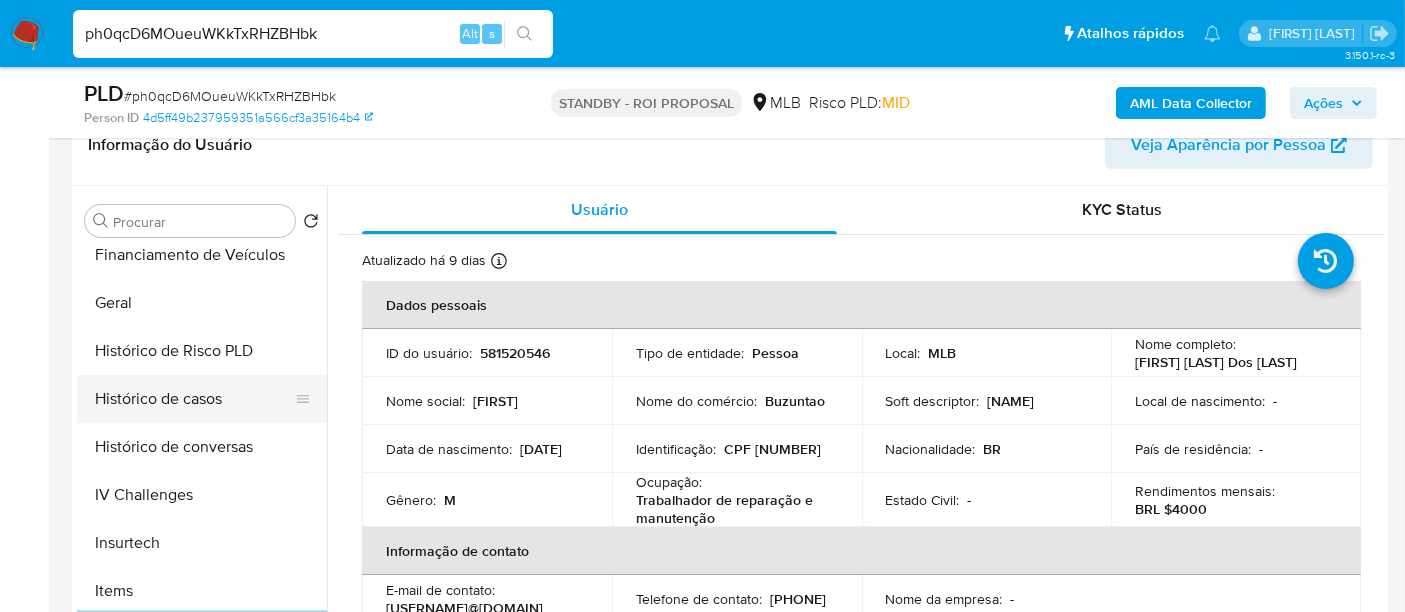scroll, scrollTop: 555, scrollLeft: 0, axis: vertical 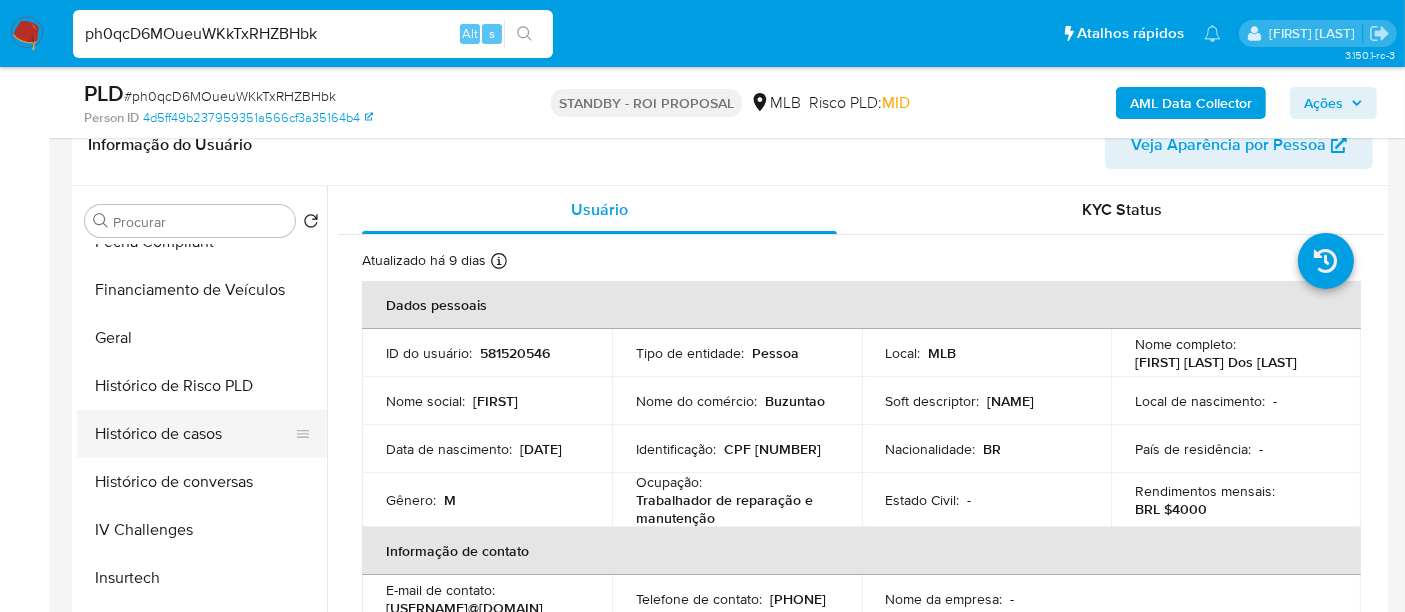 click on "Histórico de casos" at bounding box center (194, 434) 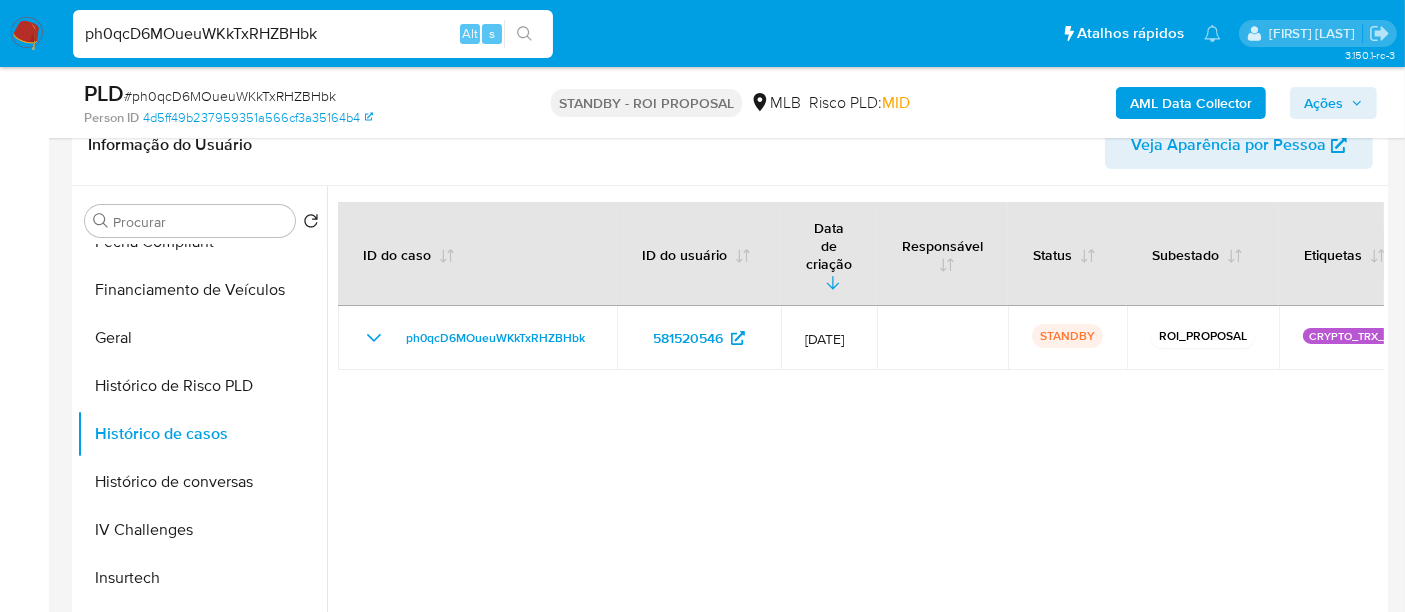 type 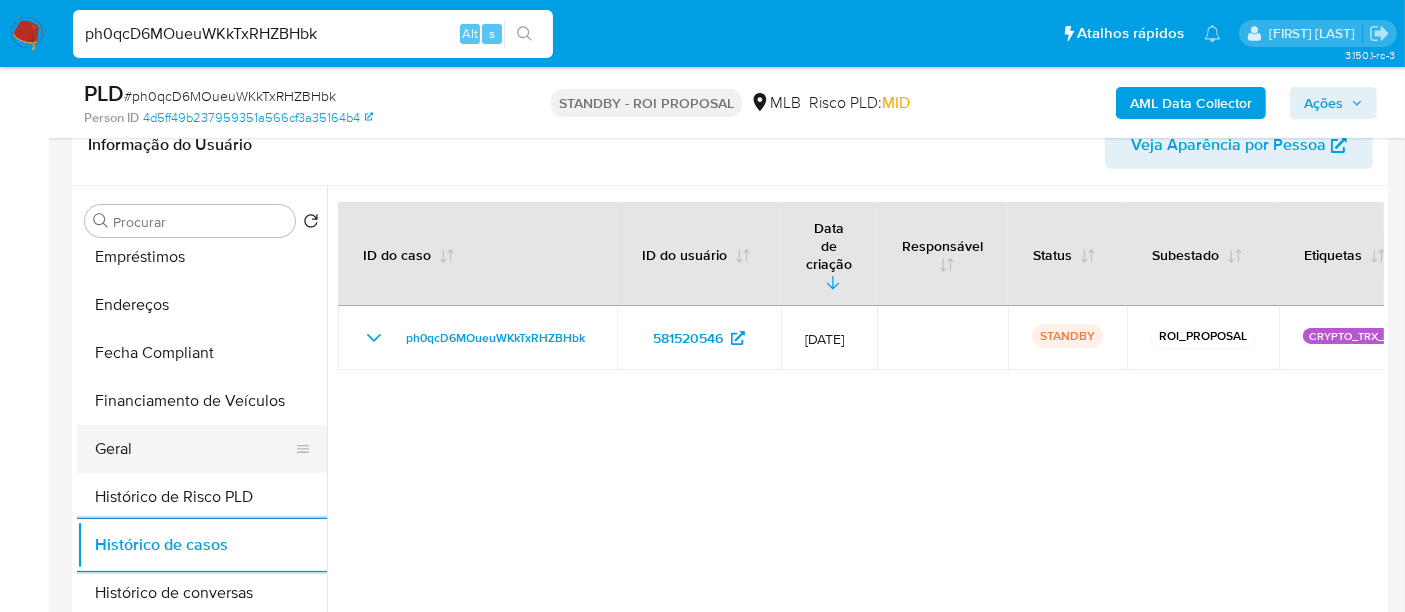 scroll, scrollTop: 333, scrollLeft: 0, axis: vertical 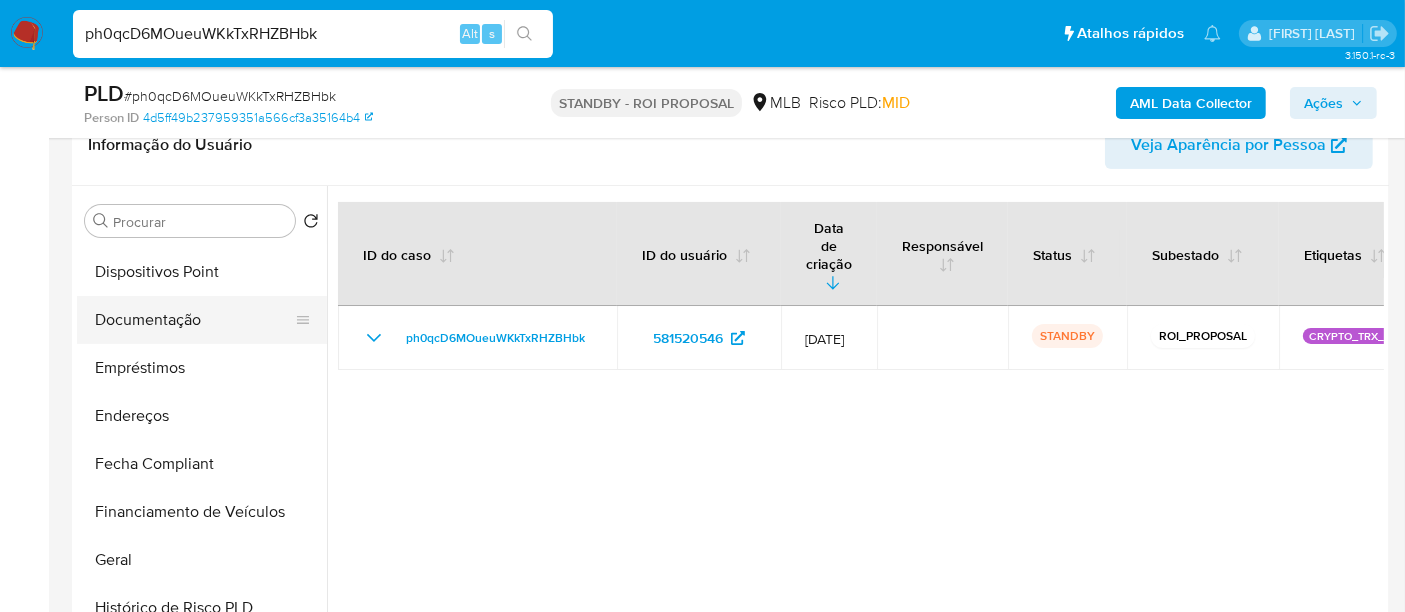 click on "Documentação" at bounding box center (194, 320) 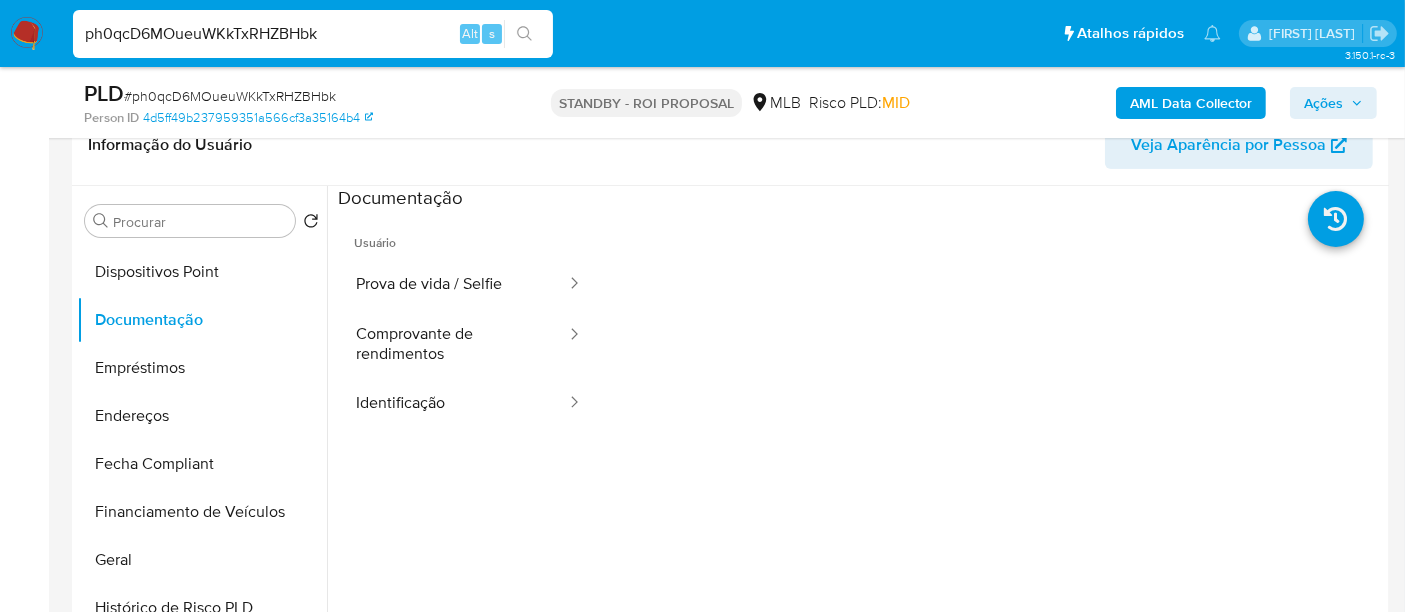 drag, startPoint x: 395, startPoint y: 393, endPoint x: 586, endPoint y: 361, distance: 193.66208 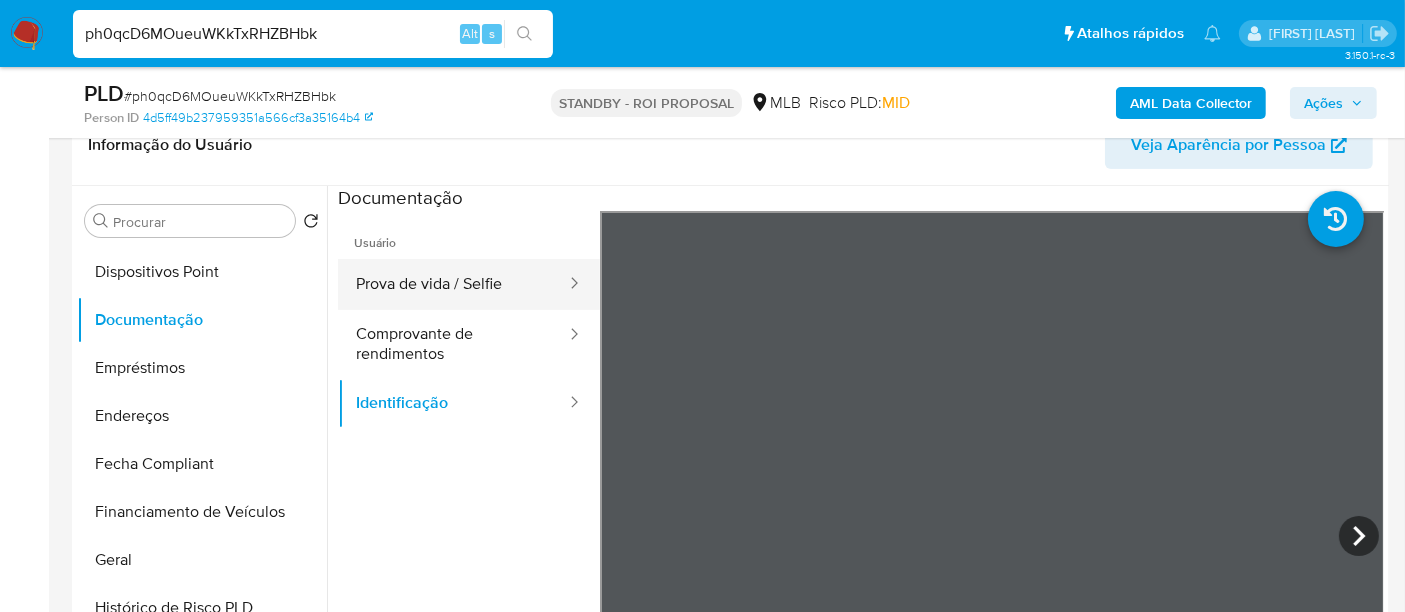 click on "Prova de vida / Selfie" at bounding box center (453, 284) 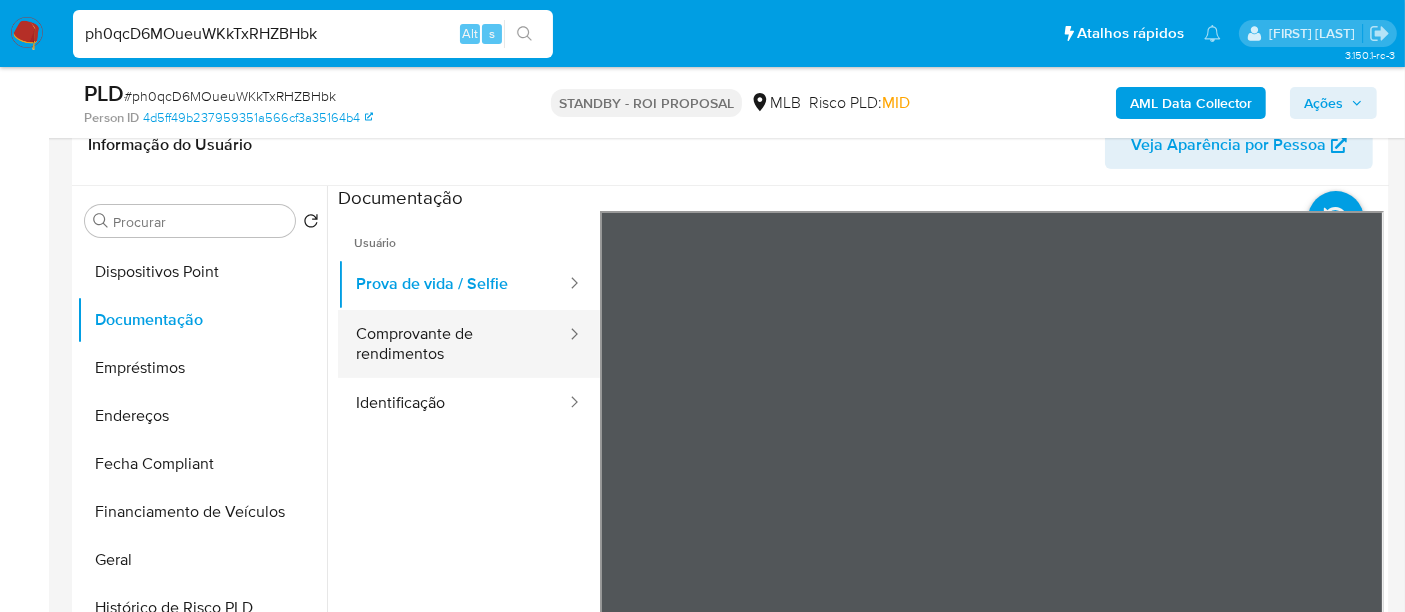 click on "Comprovante de rendimentos" at bounding box center (453, 344) 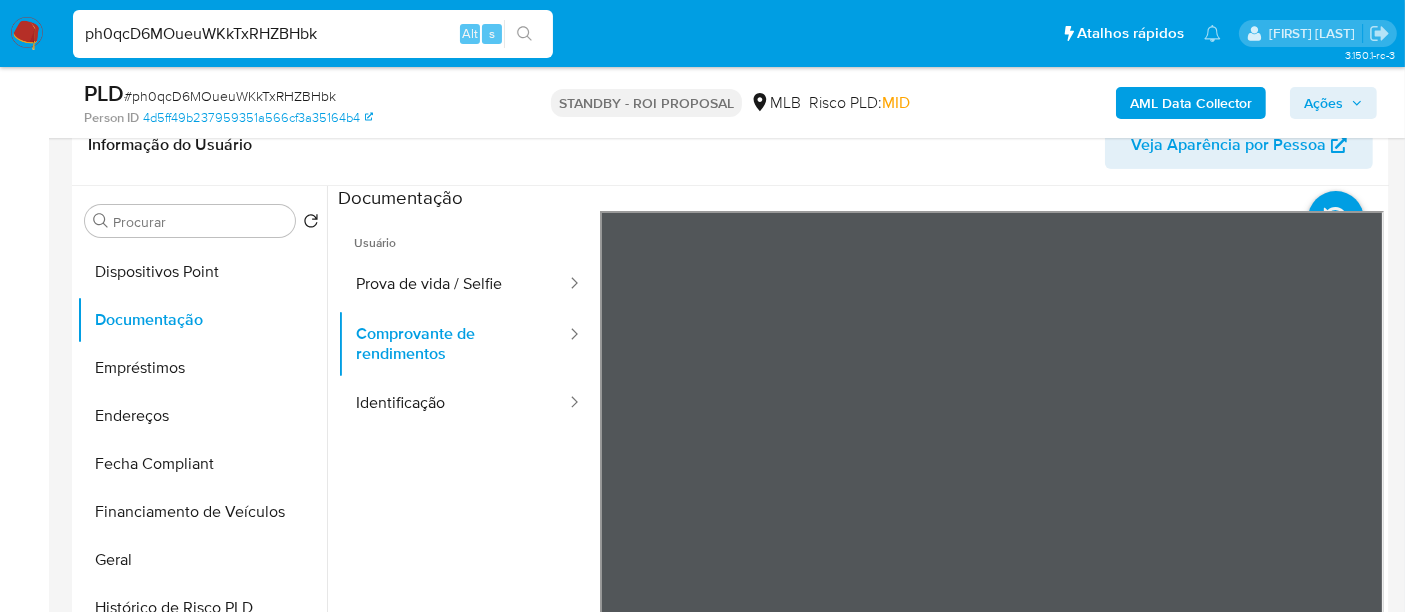 type 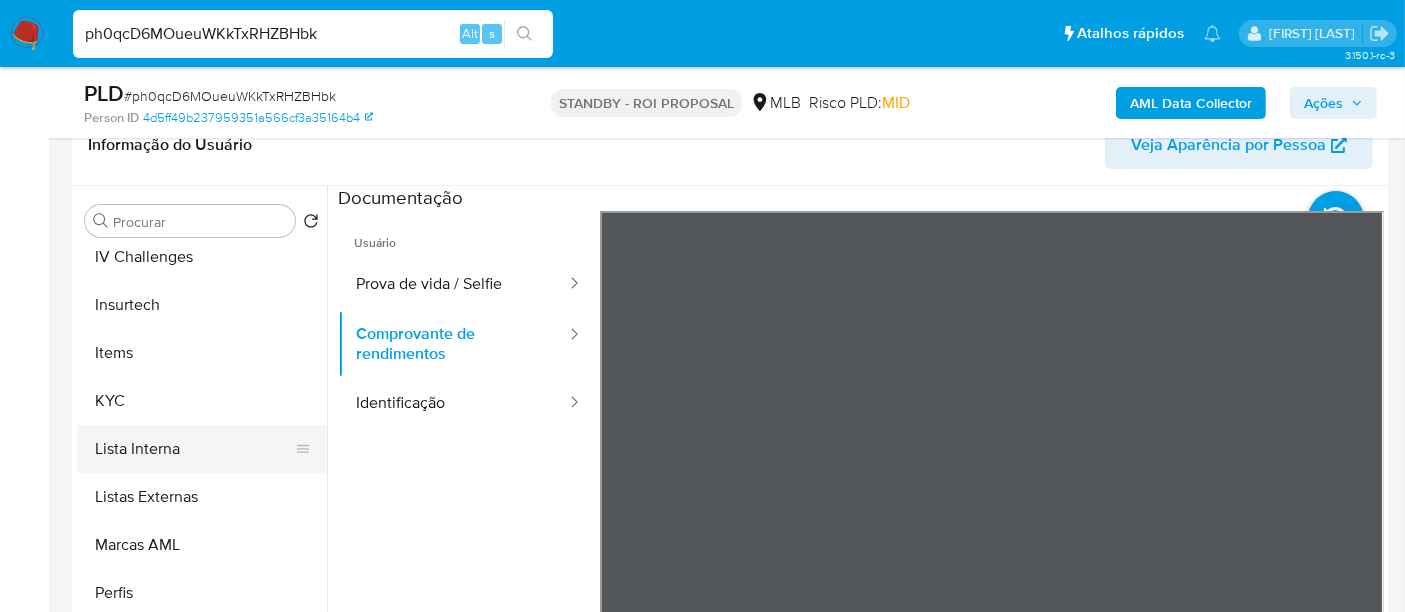 scroll, scrollTop: 844, scrollLeft: 0, axis: vertical 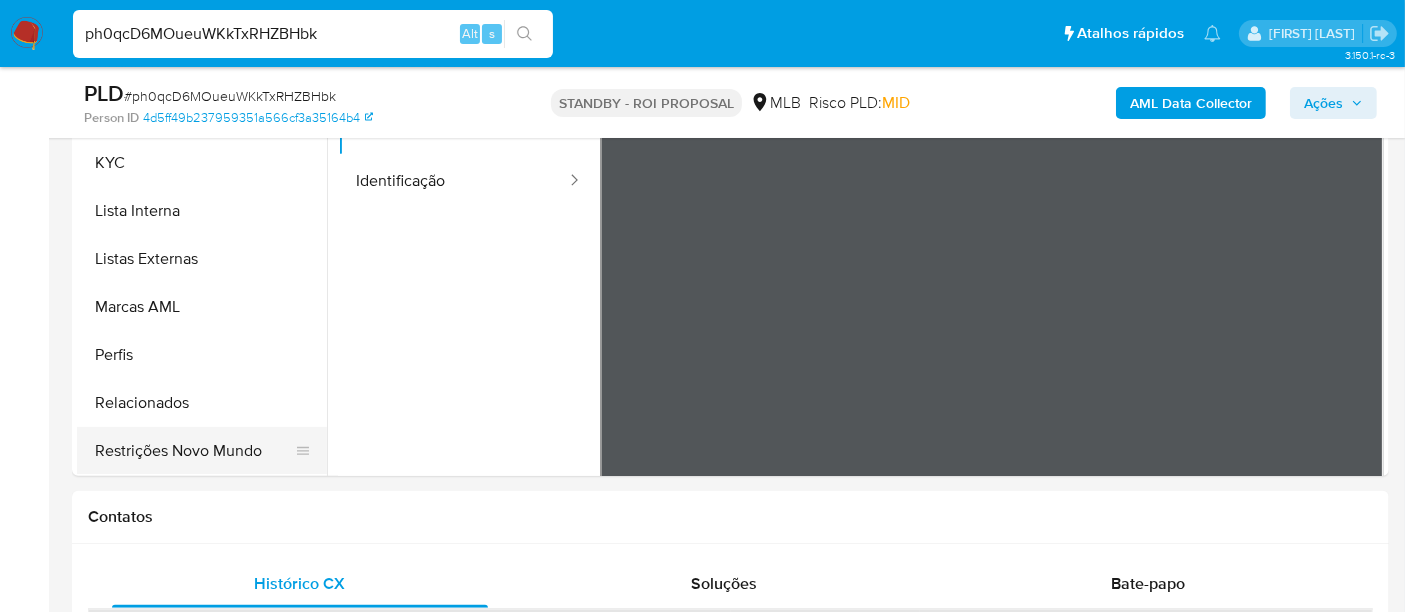 click on "Restrições Novo Mundo" at bounding box center (194, 451) 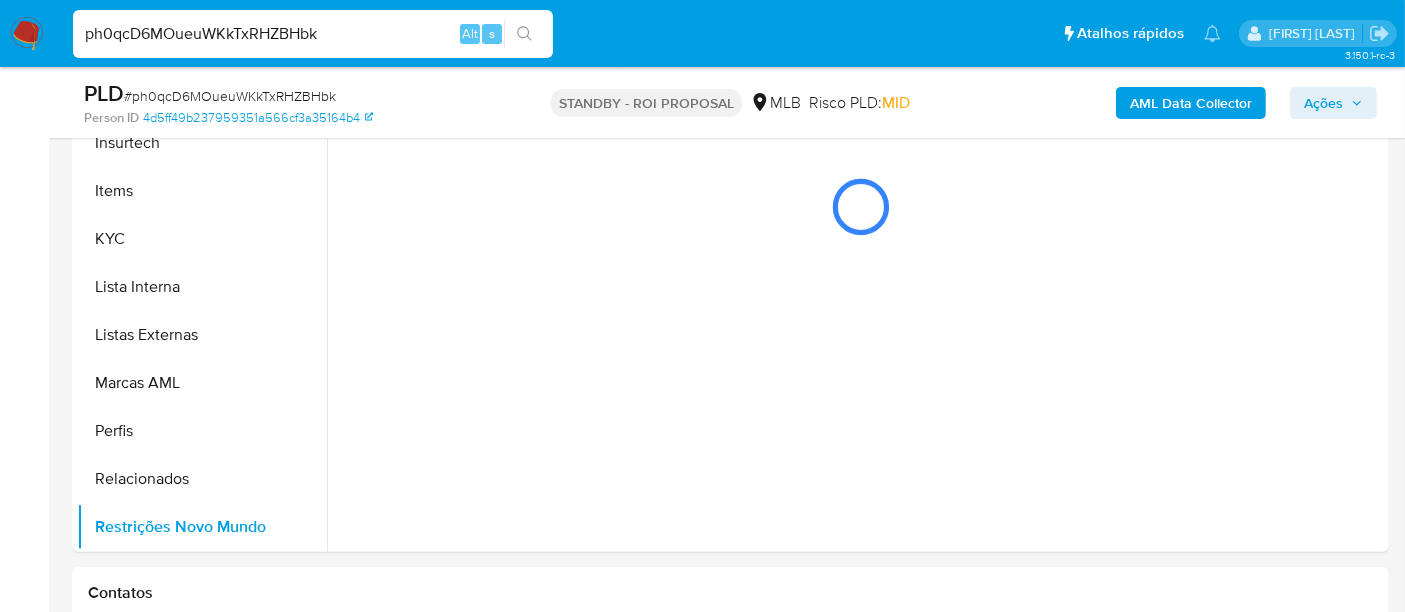 scroll, scrollTop: 444, scrollLeft: 0, axis: vertical 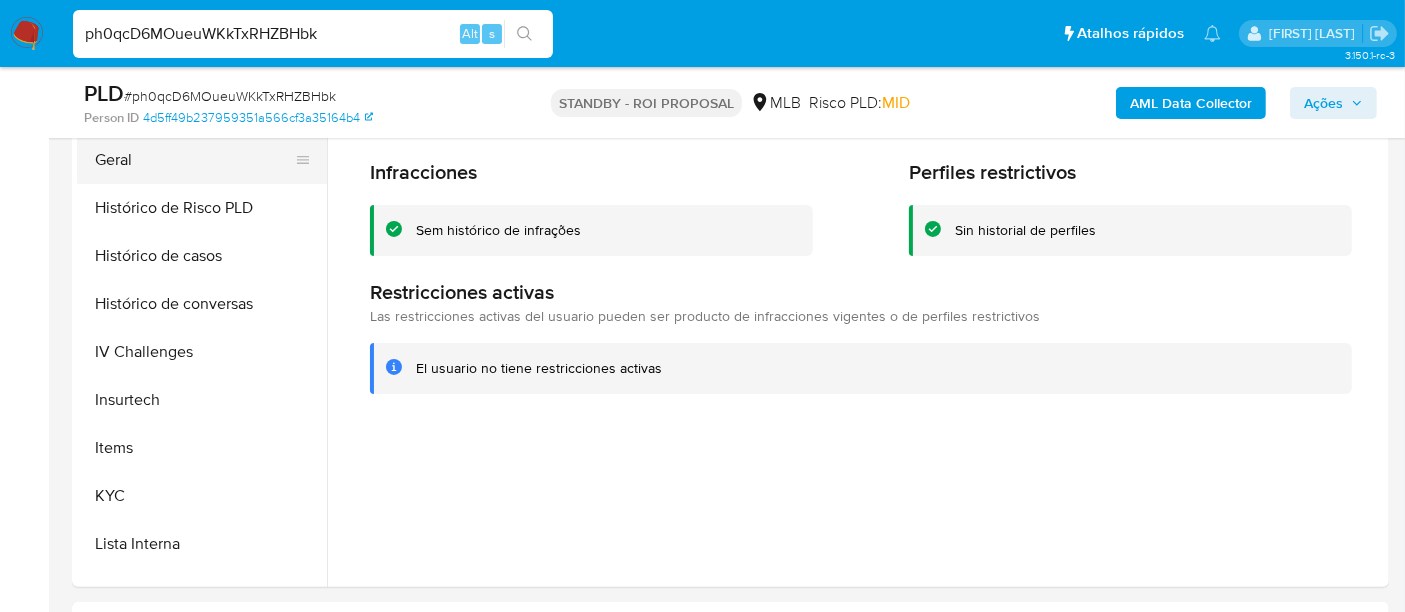 click on "Geral" at bounding box center (194, 160) 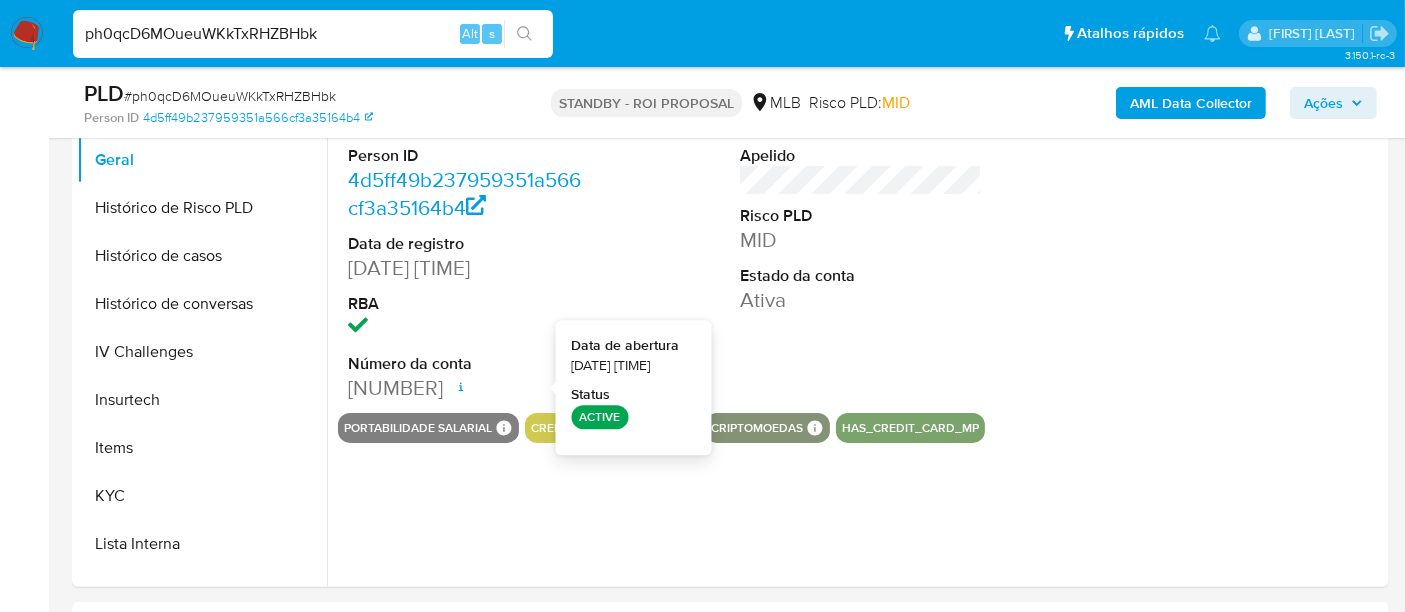 type 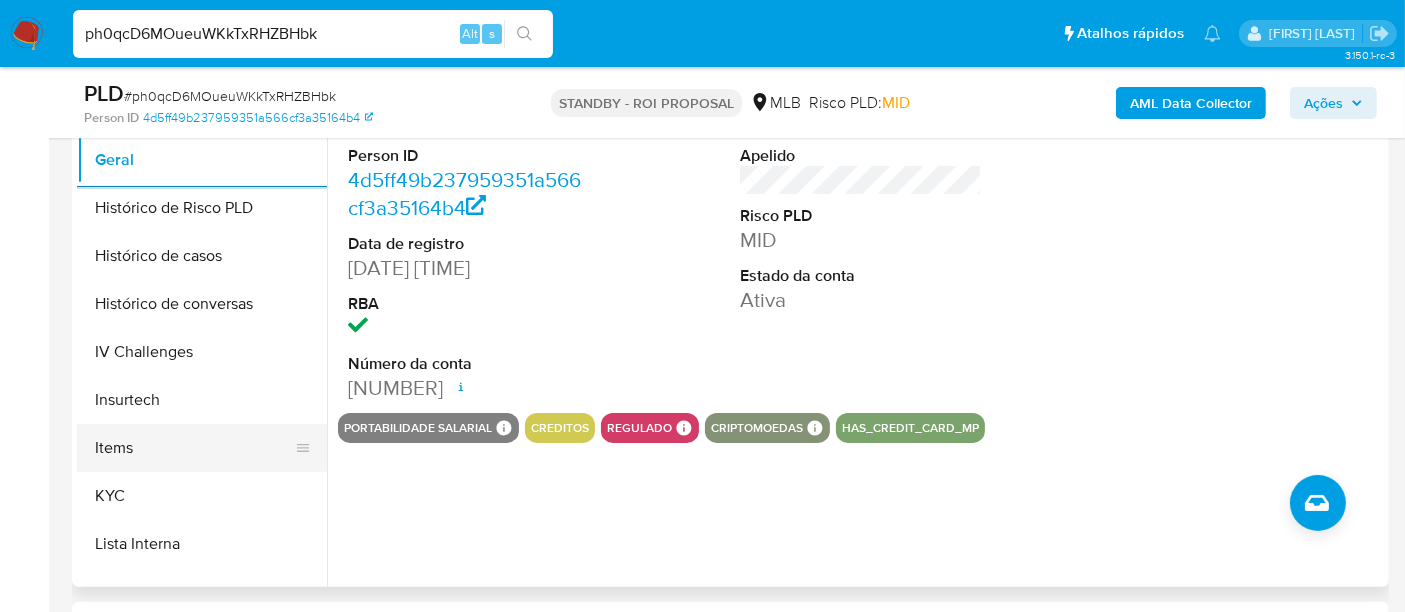 scroll, scrollTop: 400, scrollLeft: 0, axis: vertical 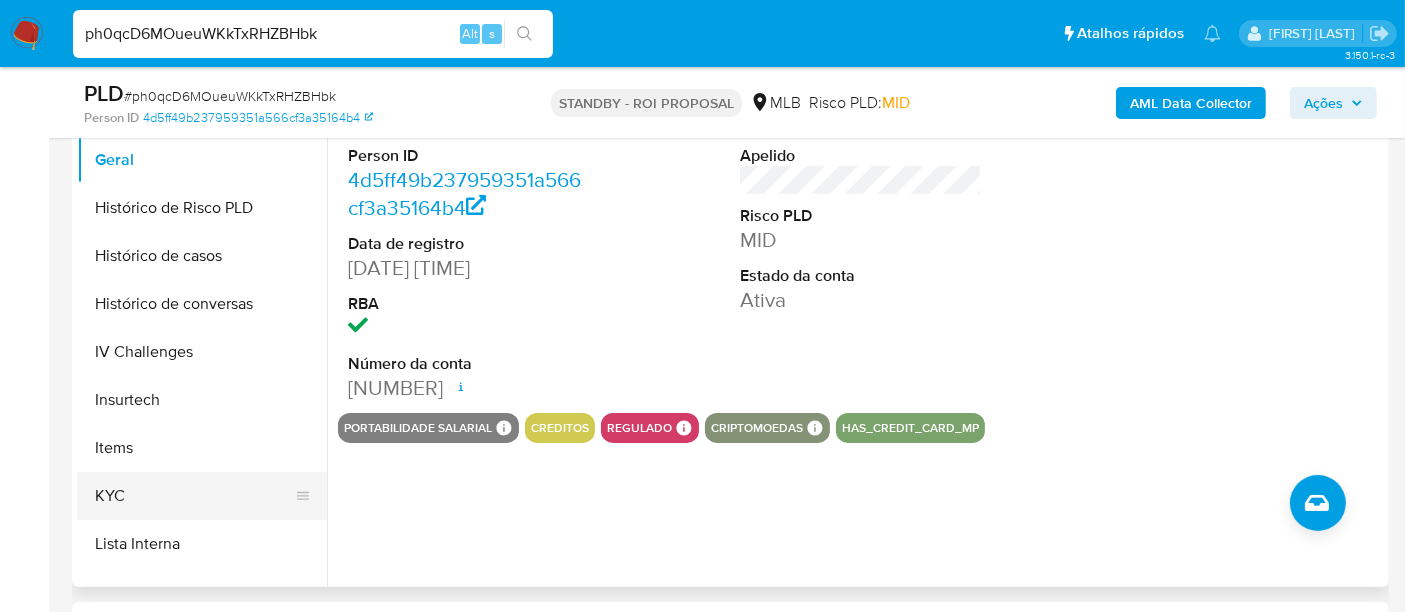 drag, startPoint x: 111, startPoint y: 490, endPoint x: 291, endPoint y: 421, distance: 192.77188 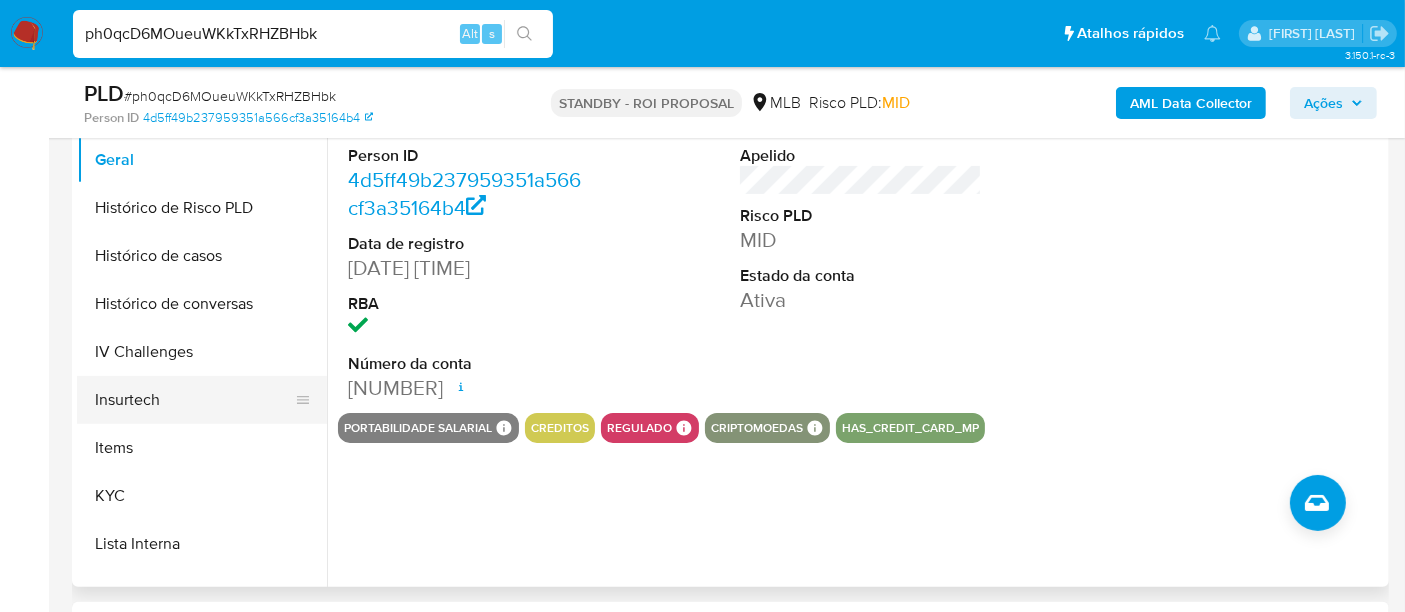 click on "KYC" at bounding box center [202, 496] 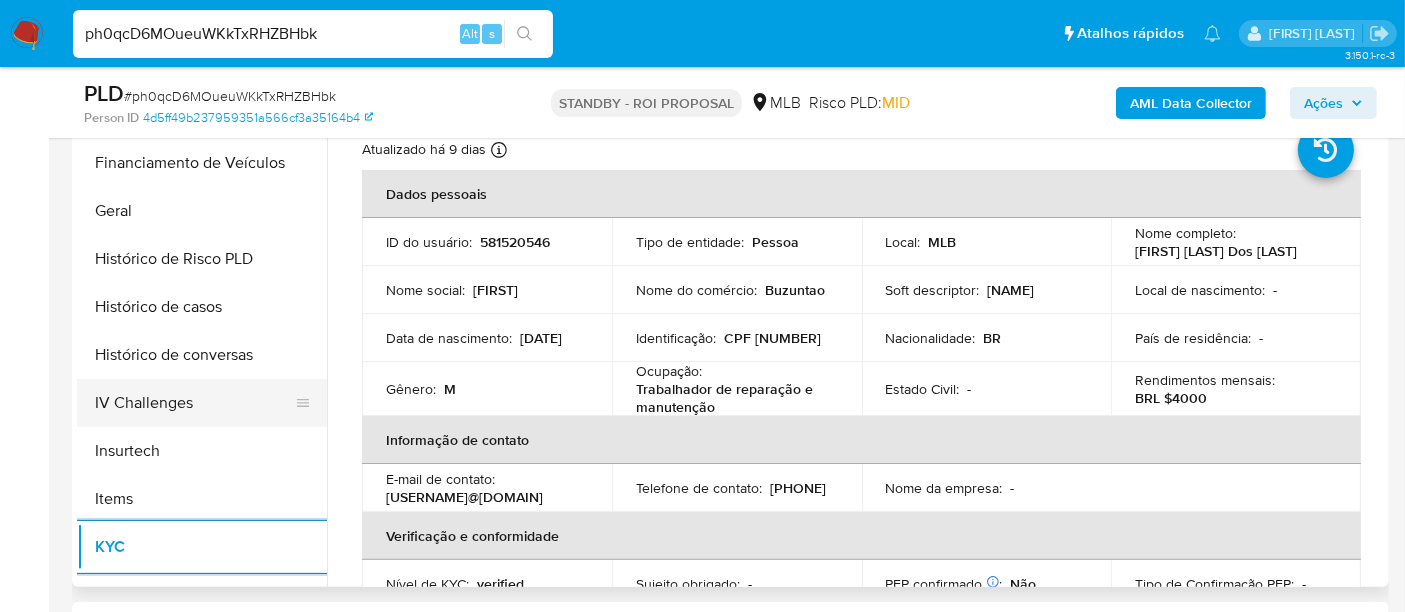scroll, scrollTop: 622, scrollLeft: 0, axis: vertical 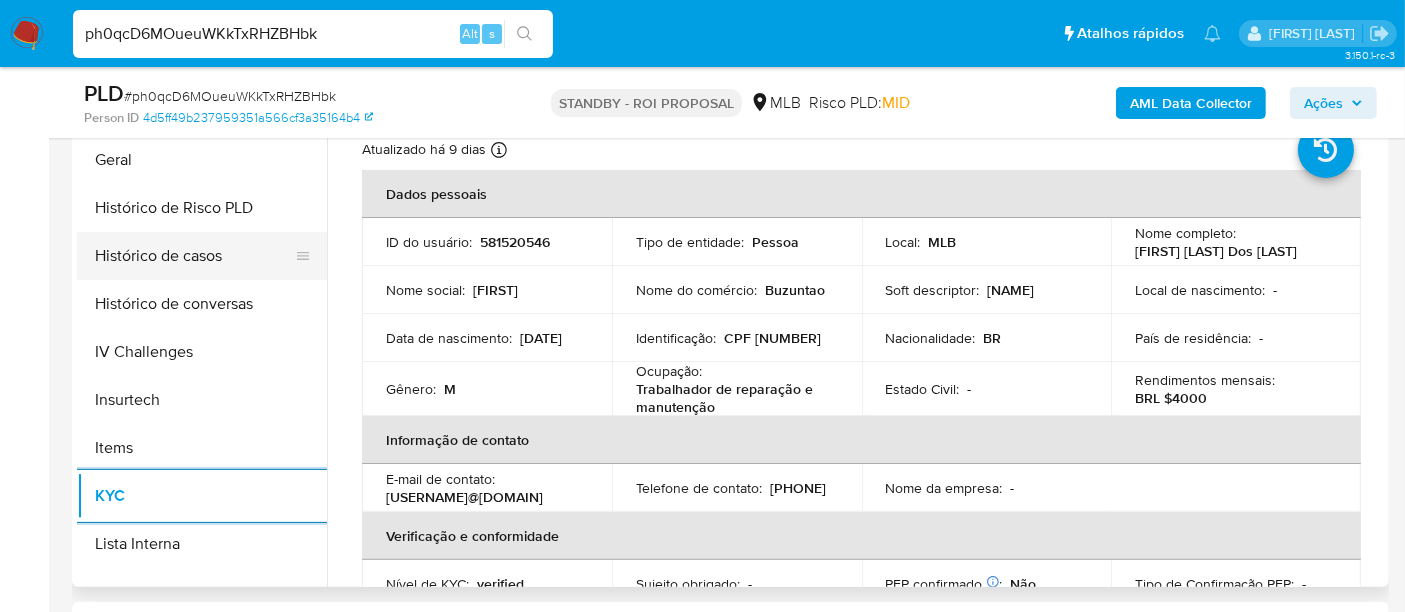 click on "Histórico de casos" at bounding box center [194, 256] 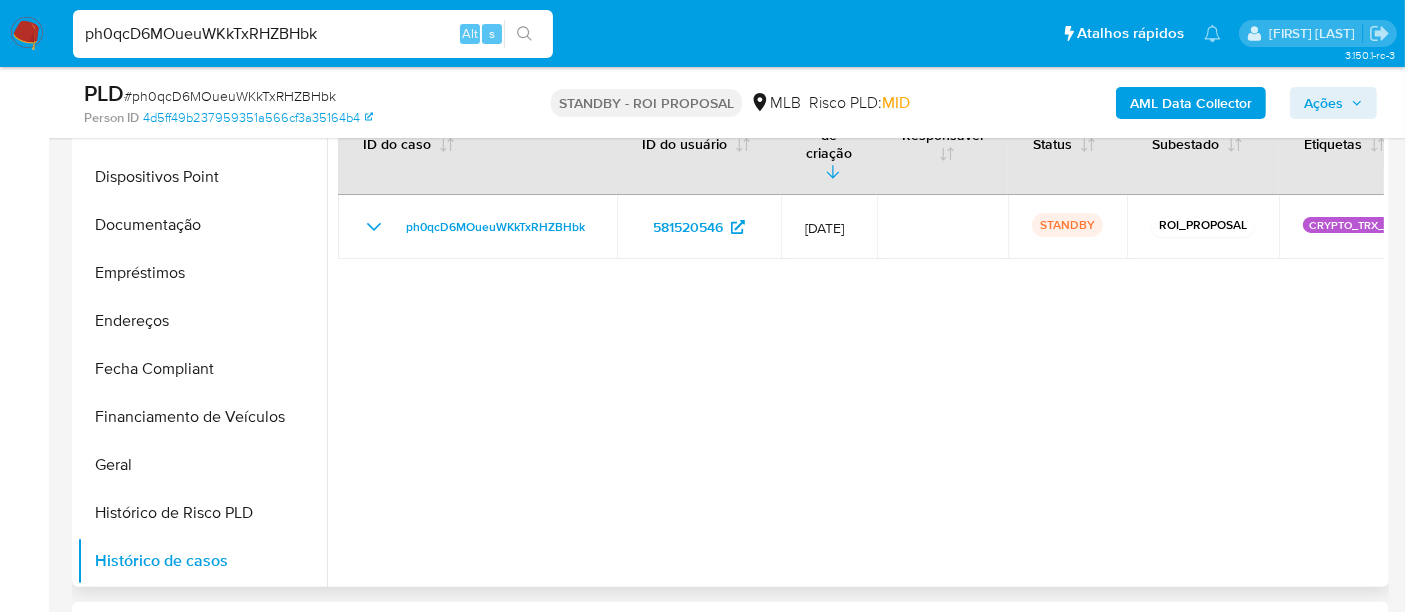 scroll, scrollTop: 288, scrollLeft: 0, axis: vertical 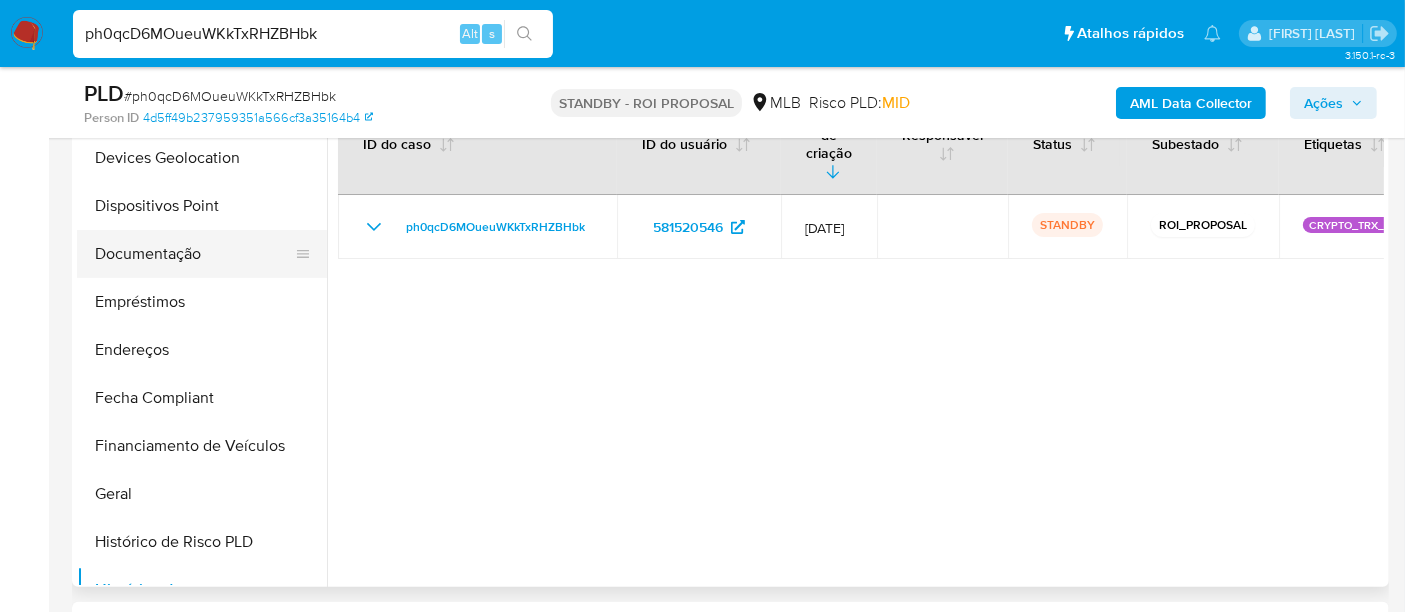 click on "Documentação" at bounding box center [194, 254] 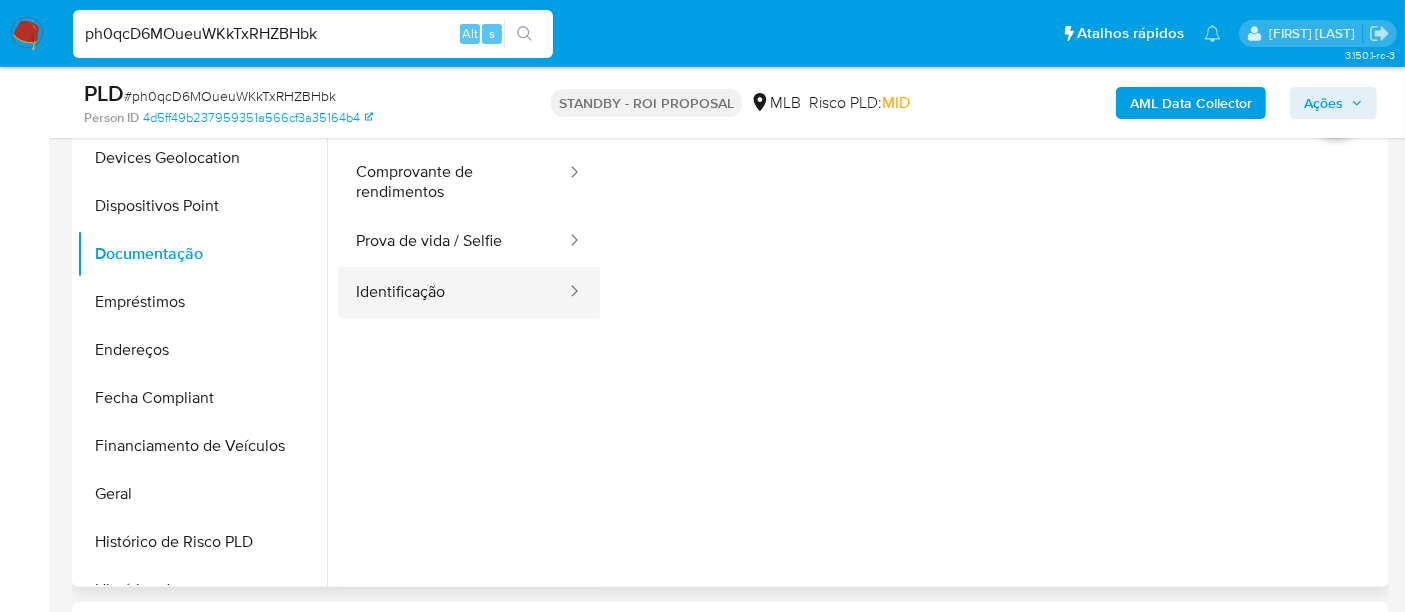 click on "Identificação" at bounding box center (453, 292) 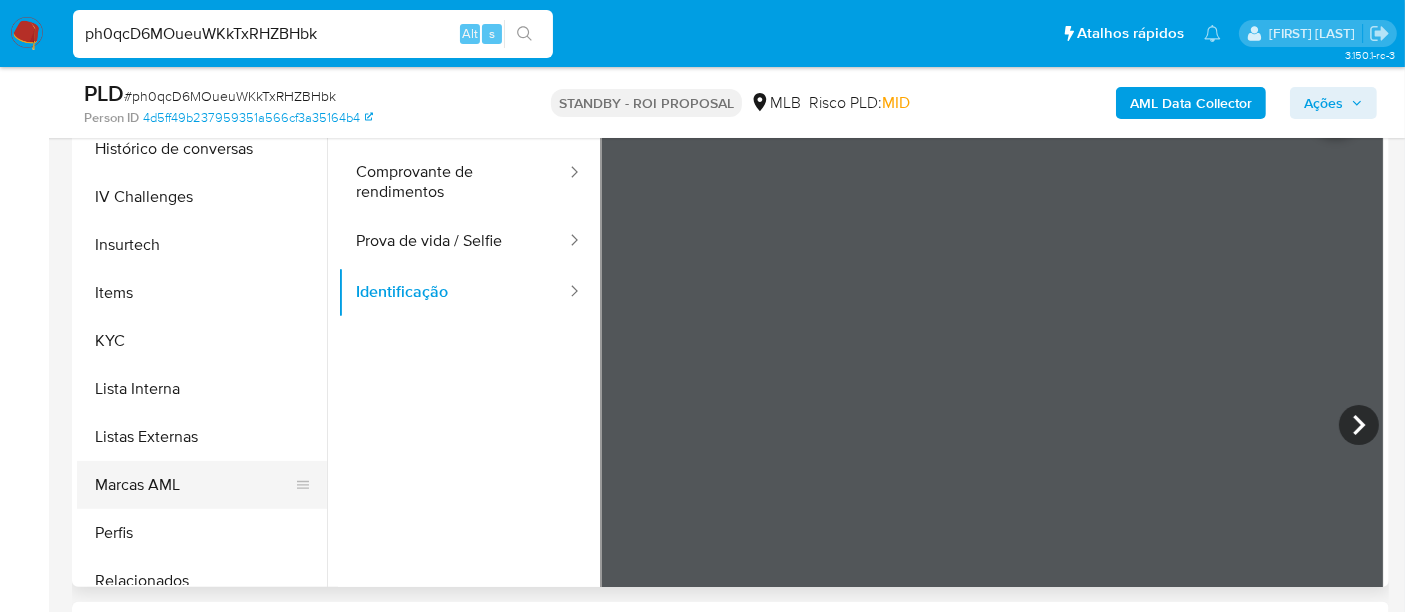 scroll, scrollTop: 844, scrollLeft: 0, axis: vertical 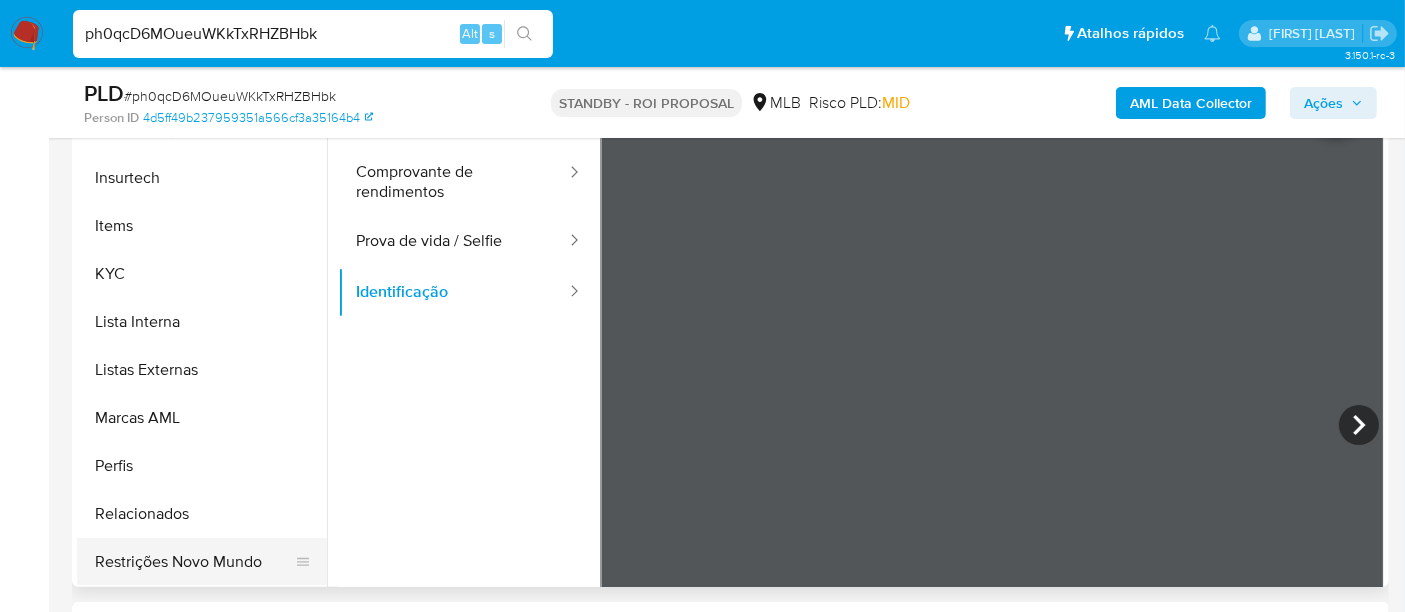 click on "Restrições Novo Mundo" at bounding box center [194, 562] 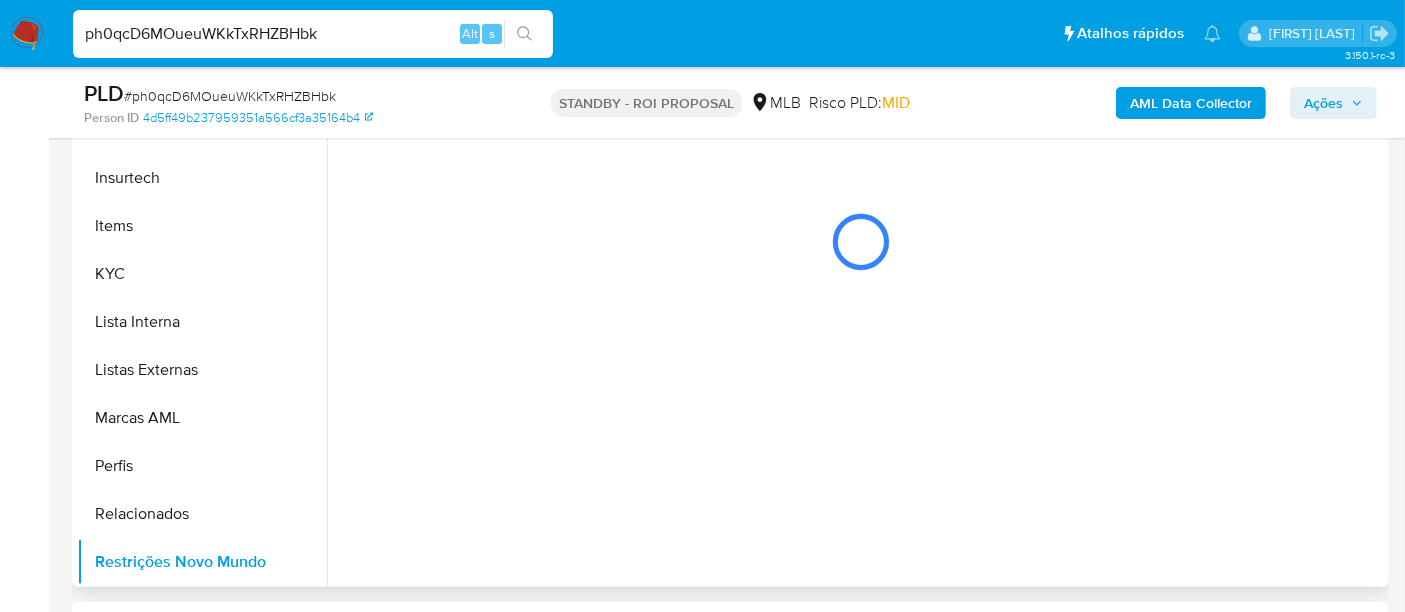 type 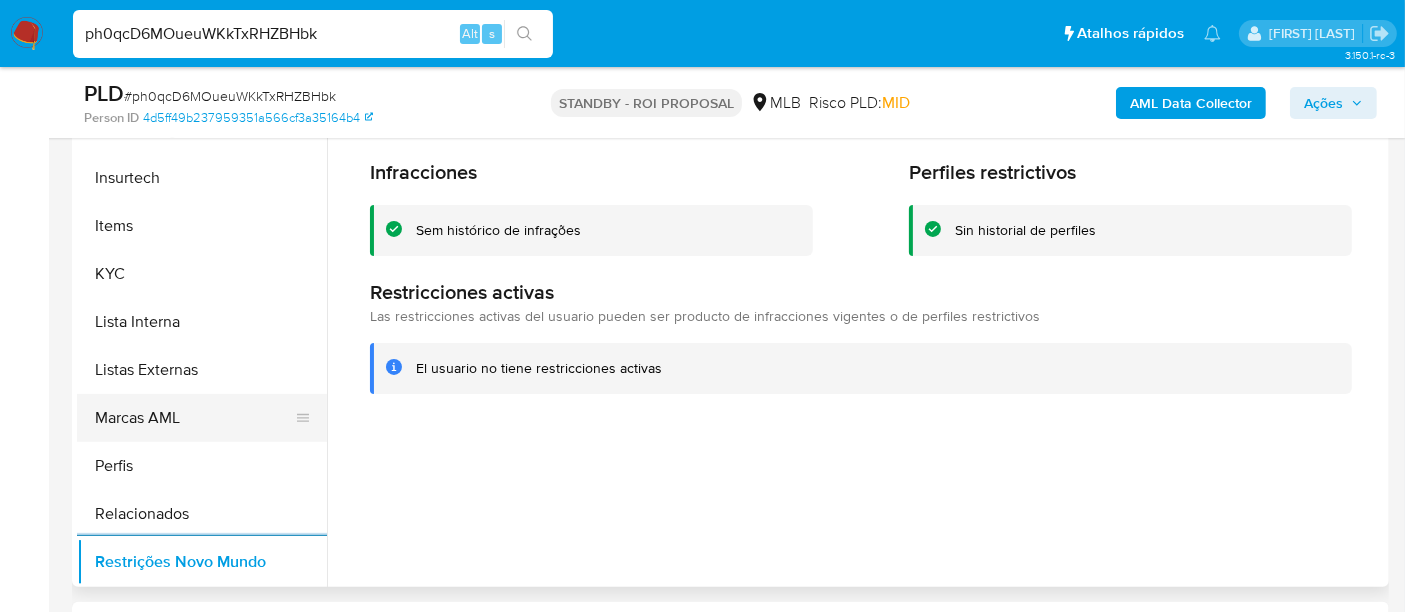 scroll, scrollTop: 622, scrollLeft: 0, axis: vertical 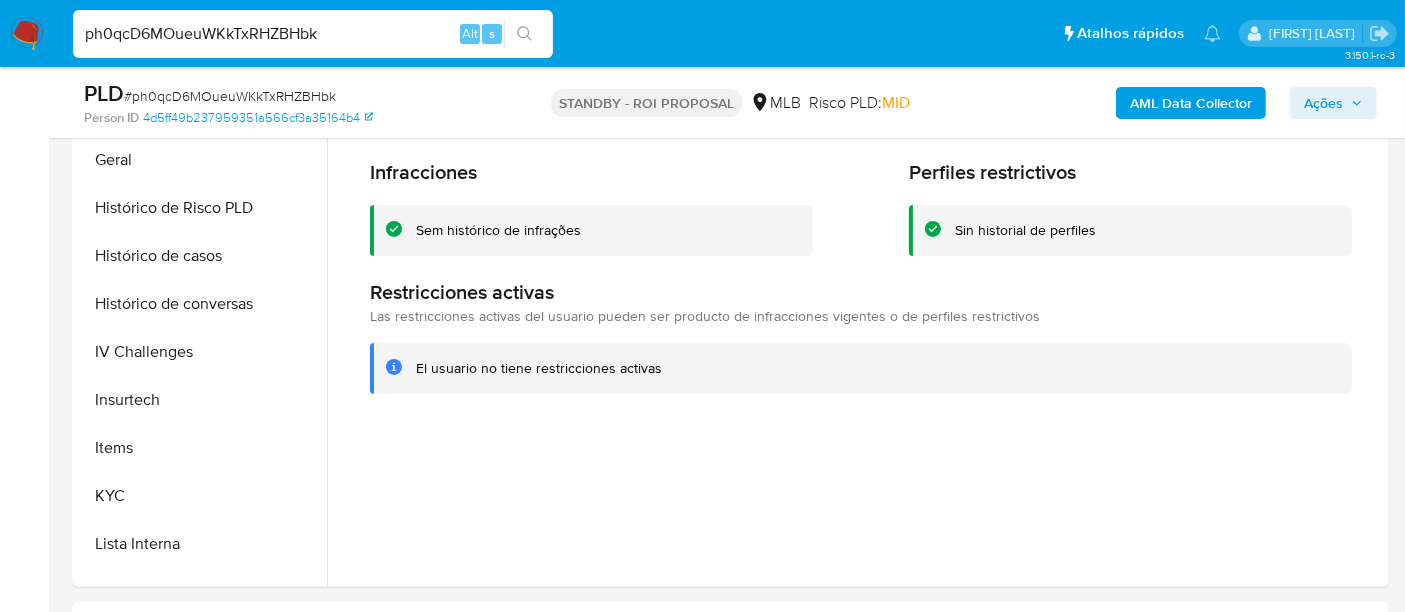 click on "Person ID" at bounding box center [111, 118] 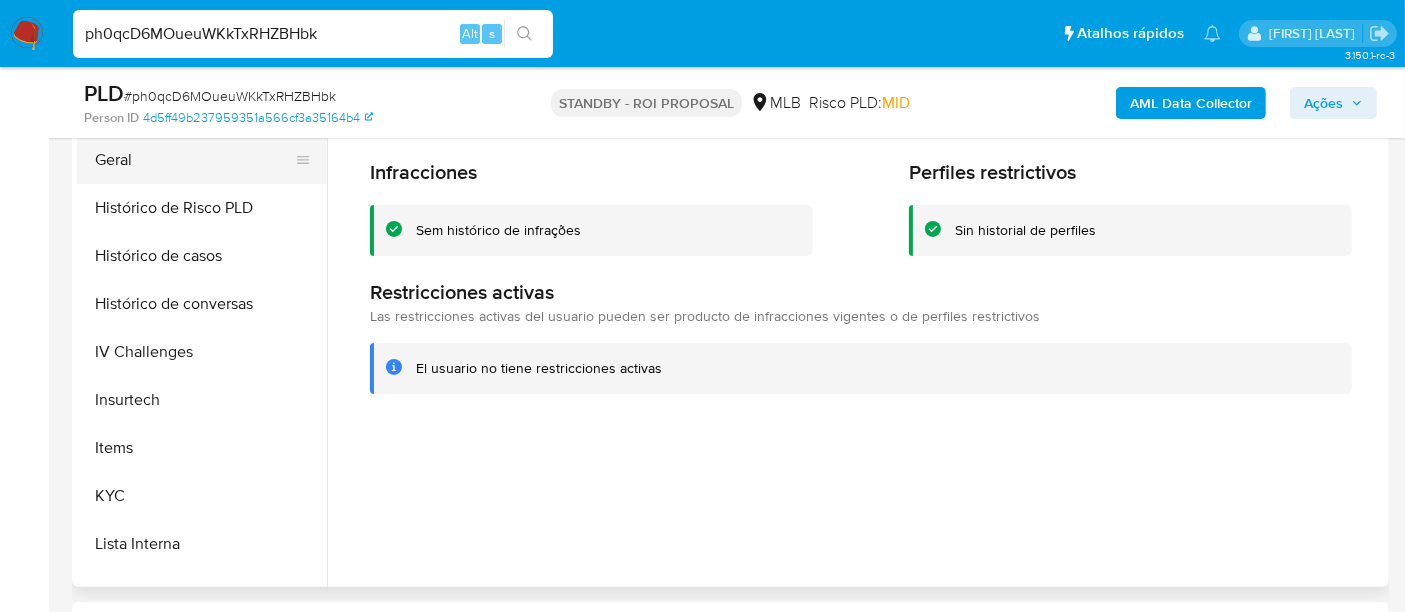 click on "Geral" at bounding box center (194, 160) 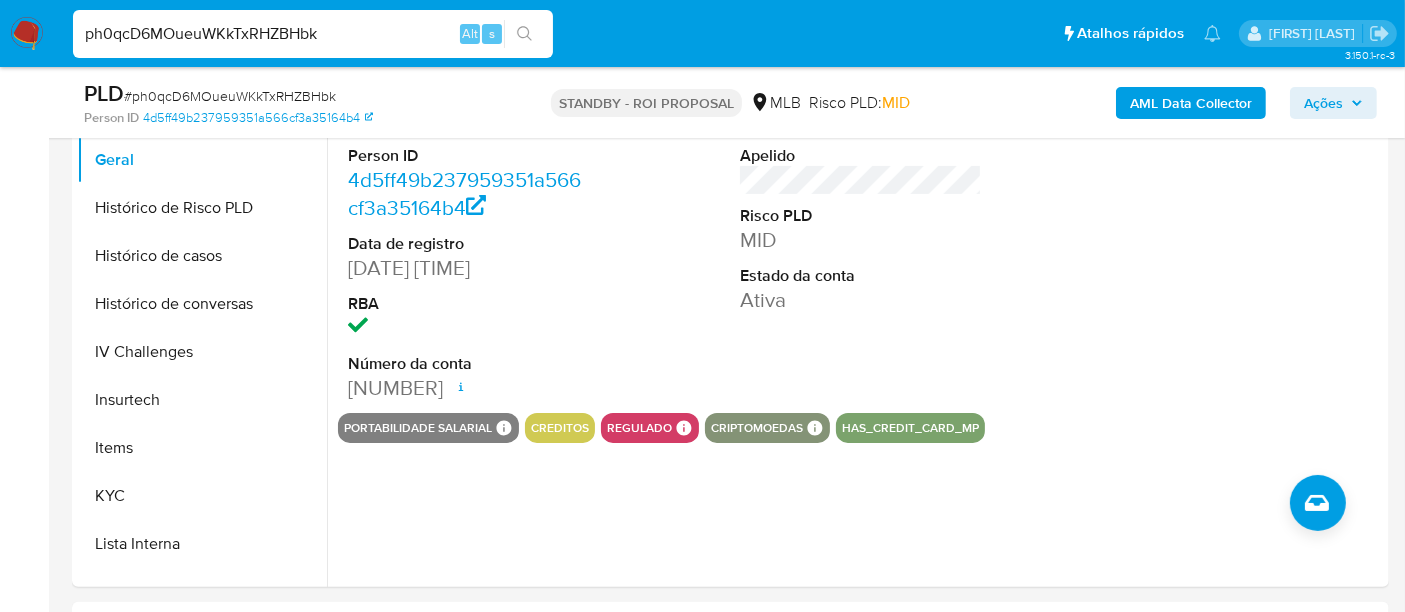 click on "ph0qcD6MOueuWKkTxRHZBHbk" at bounding box center [313, 34] 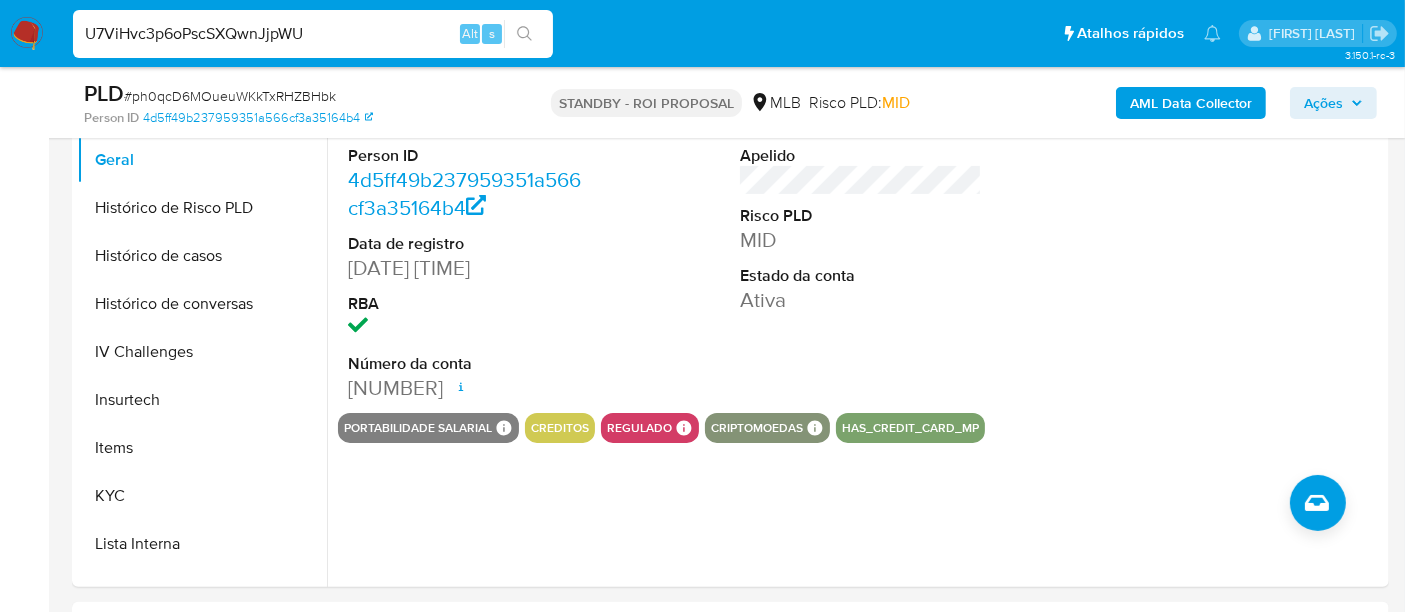 type on "U7ViHvc3p6oPscSXQwnJjpWU" 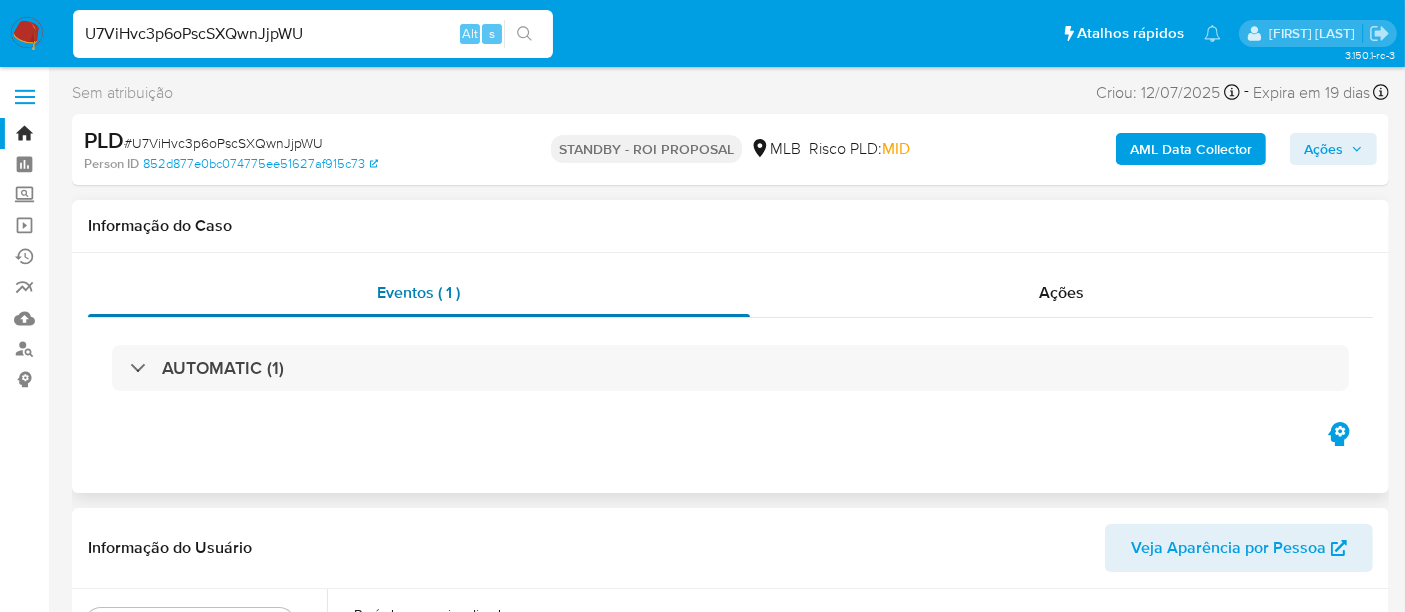 scroll, scrollTop: 333, scrollLeft: 0, axis: vertical 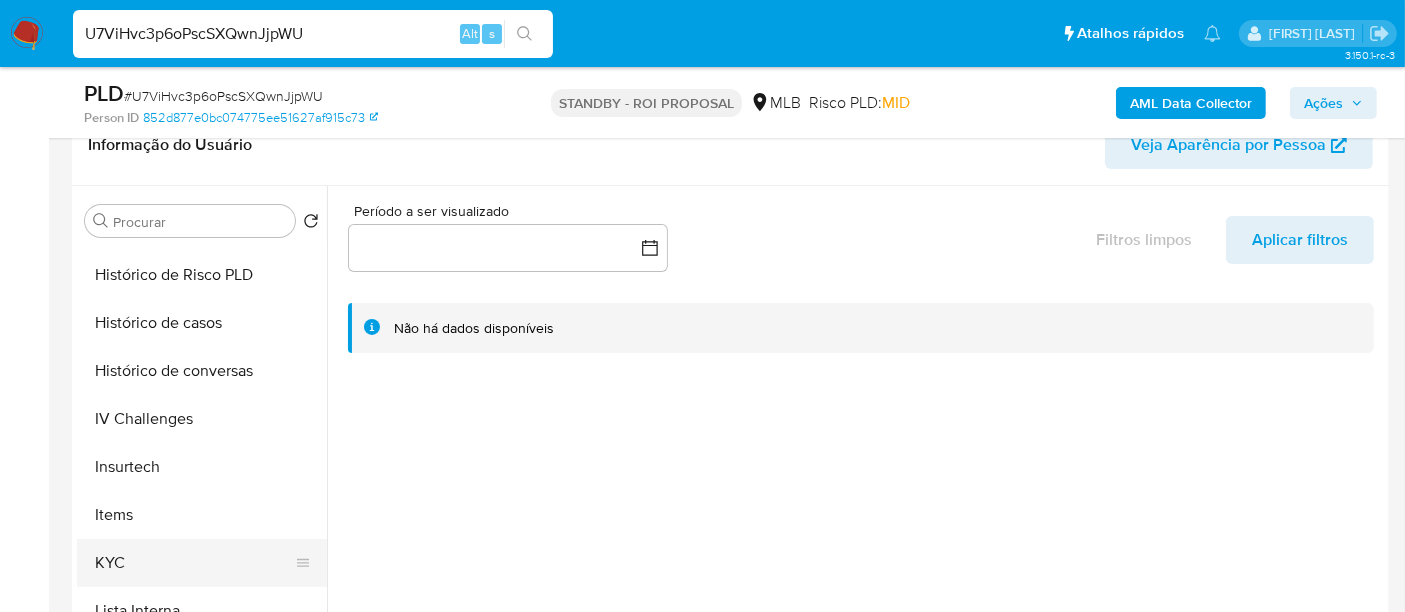 click on "KYC" at bounding box center (194, 563) 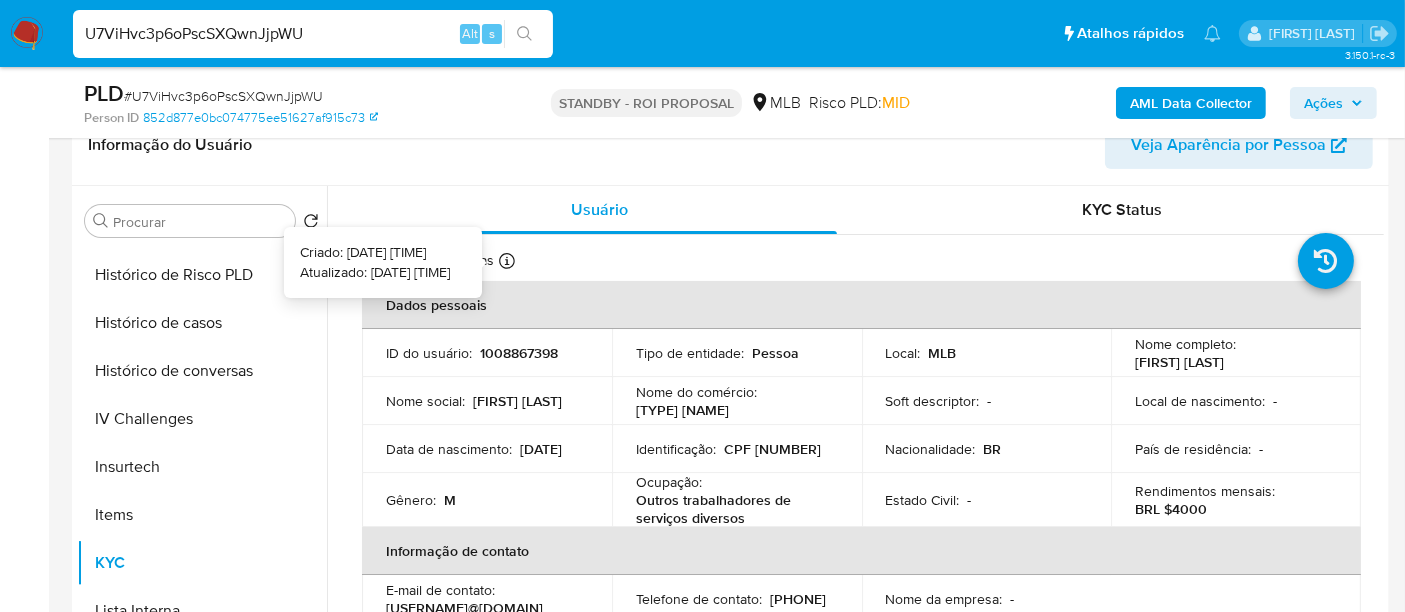 type 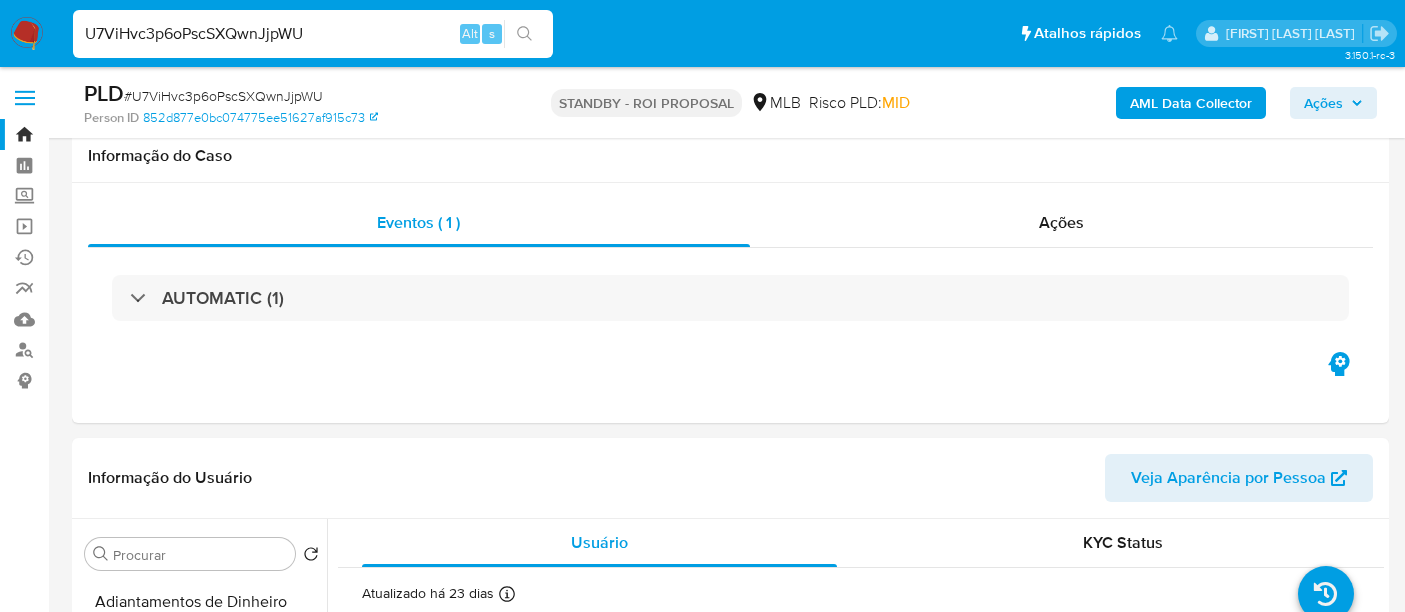 select on "10" 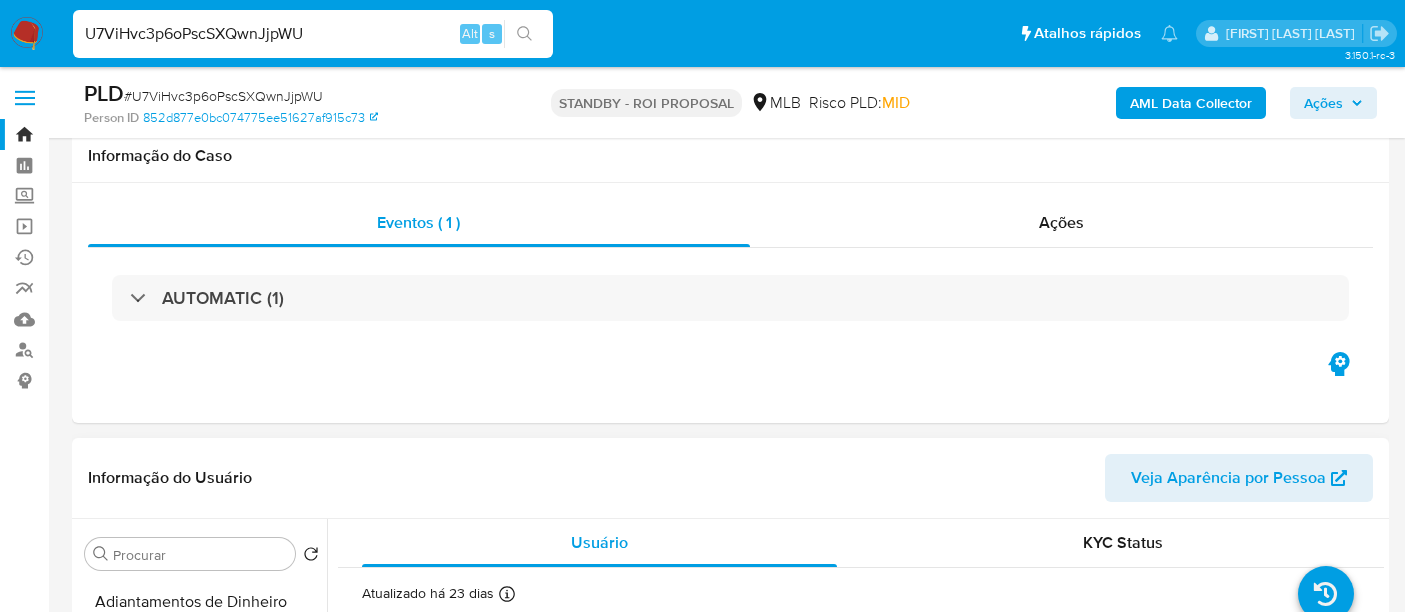 scroll, scrollTop: 333, scrollLeft: 0, axis: vertical 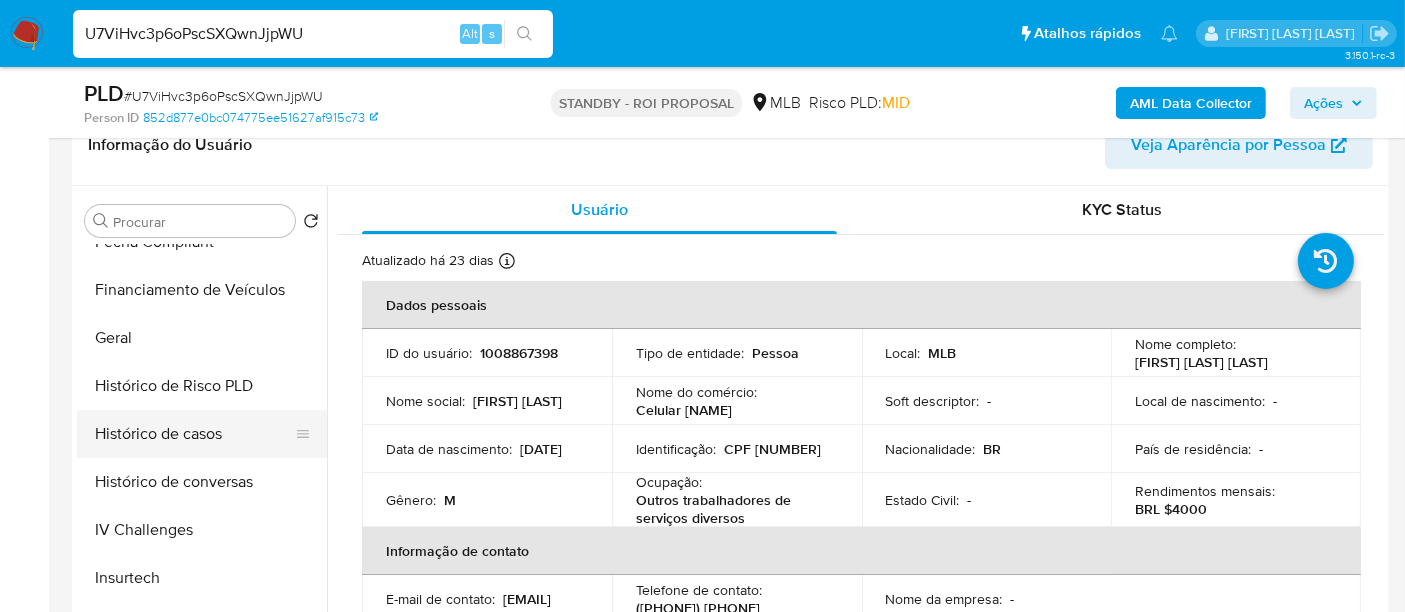 click on "Histórico de casos" at bounding box center [194, 434] 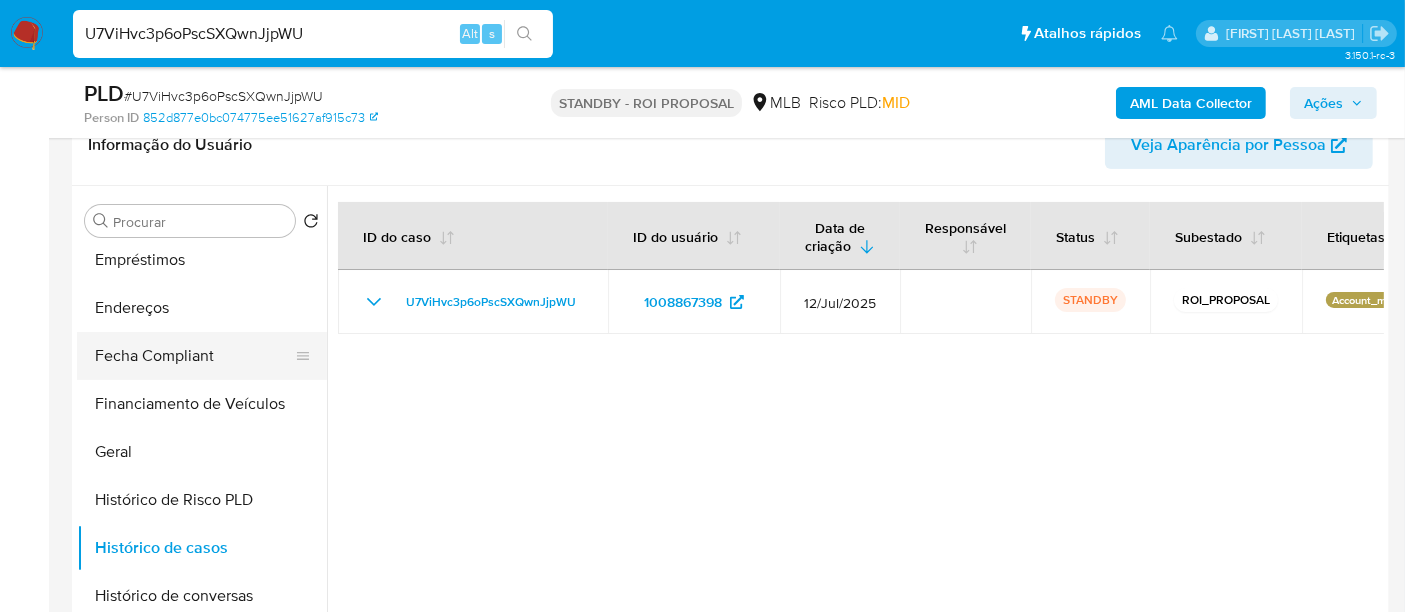 scroll, scrollTop: 333, scrollLeft: 0, axis: vertical 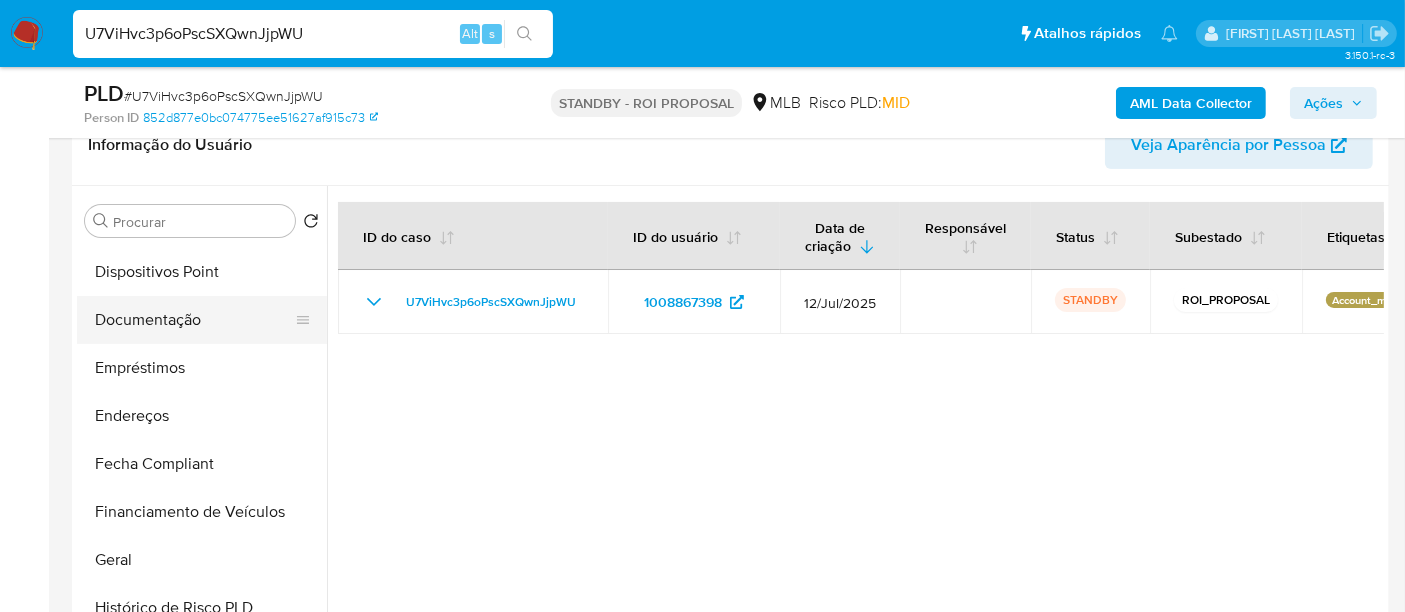 click on "Documentação" at bounding box center (194, 320) 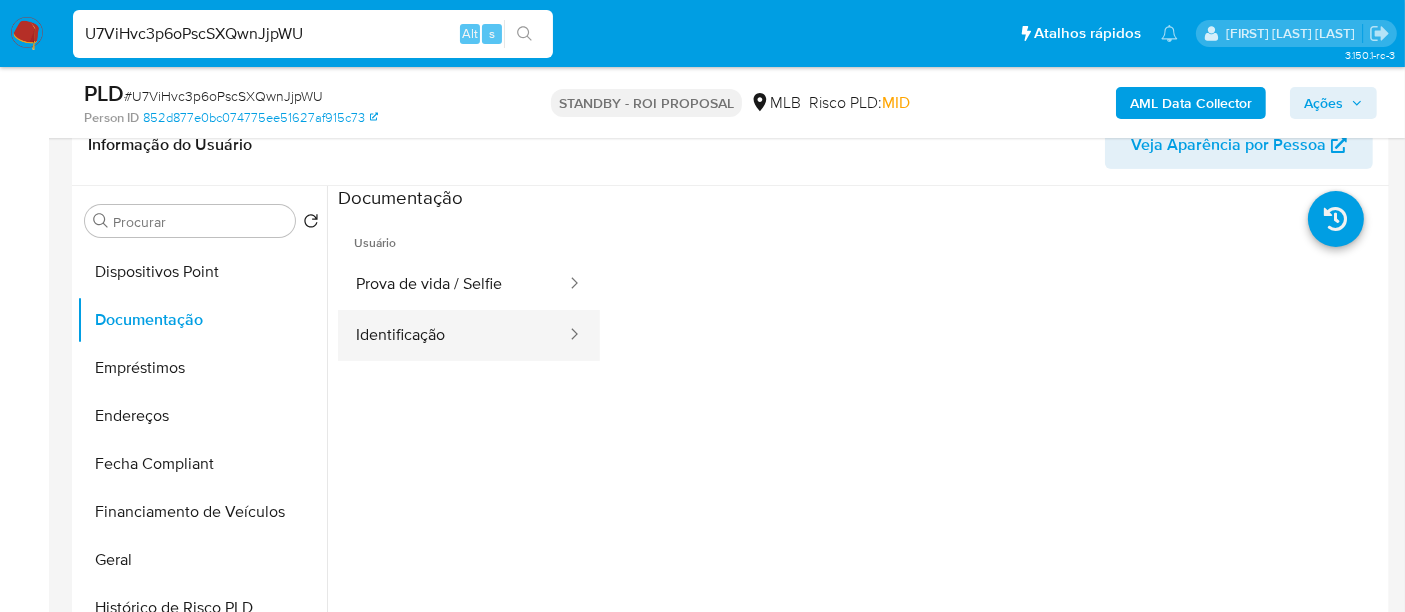 click on "Identificação" at bounding box center (453, 335) 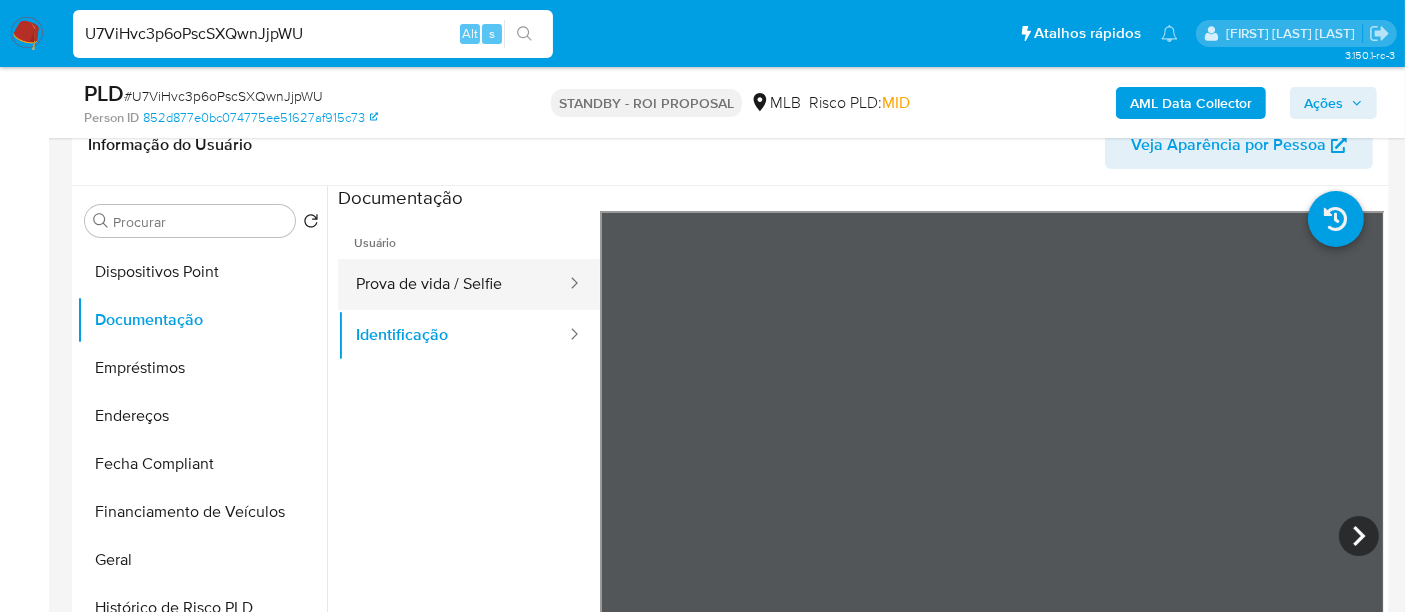 click on "Prova de vida / Selfie" at bounding box center [453, 284] 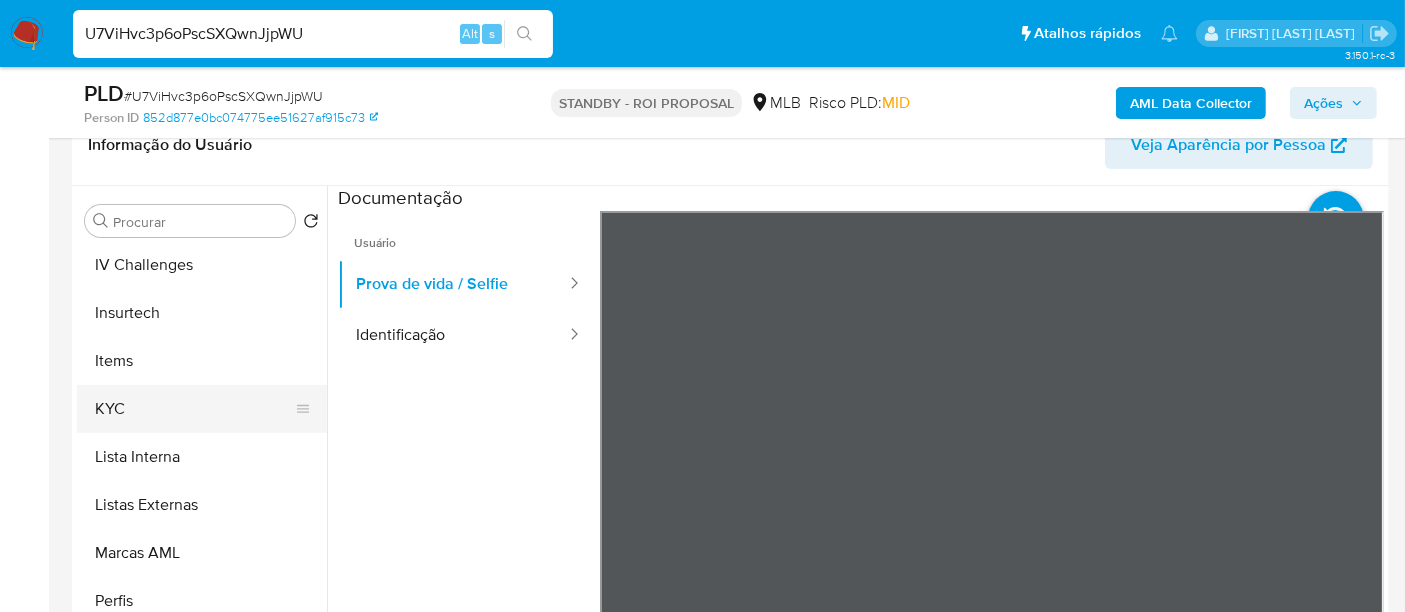 scroll, scrollTop: 844, scrollLeft: 0, axis: vertical 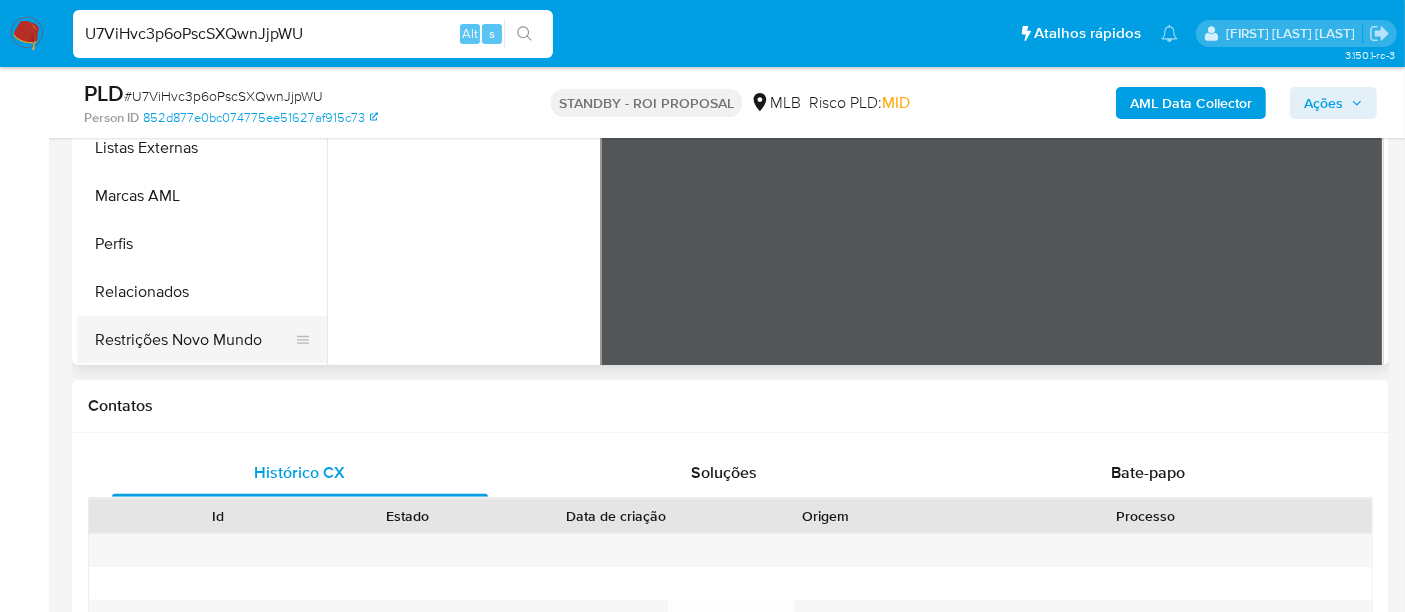 drag, startPoint x: 222, startPoint y: 337, endPoint x: 242, endPoint y: 341, distance: 20.396078 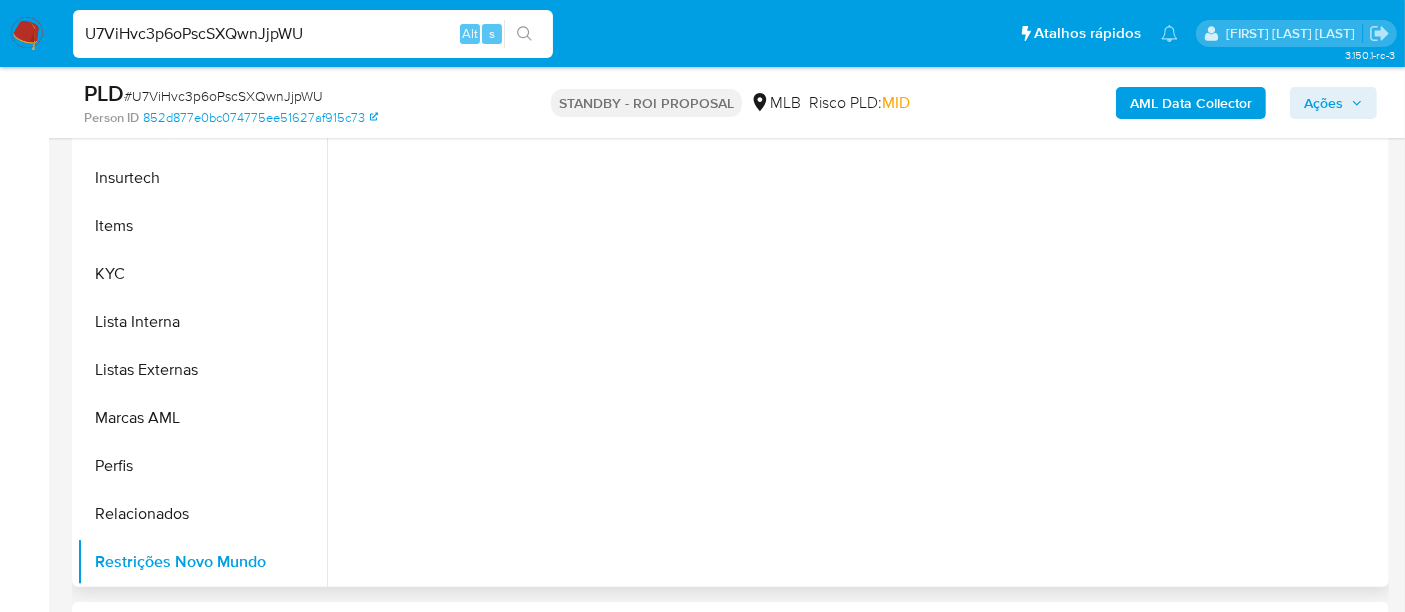 scroll, scrollTop: 333, scrollLeft: 0, axis: vertical 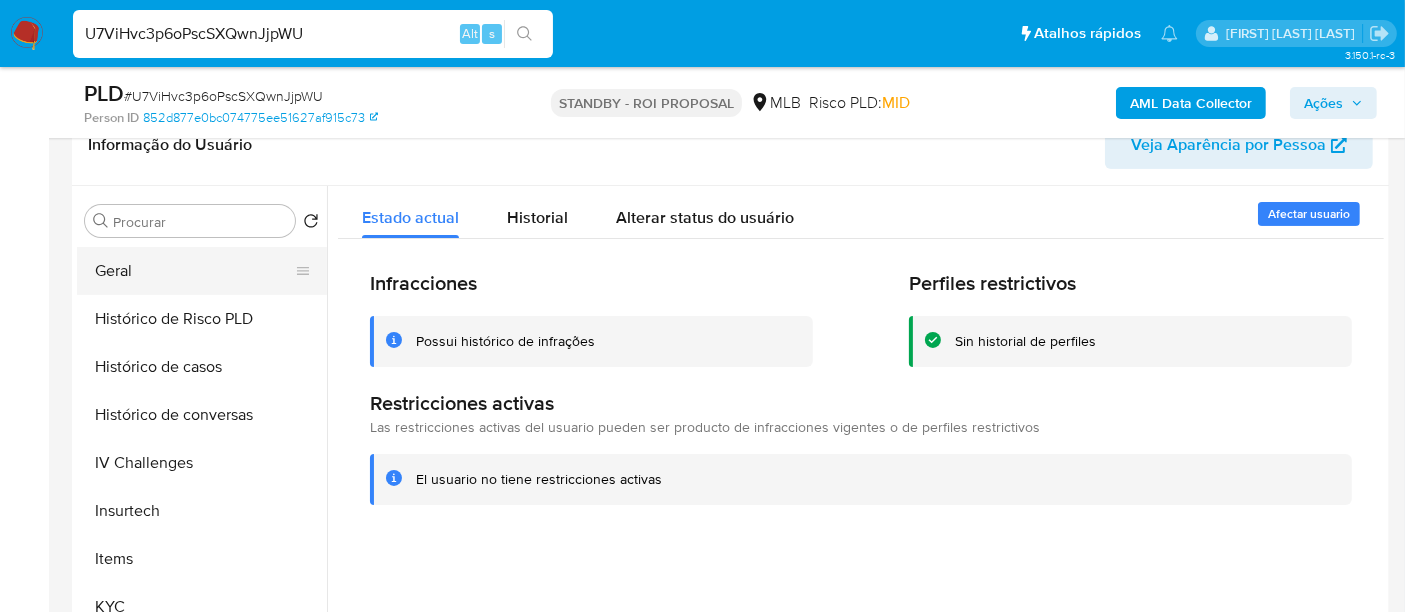 click on "Geral" at bounding box center (194, 271) 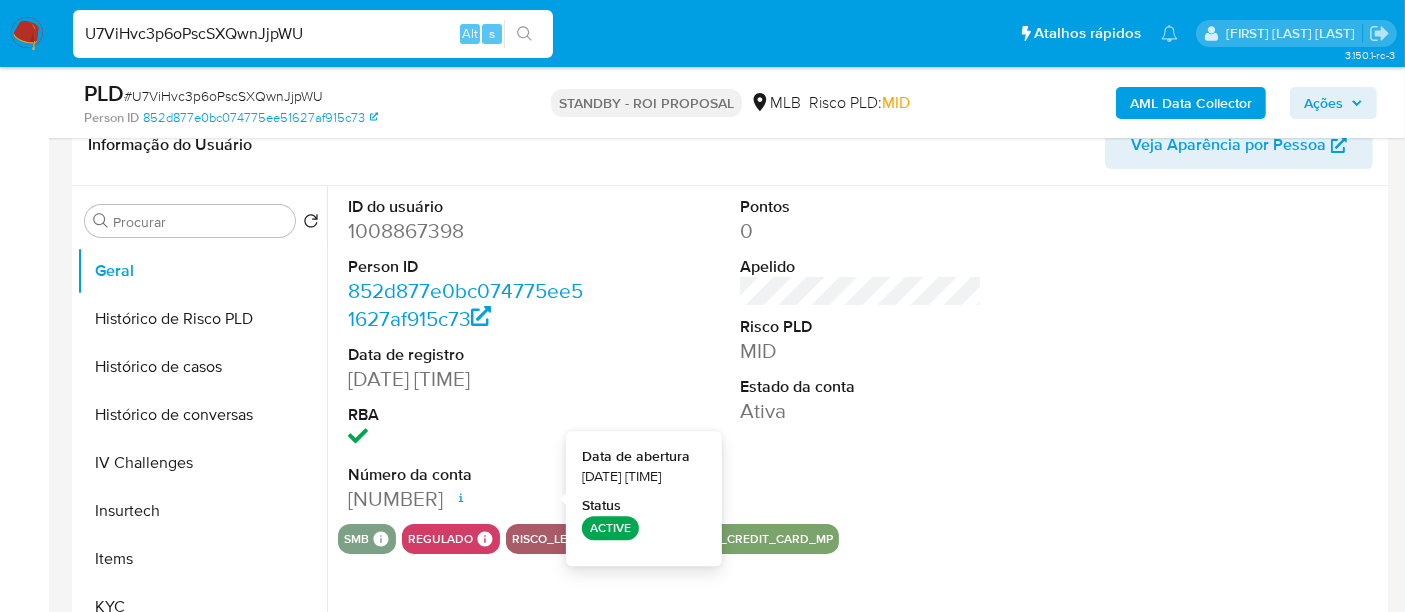 type 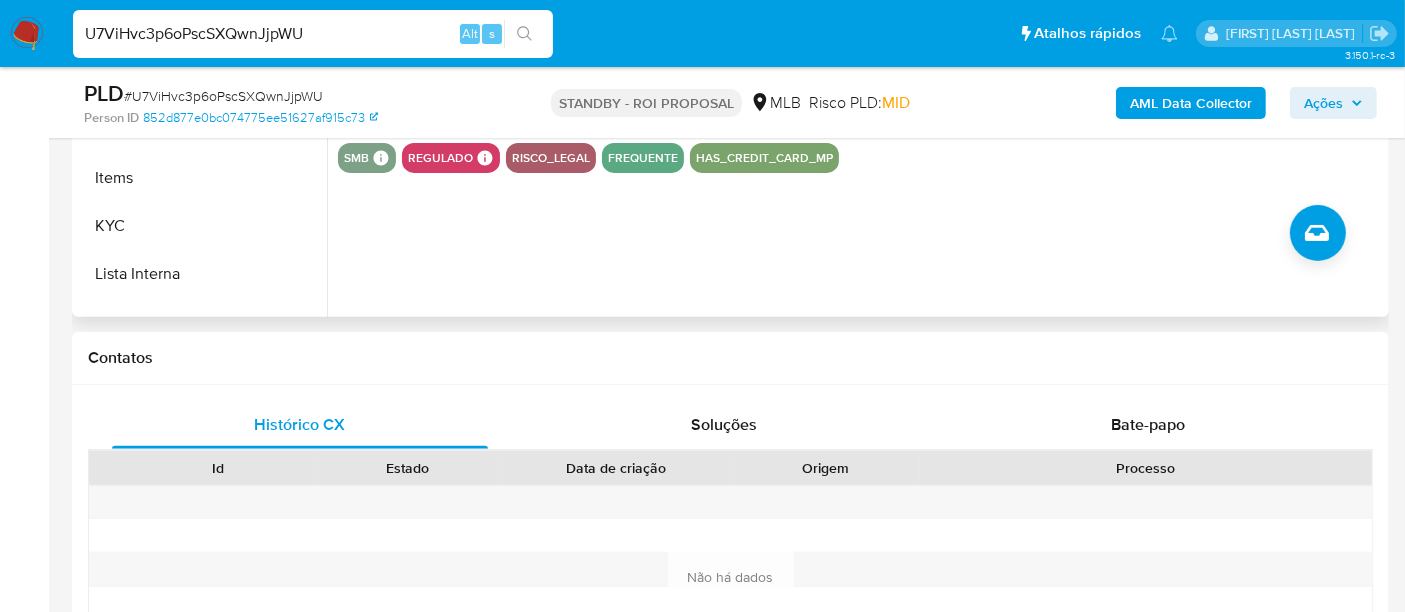 scroll, scrollTop: 888, scrollLeft: 0, axis: vertical 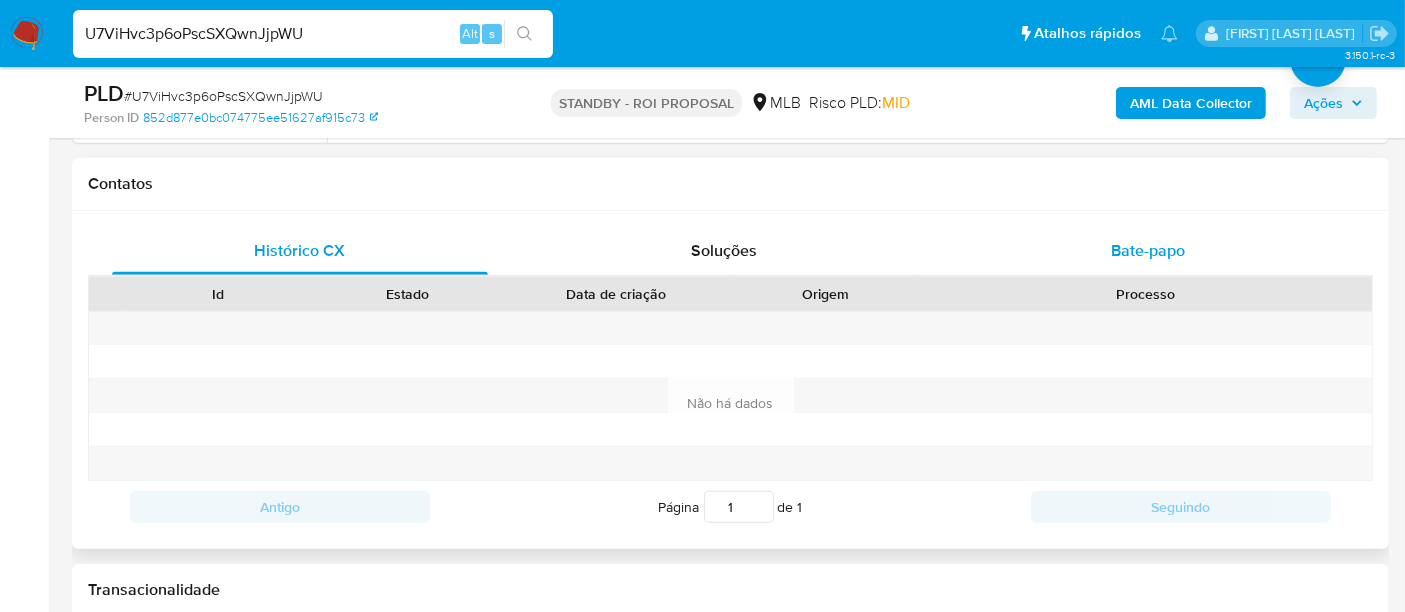 click on "Bate-papo" at bounding box center (1148, 250) 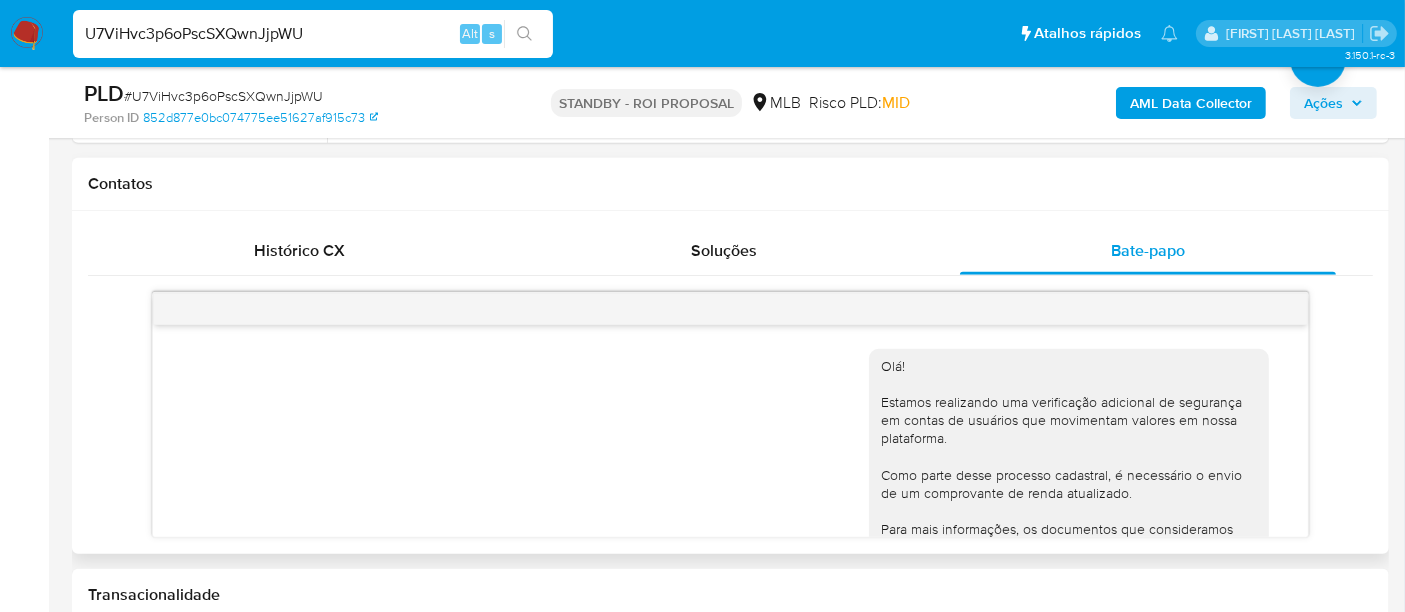 scroll, scrollTop: 448, scrollLeft: 0, axis: vertical 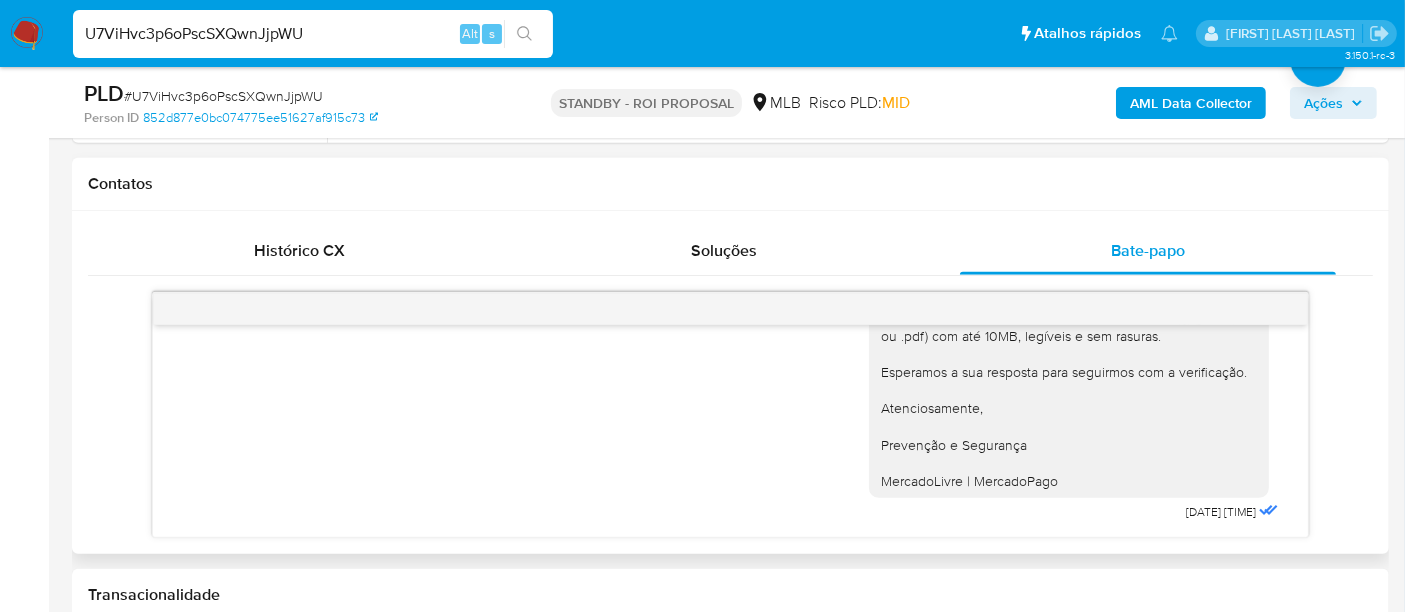 type 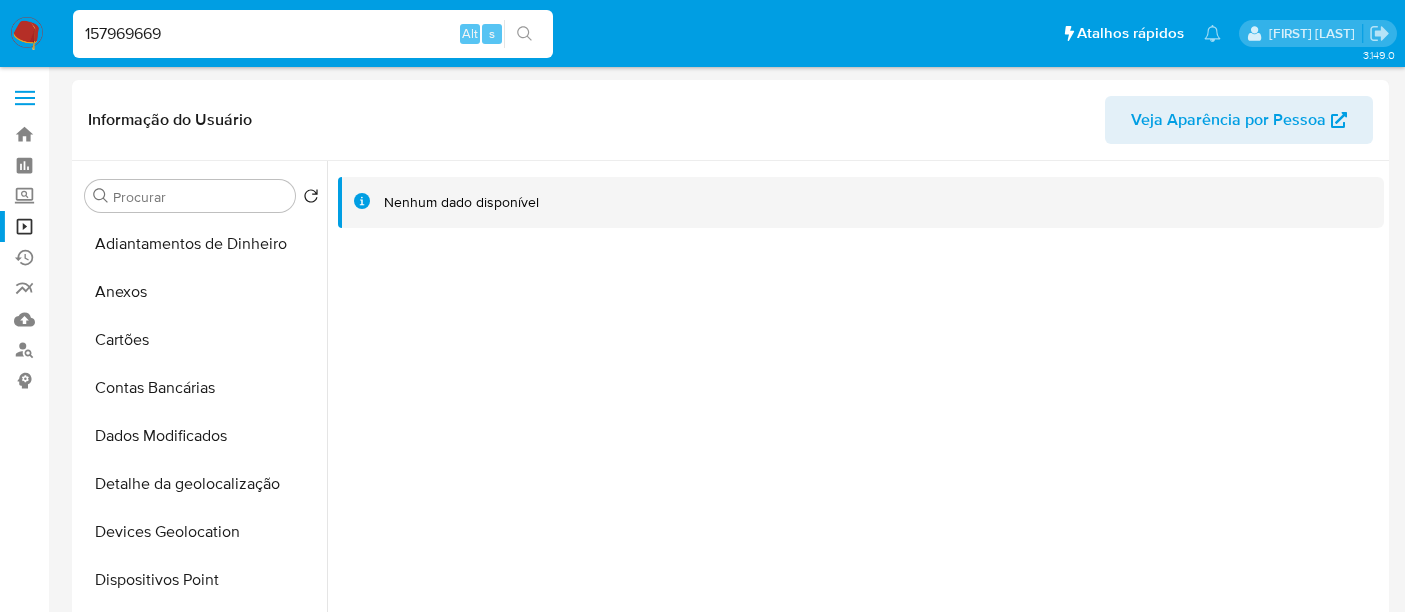 select on "10" 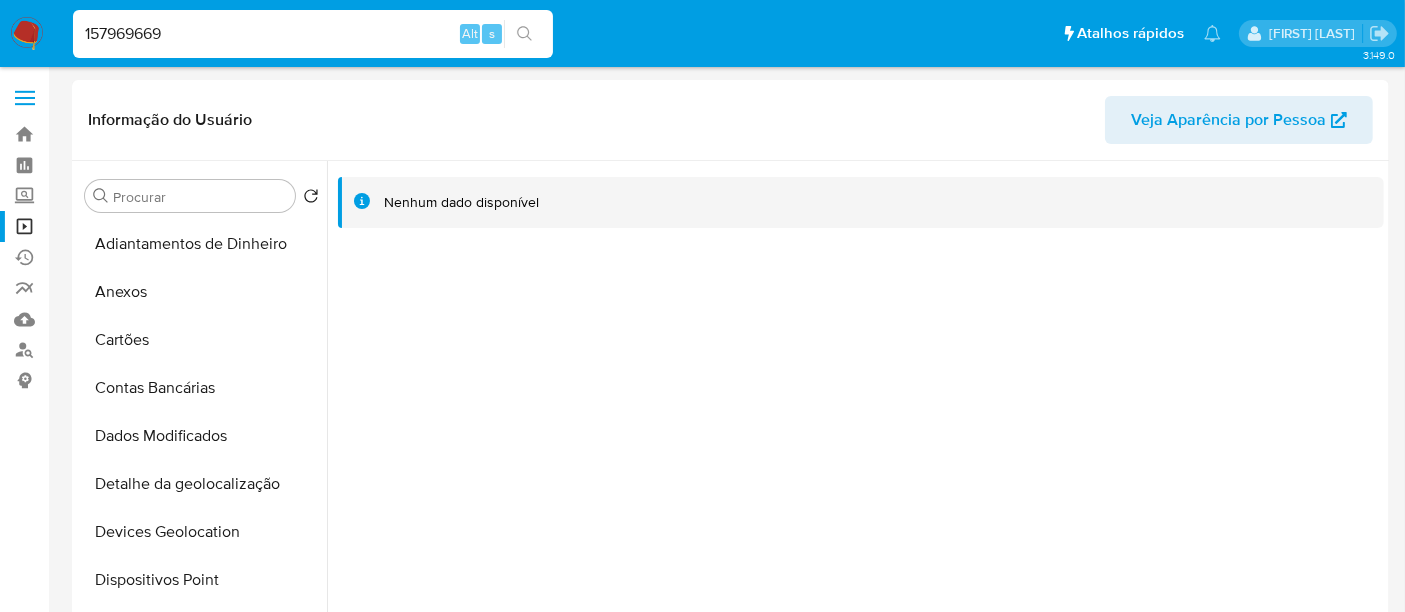 scroll, scrollTop: 444, scrollLeft: 0, axis: vertical 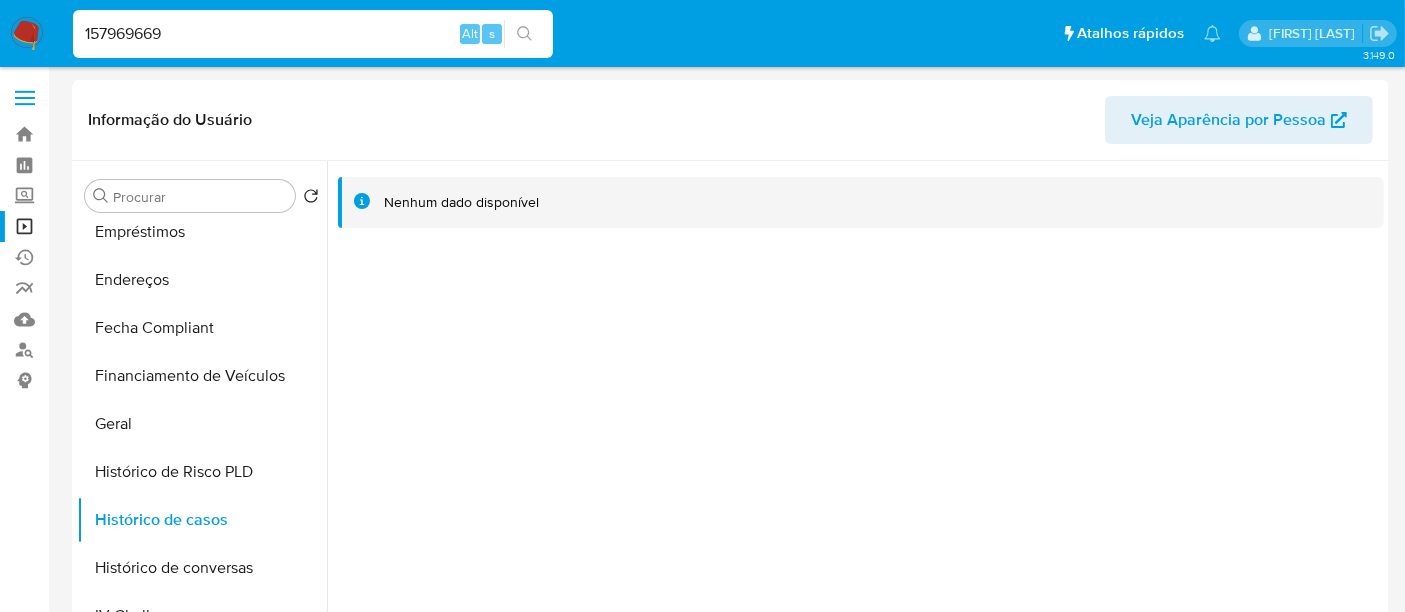 click on "157969669" at bounding box center [313, 34] 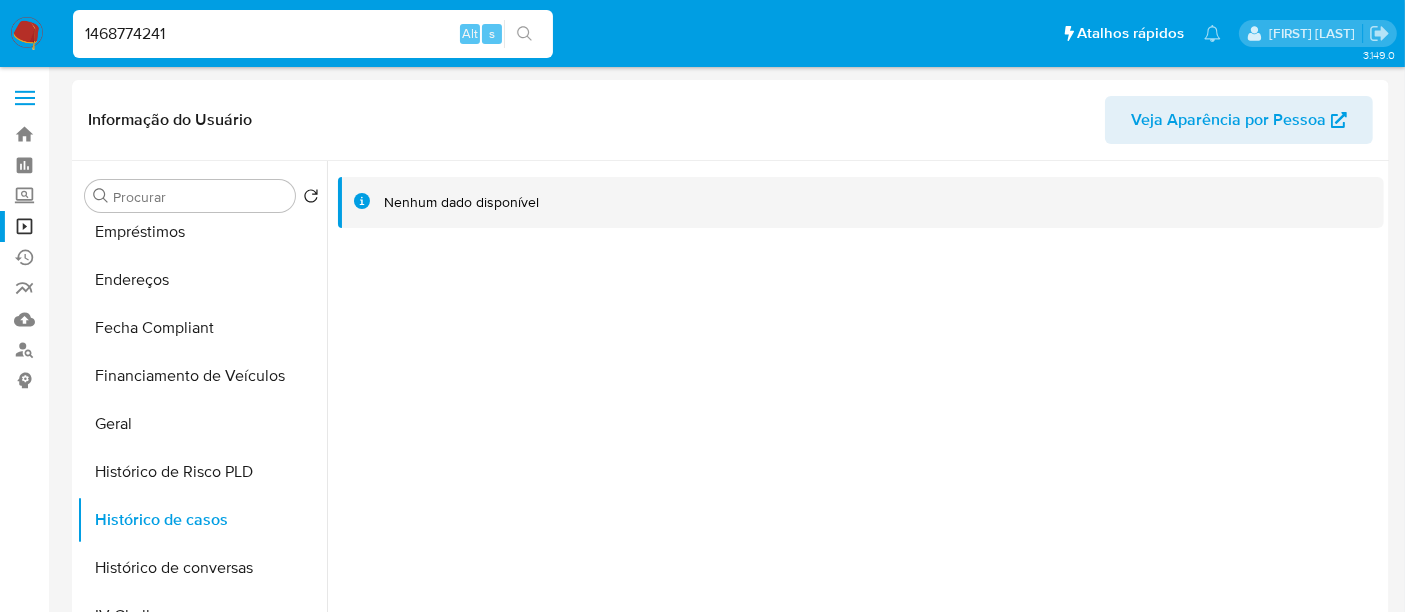 type on "1468774241" 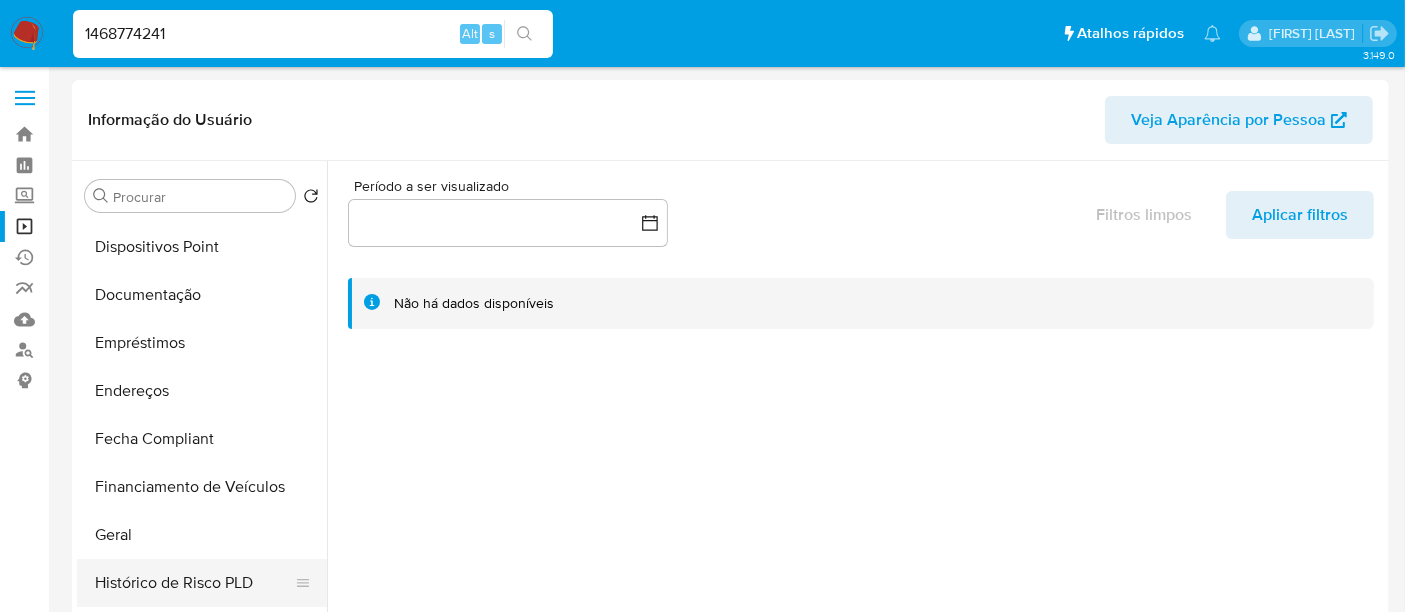 scroll, scrollTop: 444, scrollLeft: 0, axis: vertical 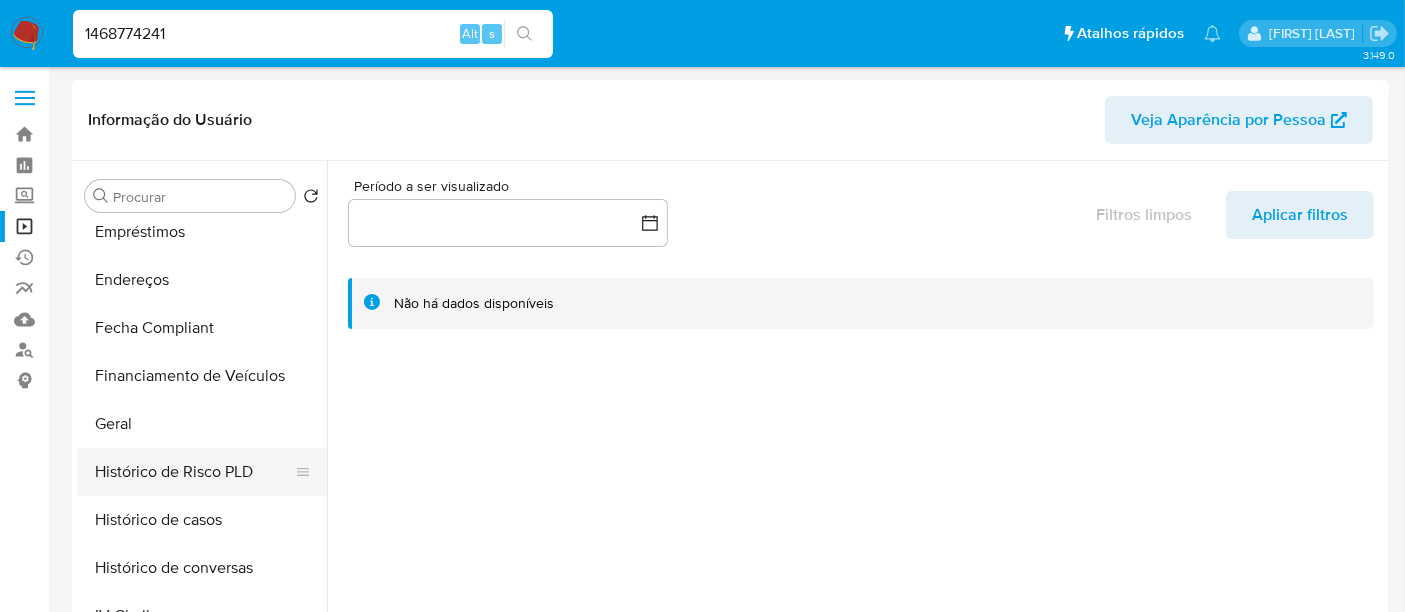 select on "10" 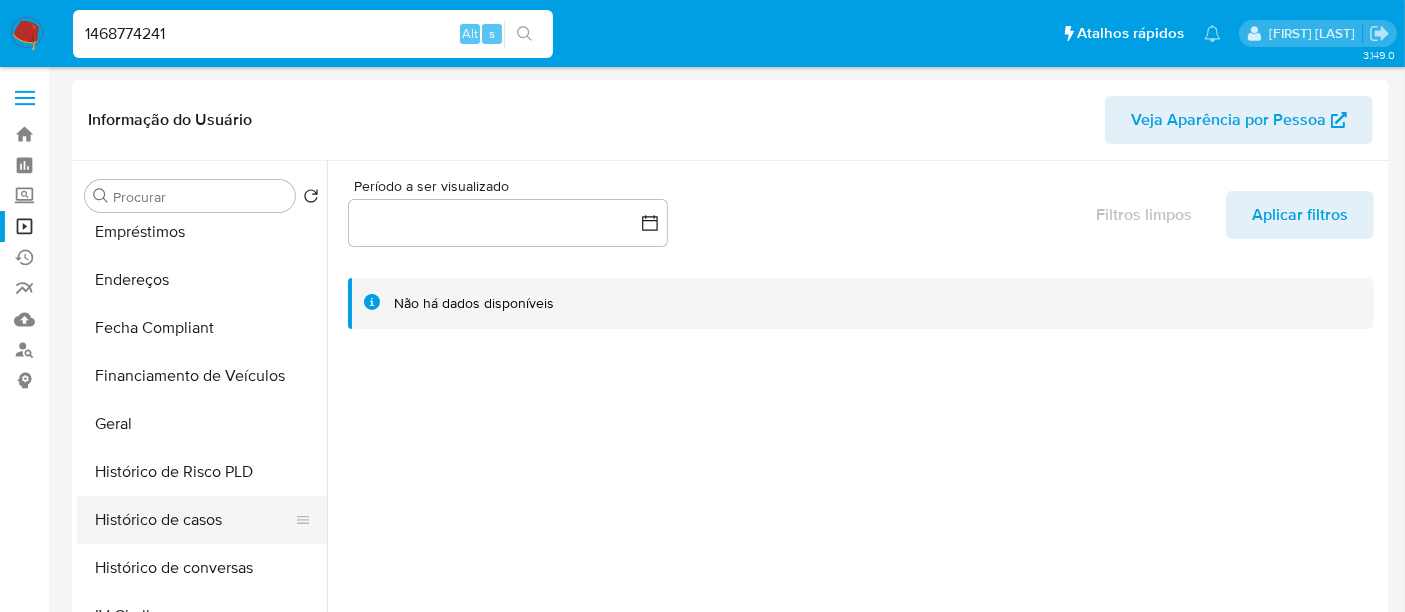 click on "Histórico de casos" at bounding box center (194, 520) 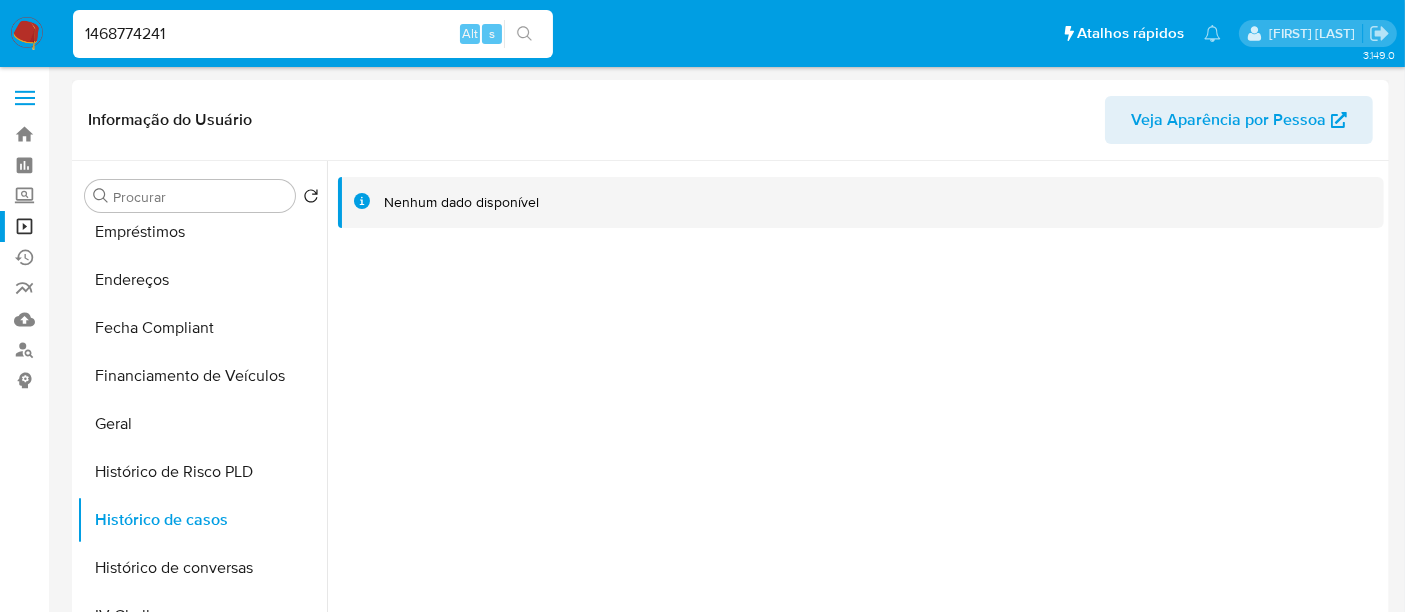 type 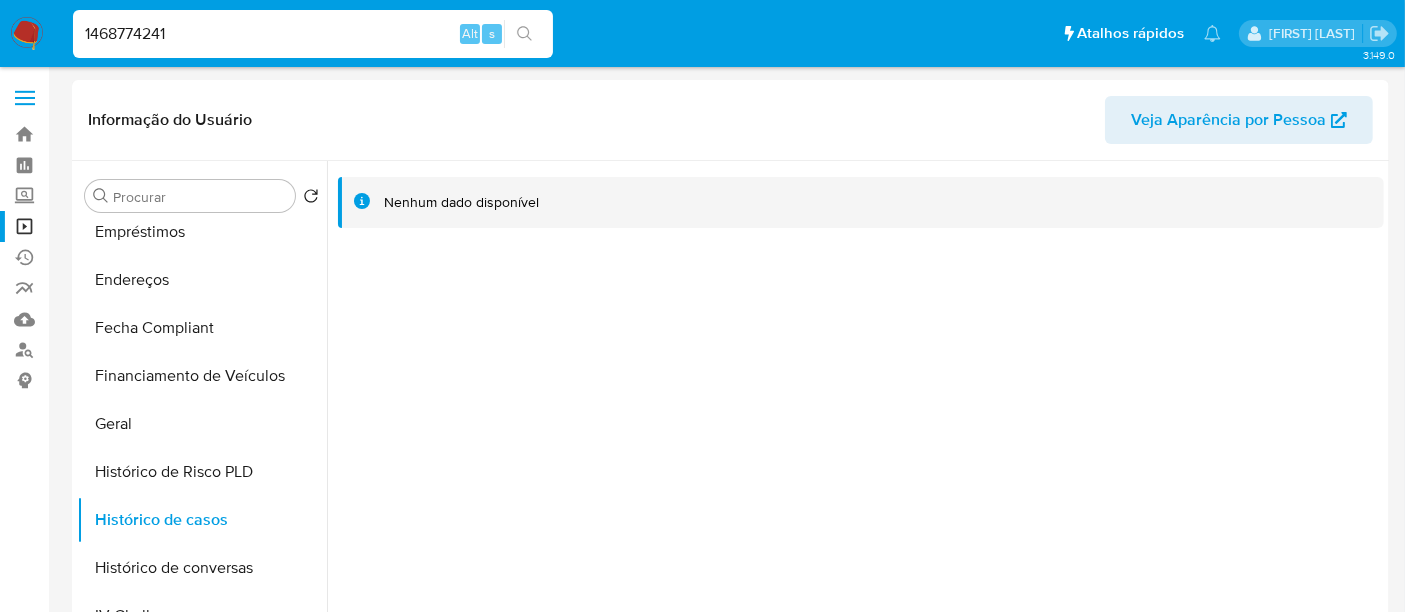 click on "1468774241" at bounding box center (313, 34) 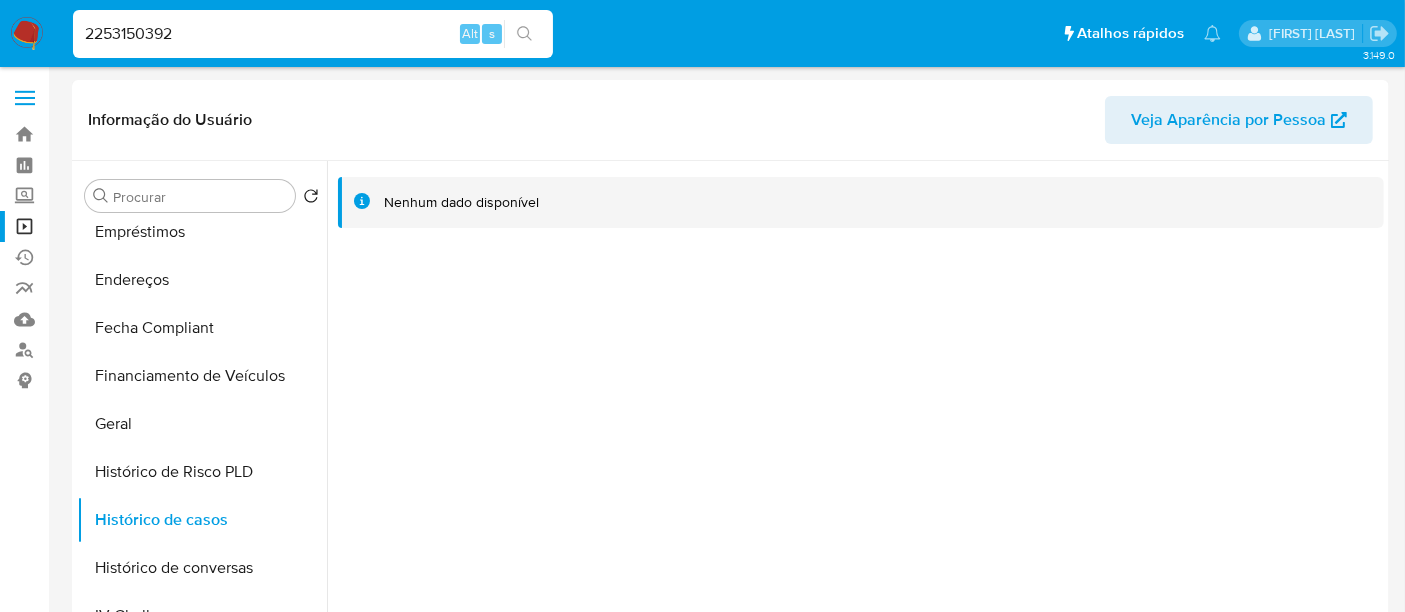 type on "2253150392" 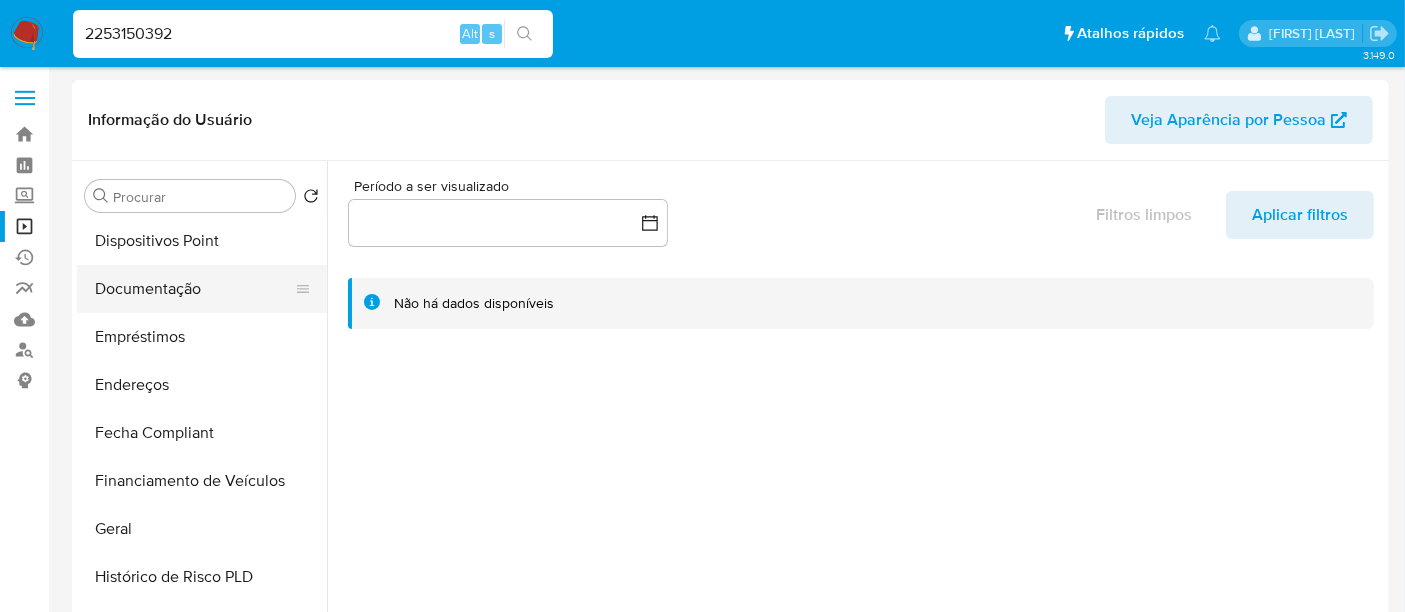 scroll, scrollTop: 444, scrollLeft: 0, axis: vertical 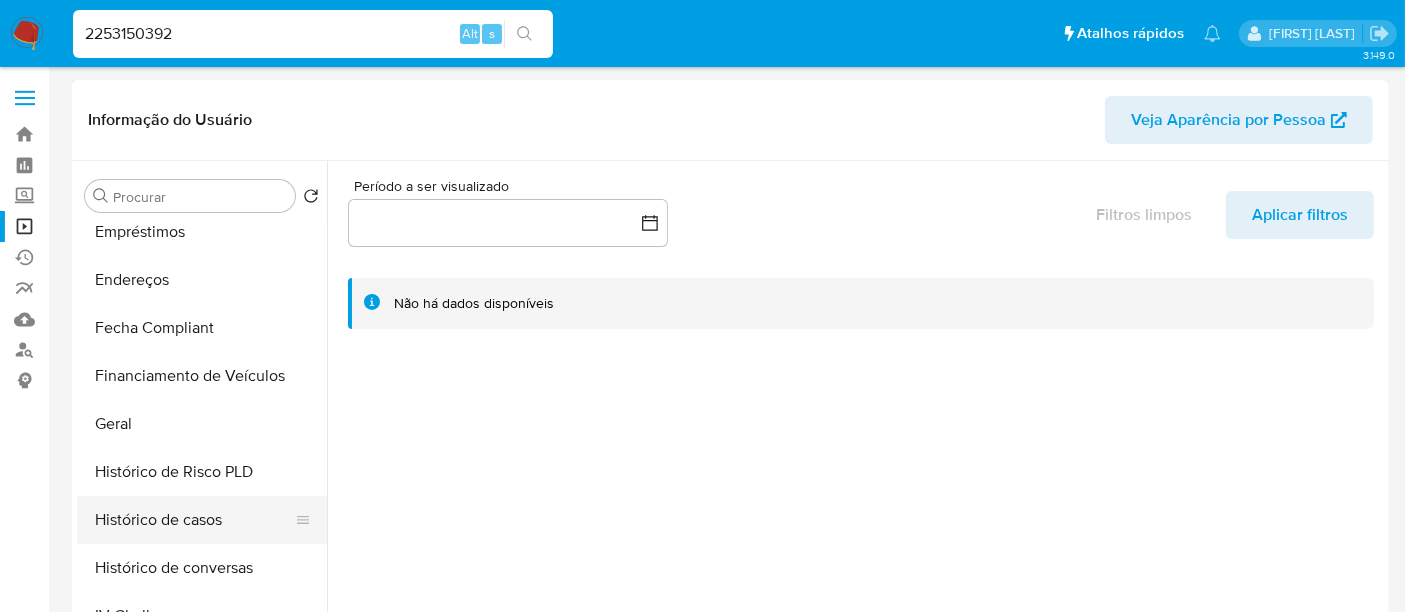select on "10" 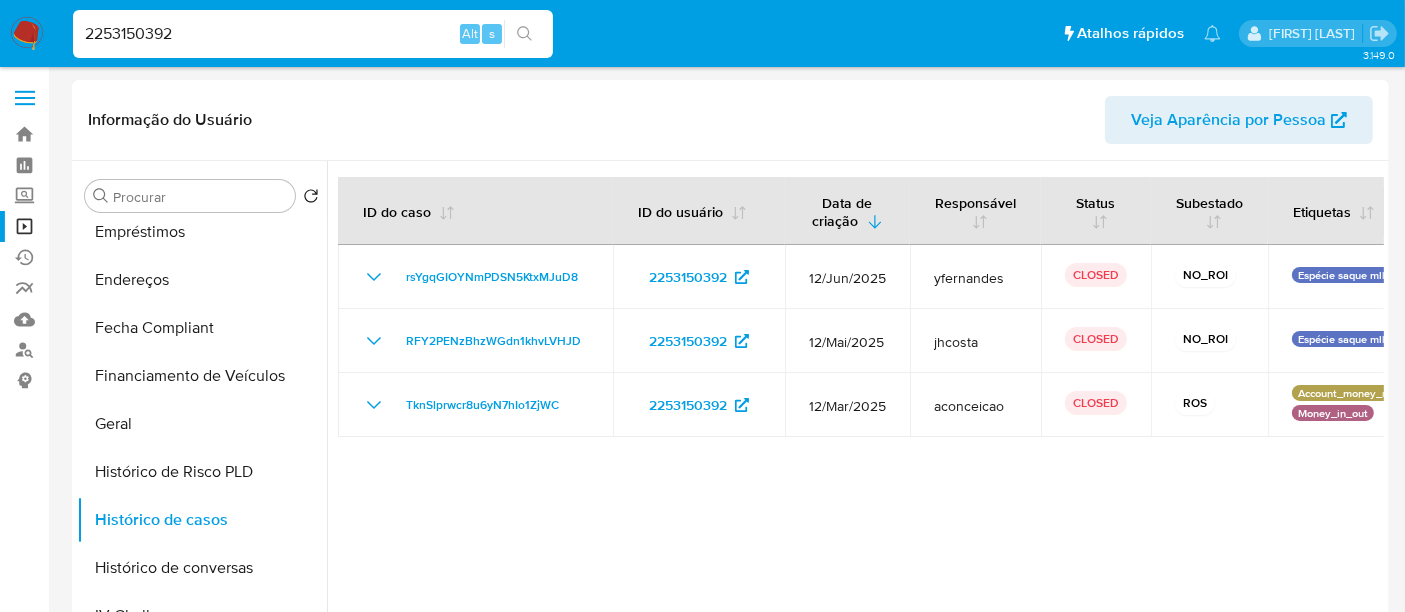 type 